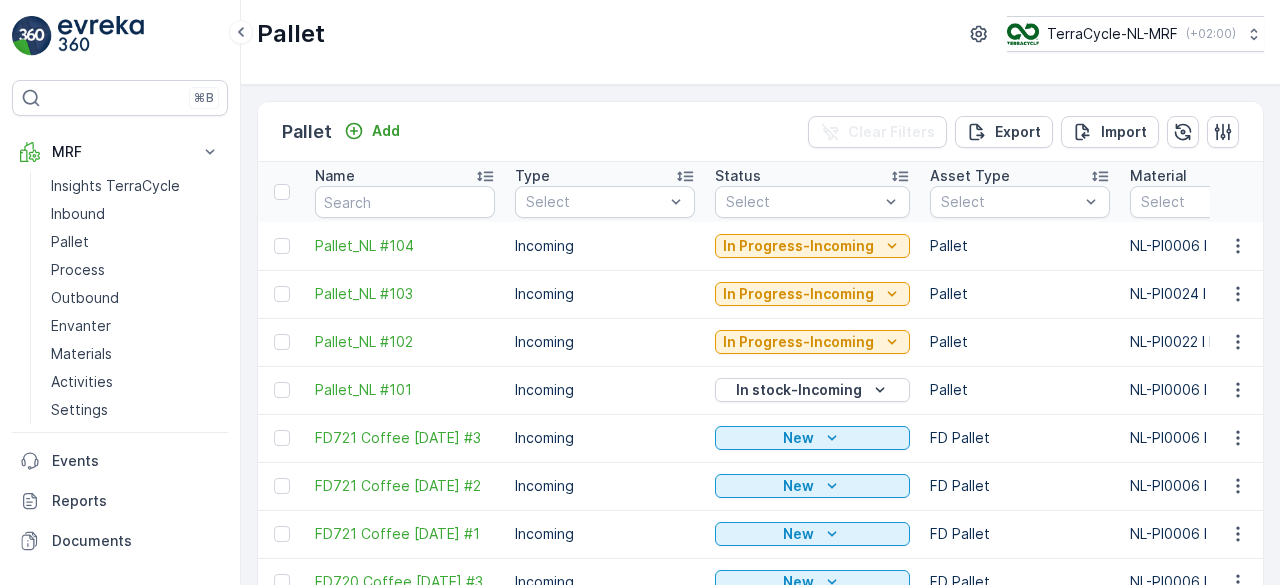 scroll, scrollTop: 0, scrollLeft: 0, axis: both 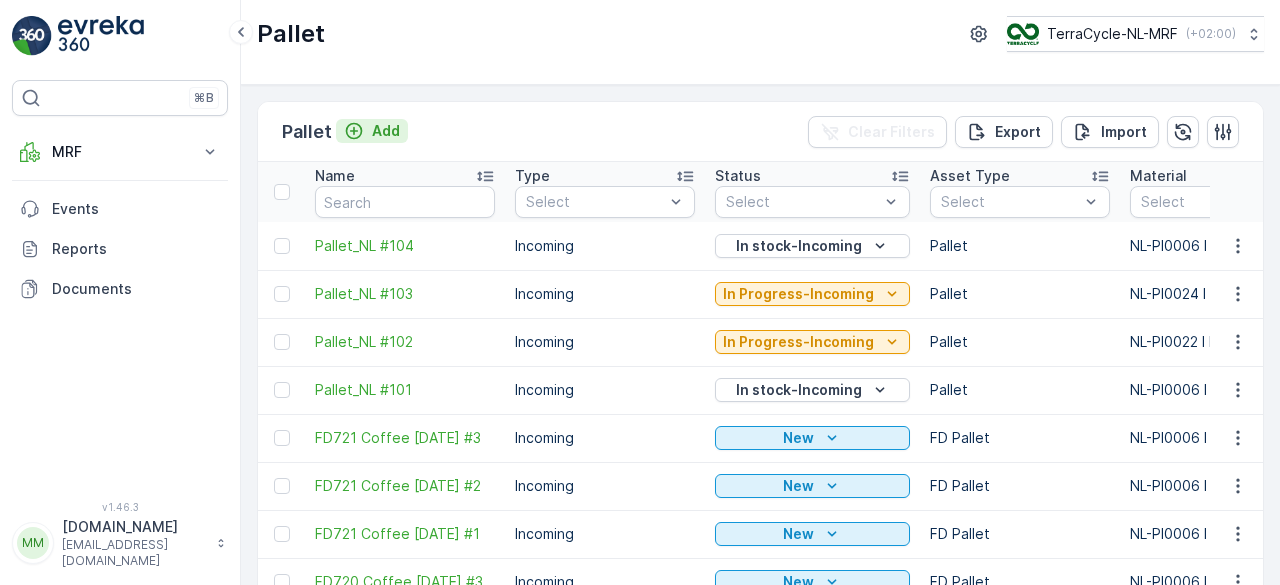 click on "Add" at bounding box center [386, 131] 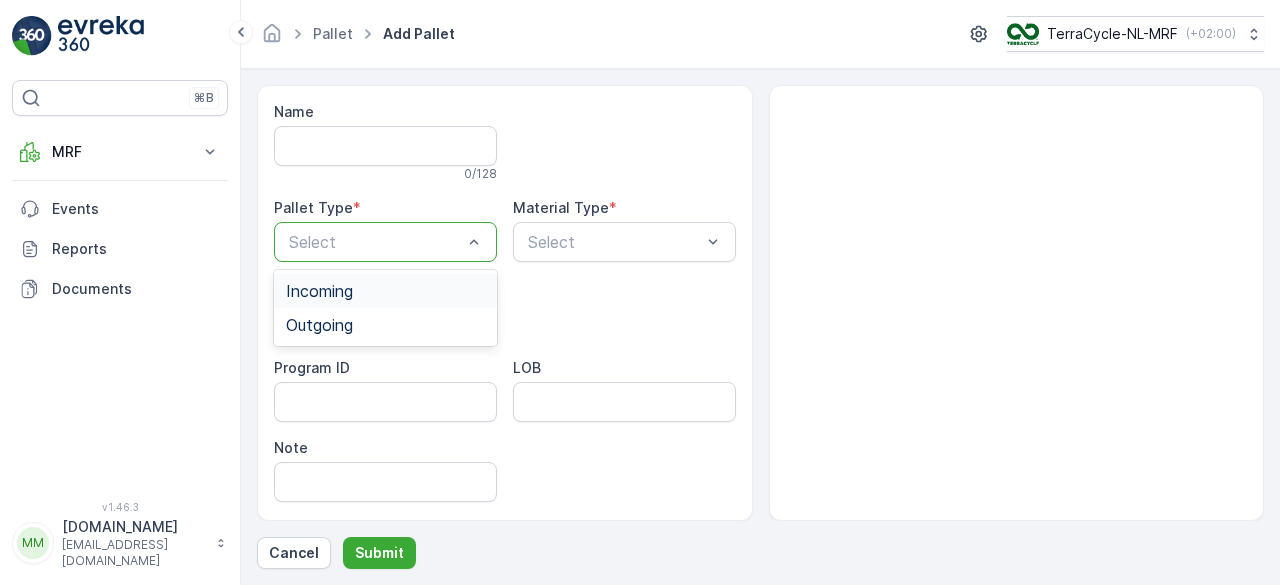 click at bounding box center [375, 242] 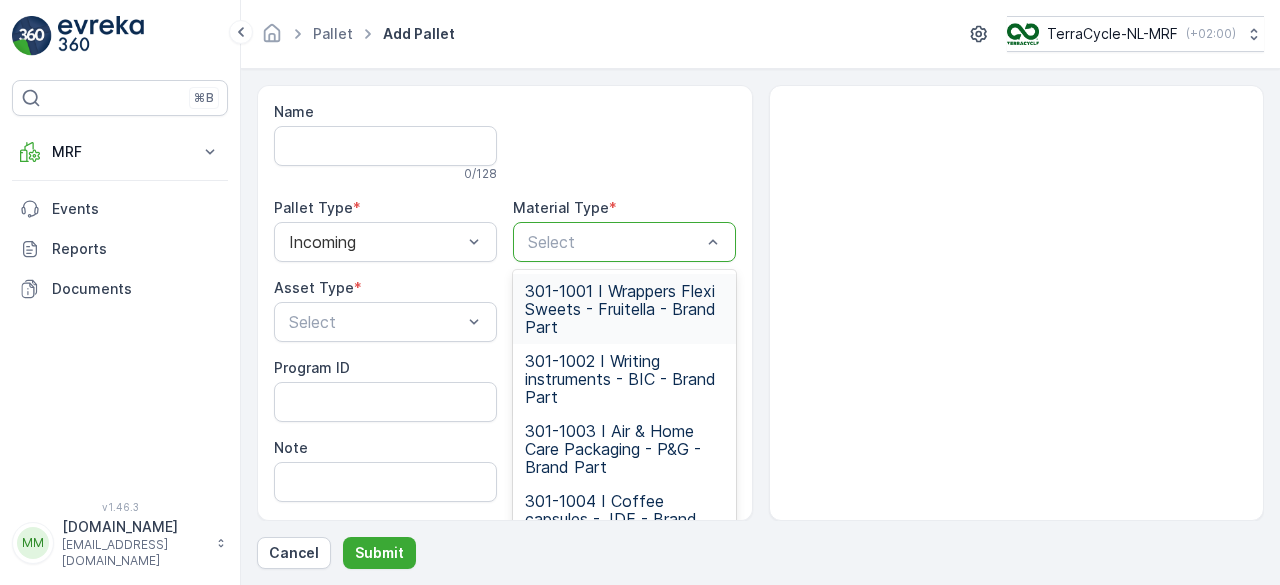 click at bounding box center [614, 242] 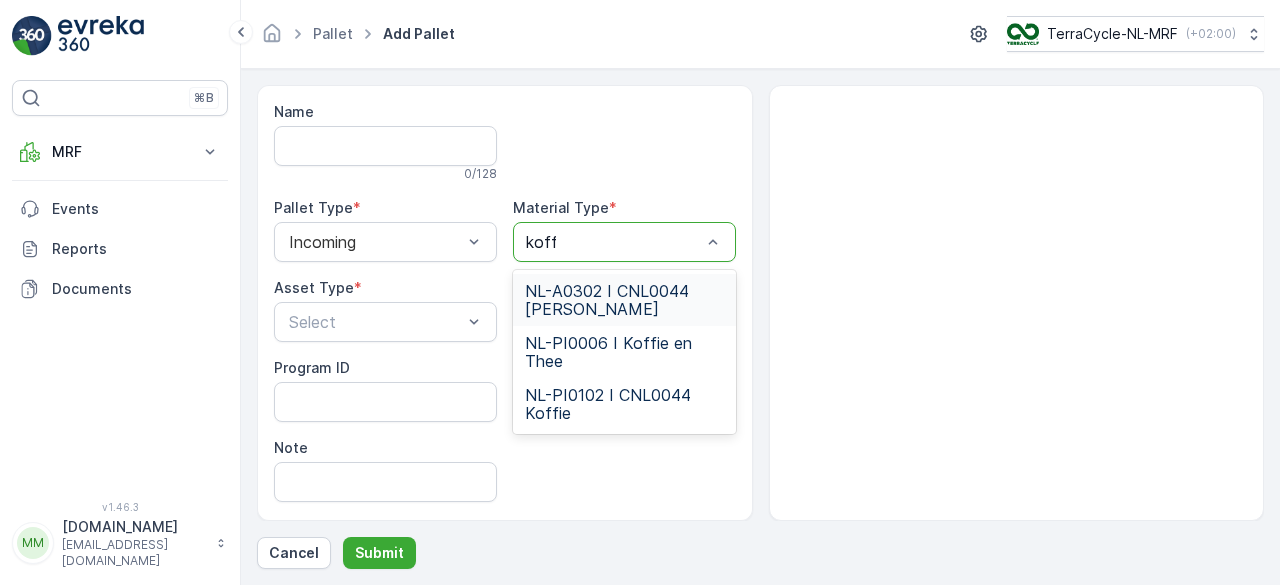 type on "koffie" 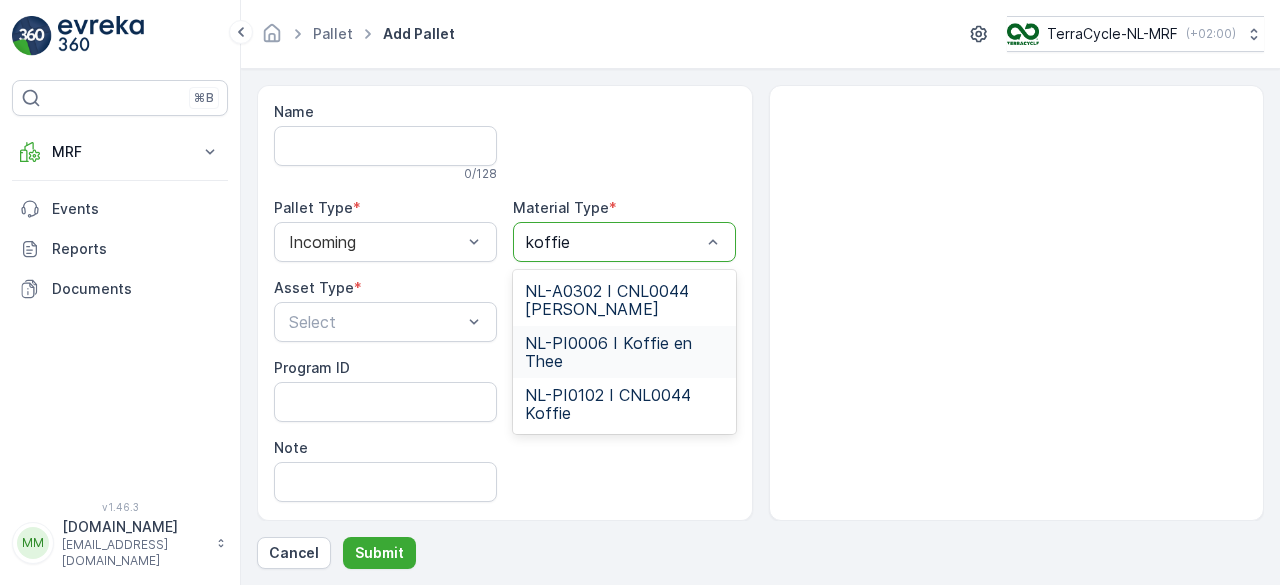 click on "NL-PI0006 I Koffie en Thee" at bounding box center [624, 352] 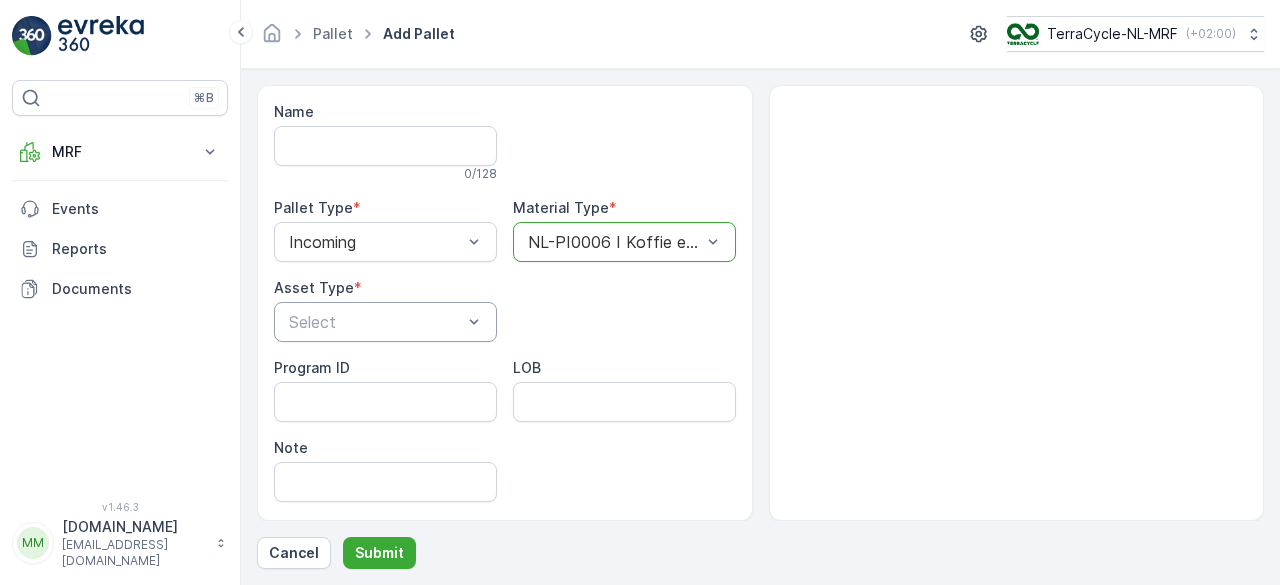 click at bounding box center (375, 322) 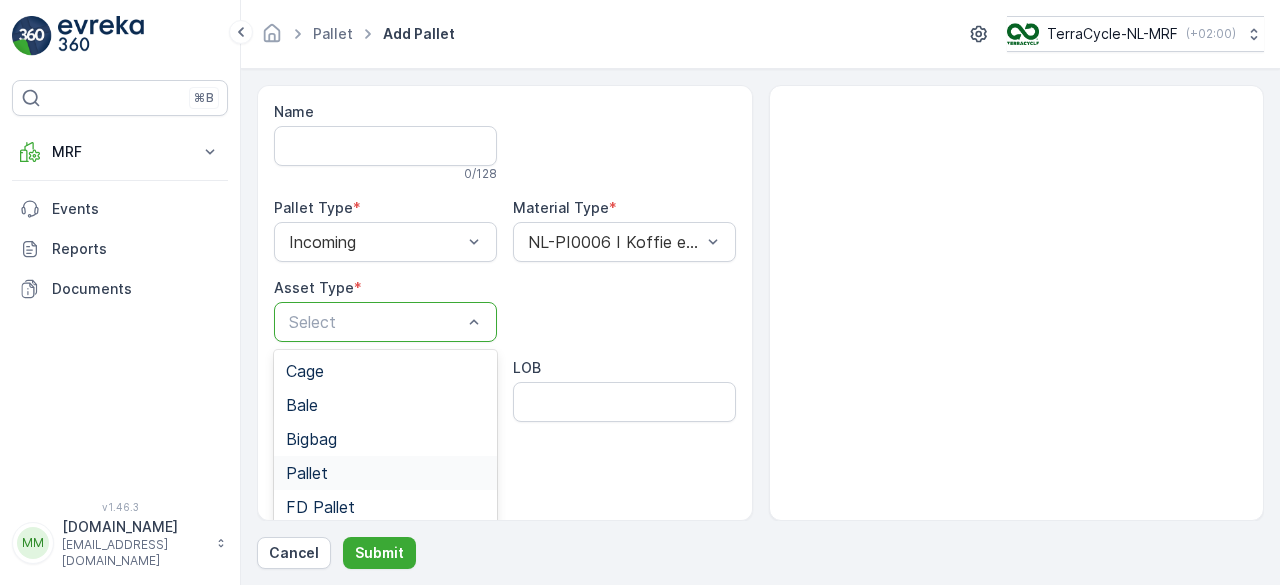 click on "Pallet" at bounding box center (385, 473) 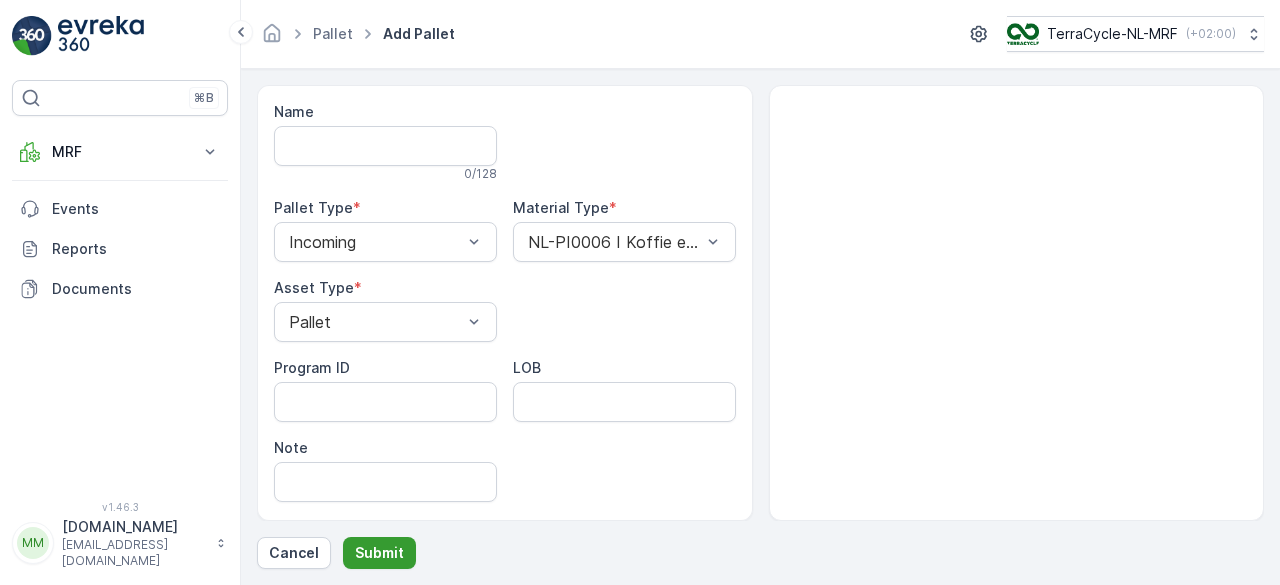 click on "Submit" at bounding box center [379, 553] 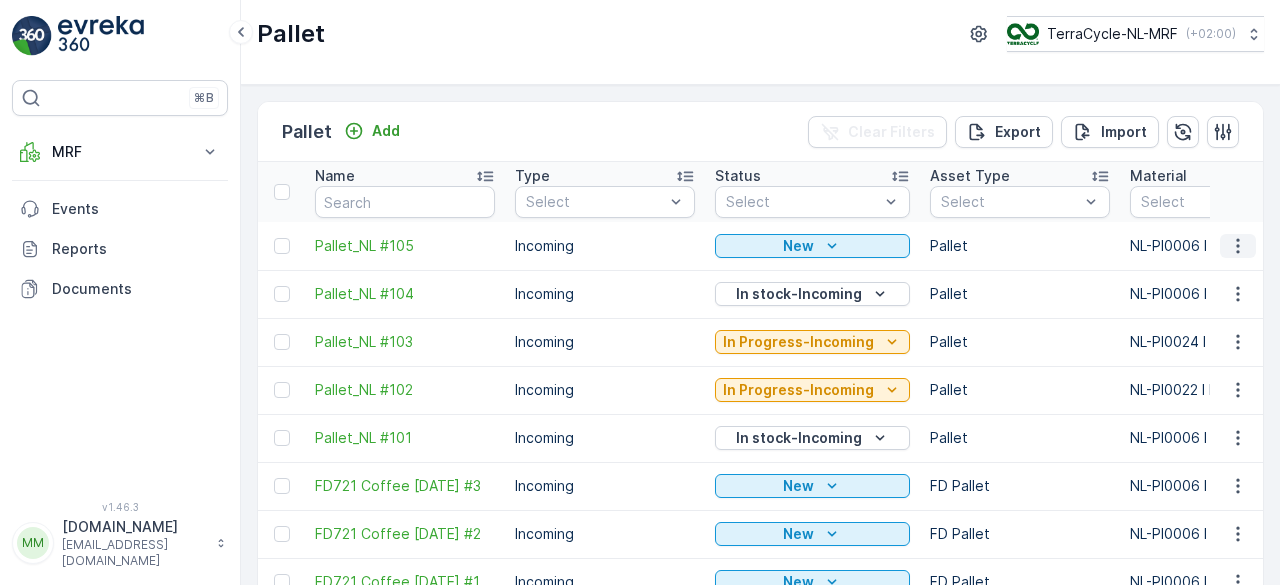 click 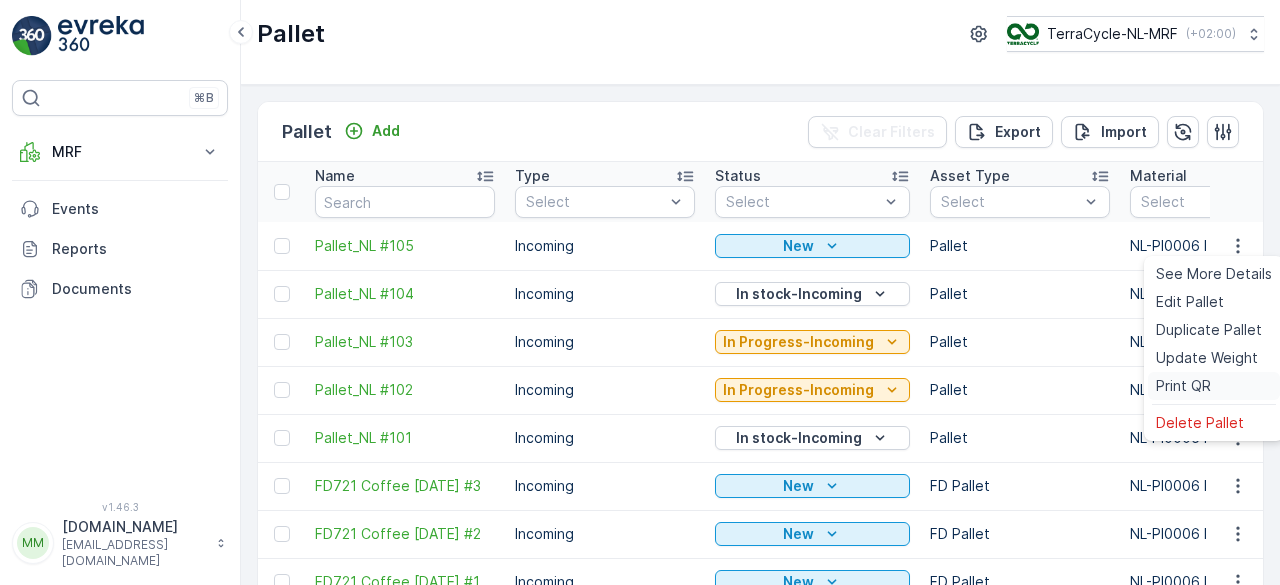 click on "Print QR" at bounding box center [1183, 386] 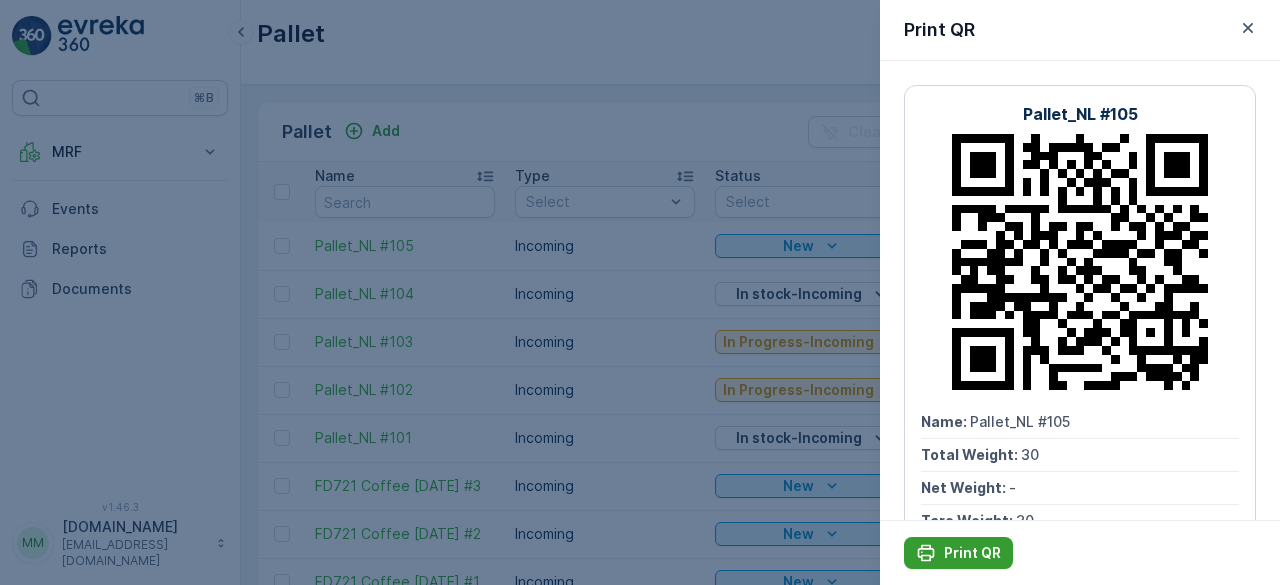 click on "Print QR" at bounding box center (972, 553) 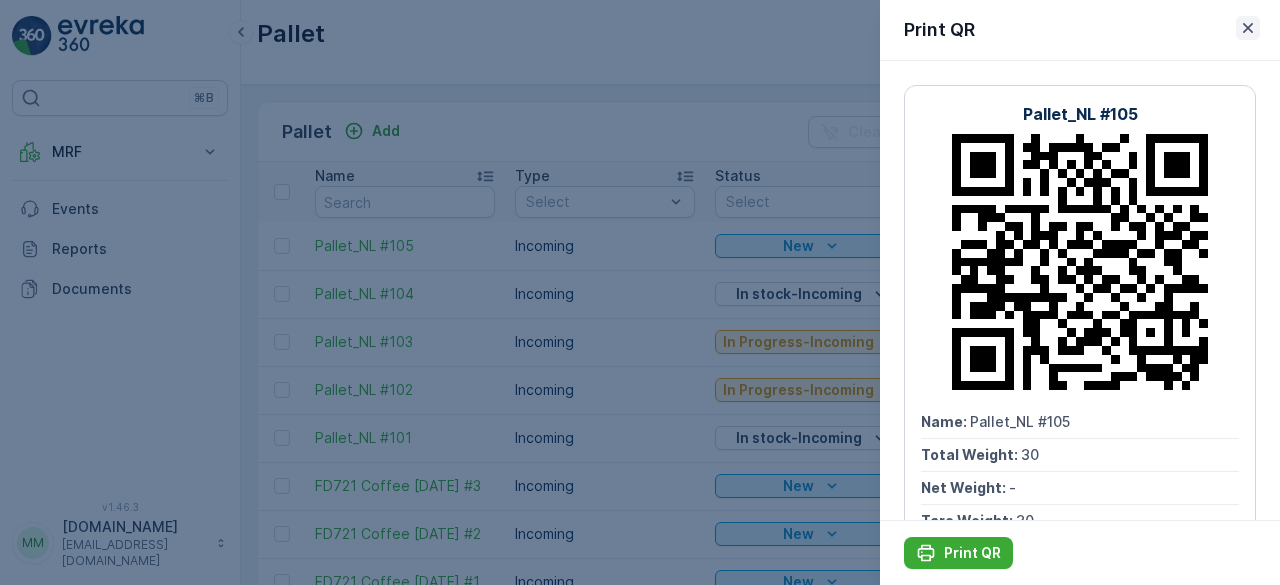 click 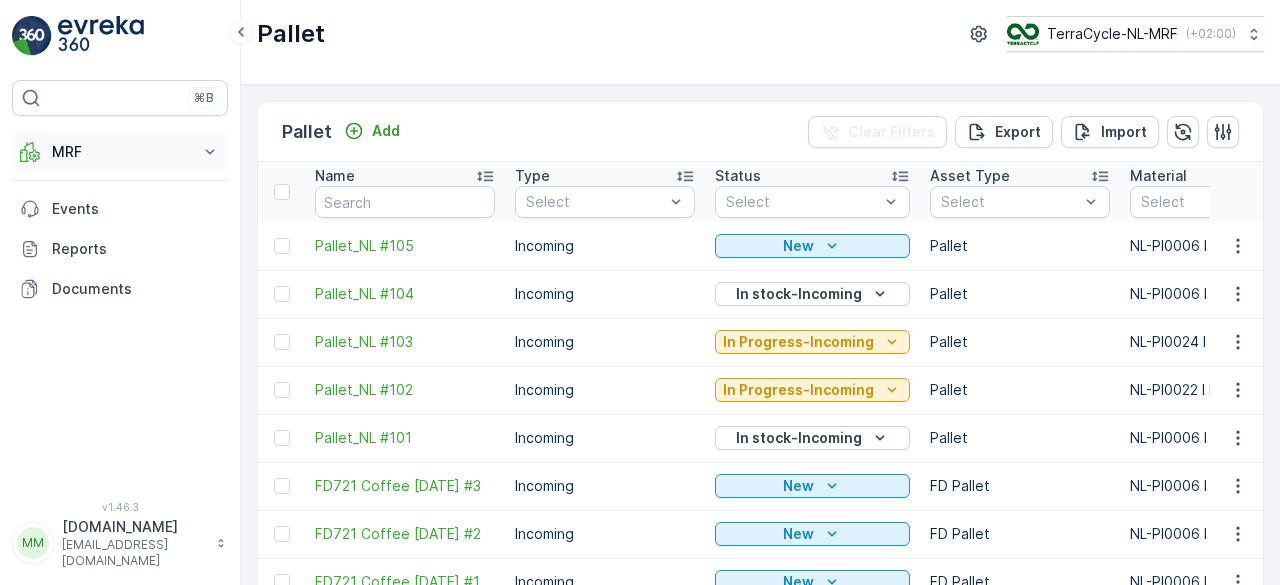 click on "MRF" at bounding box center [120, 152] 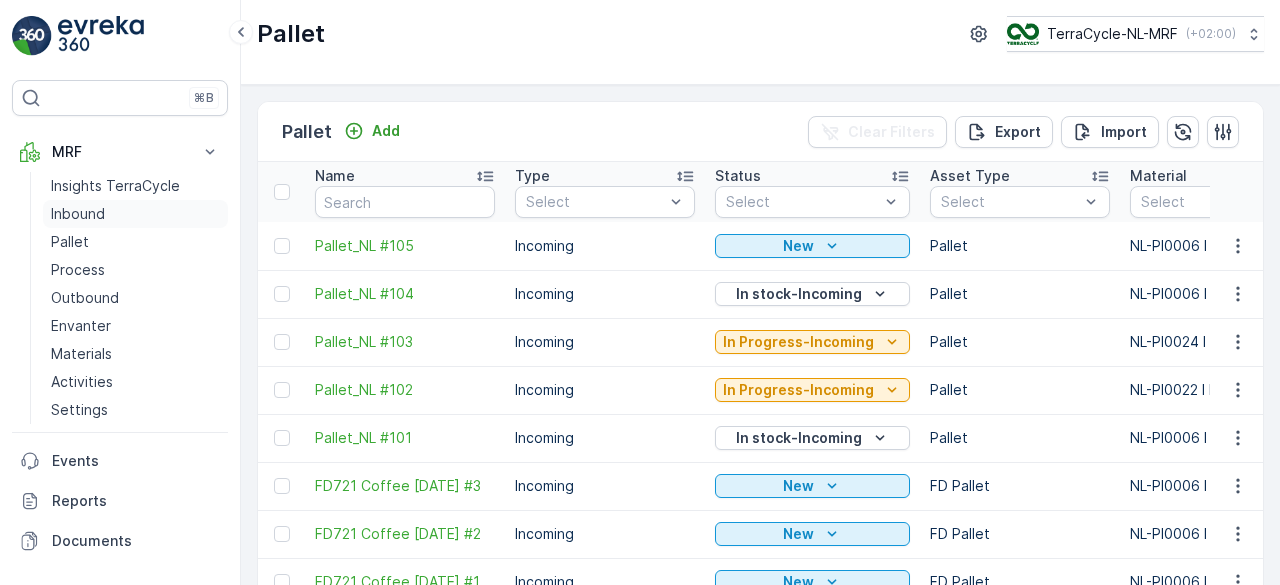 click on "Inbound" at bounding box center [78, 214] 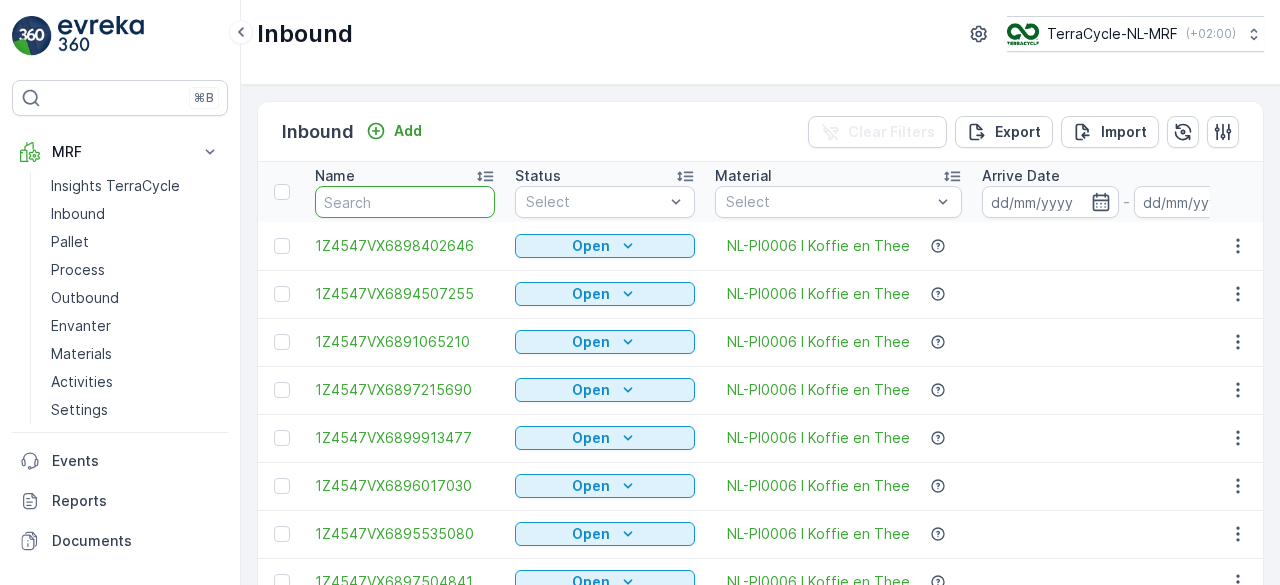click at bounding box center [405, 202] 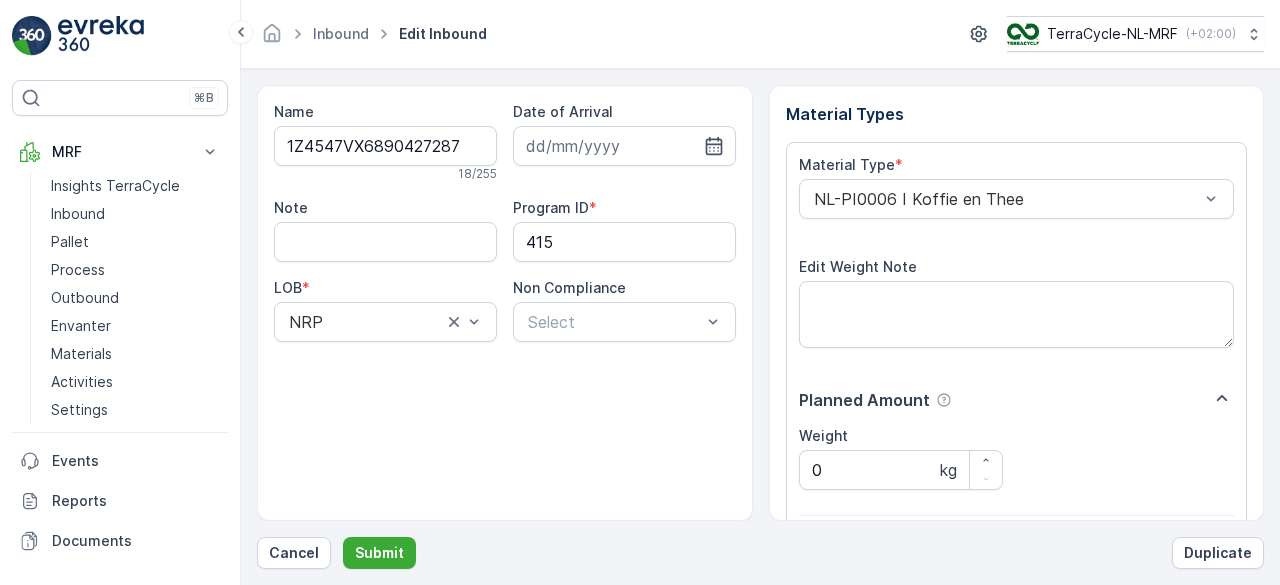 scroll, scrollTop: 311, scrollLeft: 0, axis: vertical 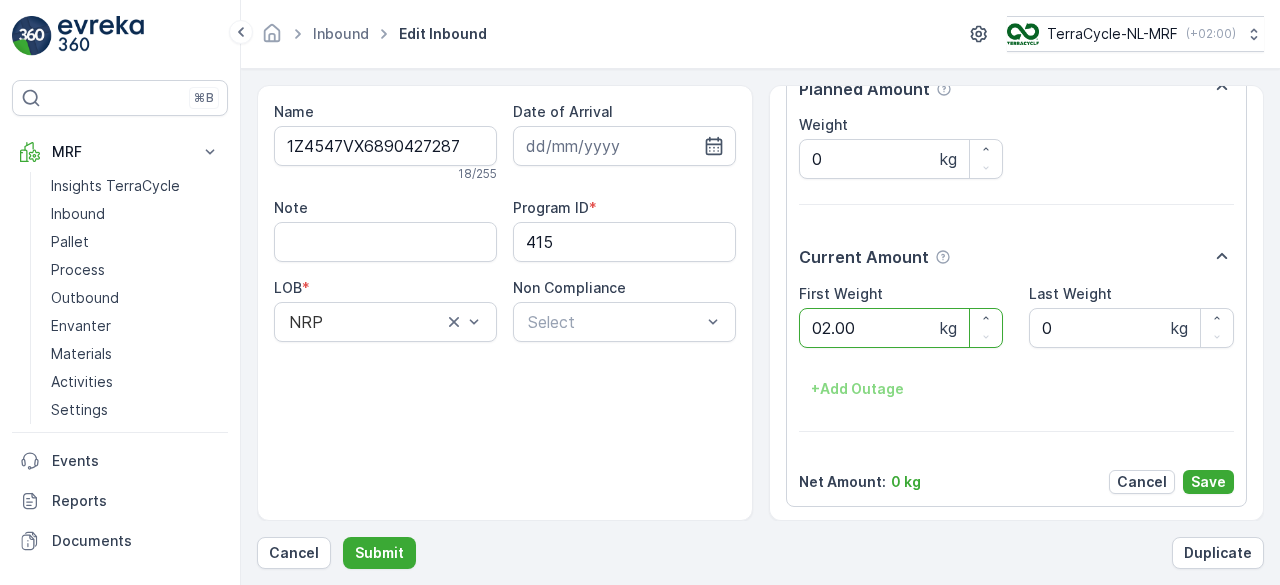 click on "Submit" at bounding box center [379, 553] 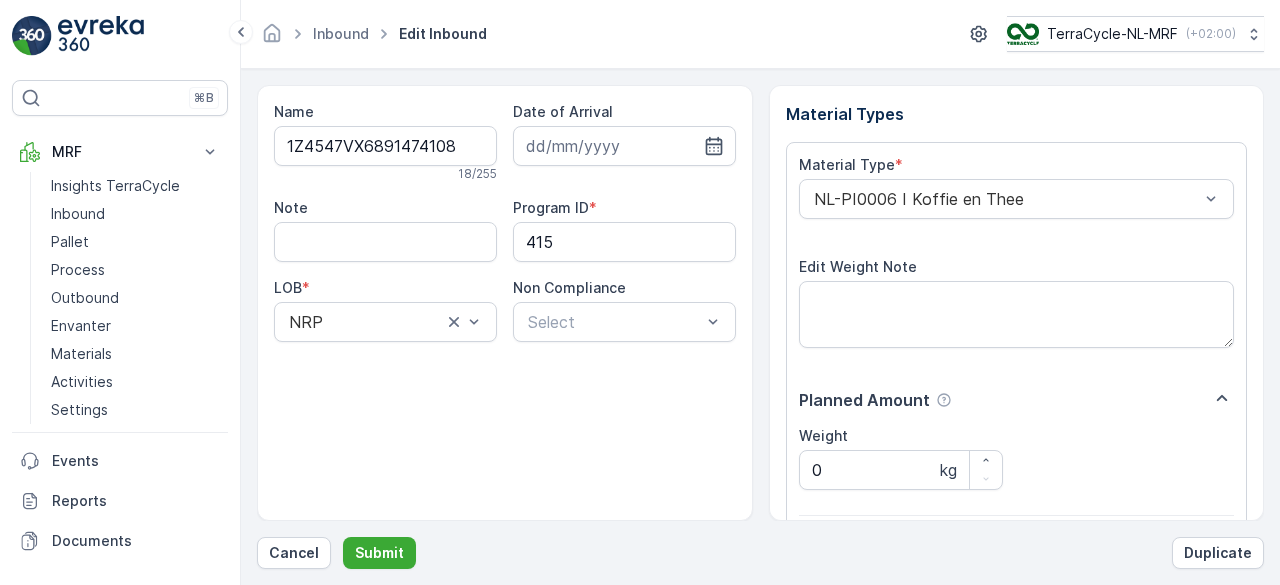 scroll, scrollTop: 311, scrollLeft: 0, axis: vertical 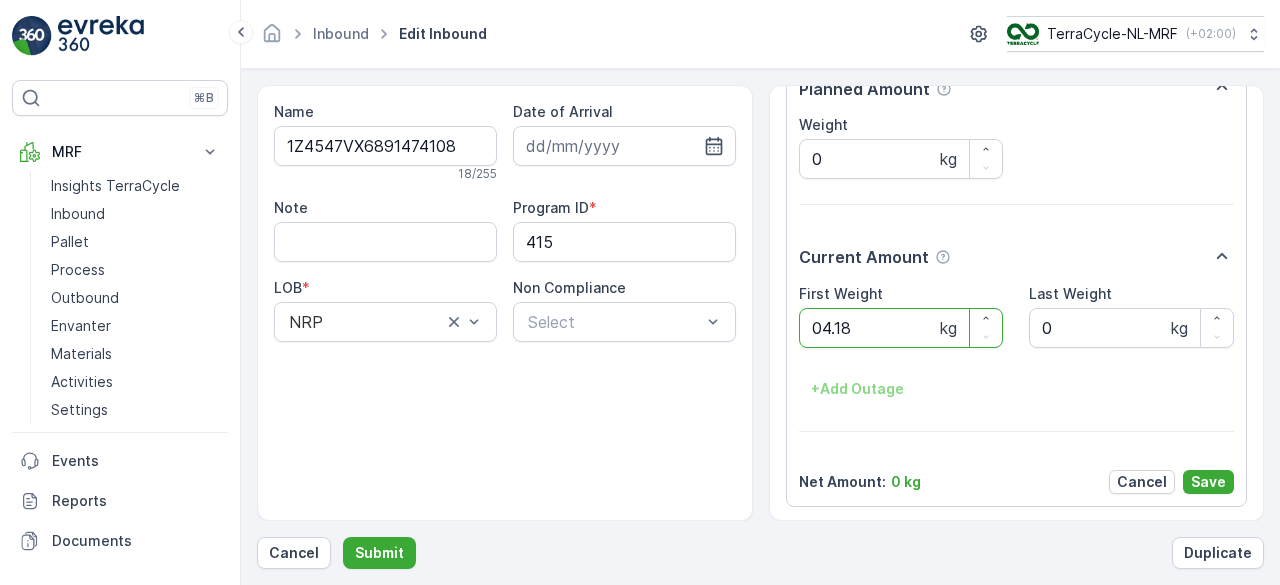 click on "Submit" at bounding box center [379, 553] 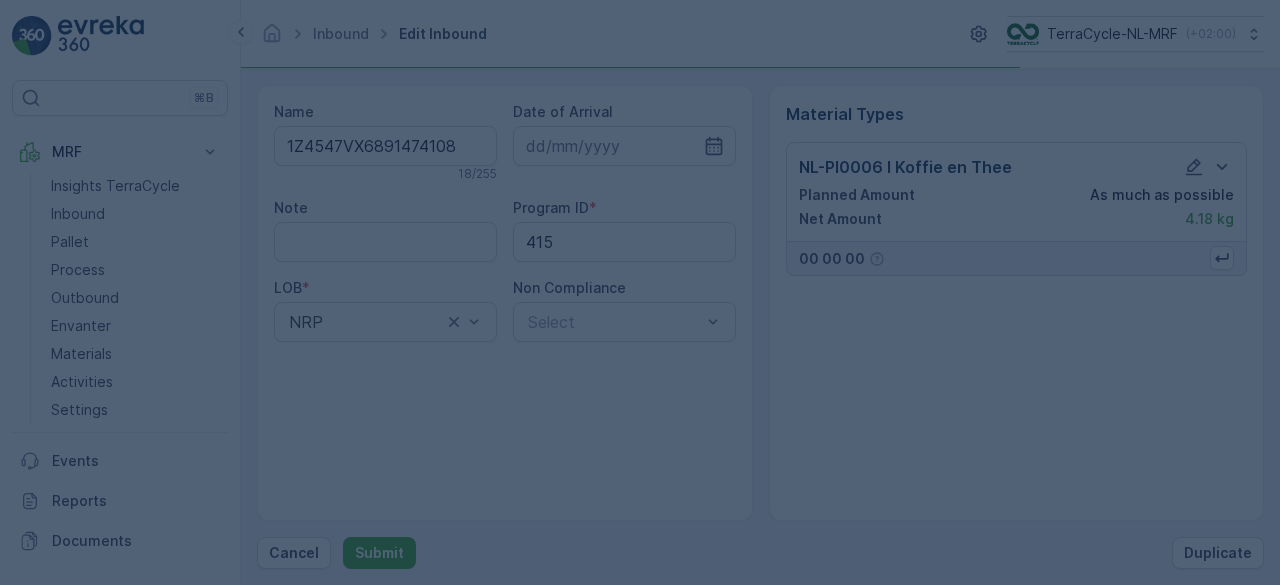 scroll, scrollTop: 0, scrollLeft: 0, axis: both 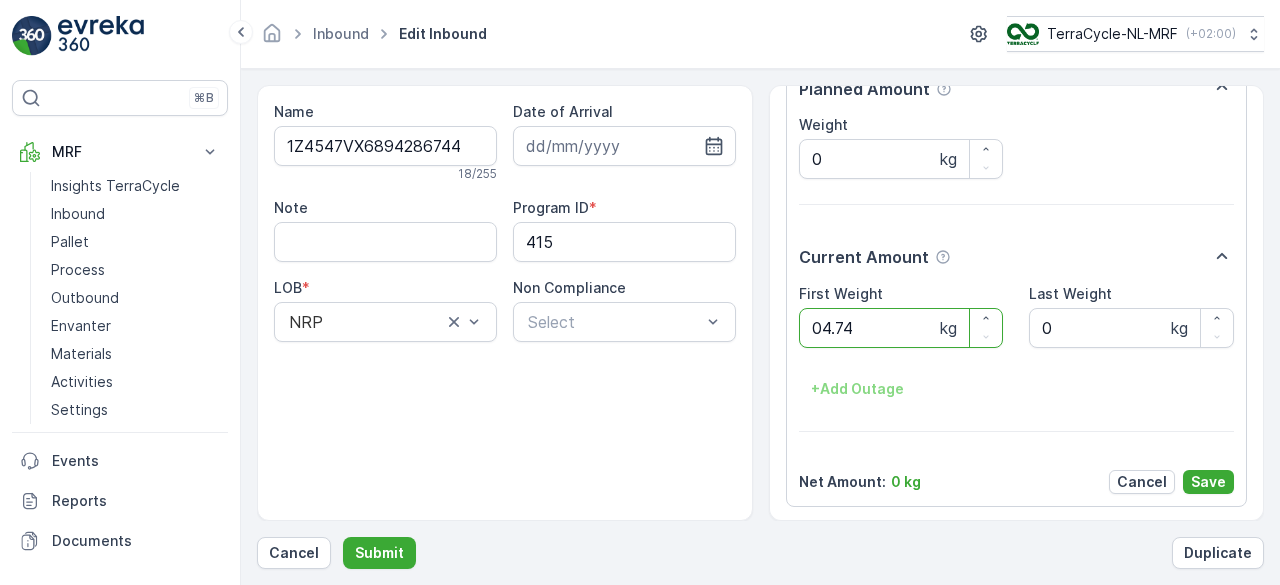 click on "Submit" at bounding box center [379, 553] 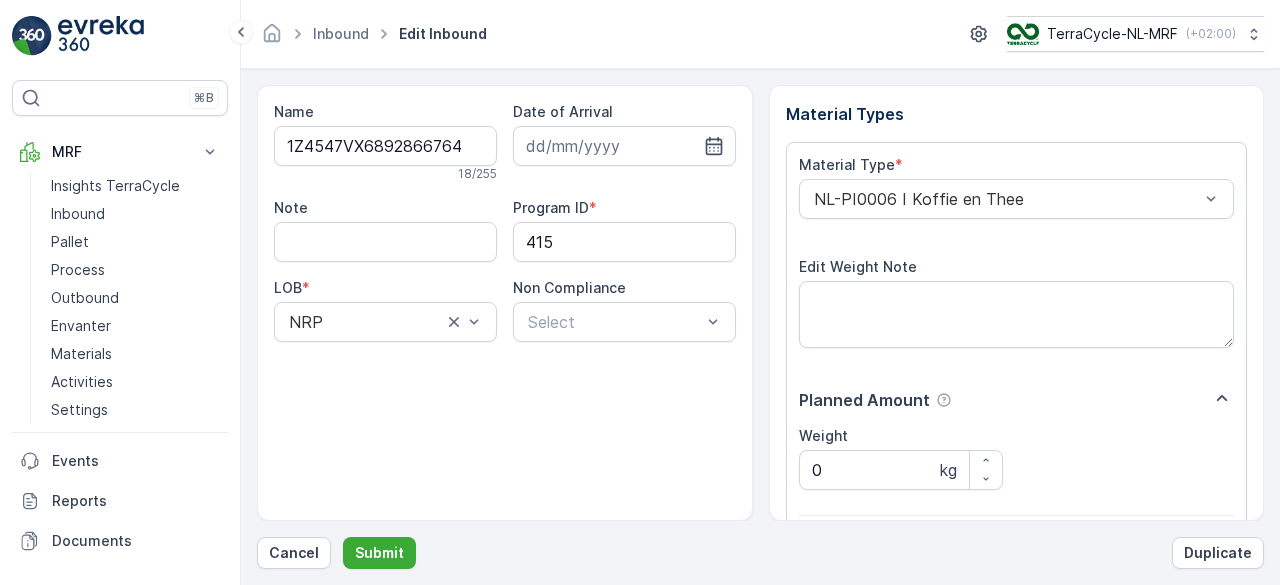scroll, scrollTop: 311, scrollLeft: 0, axis: vertical 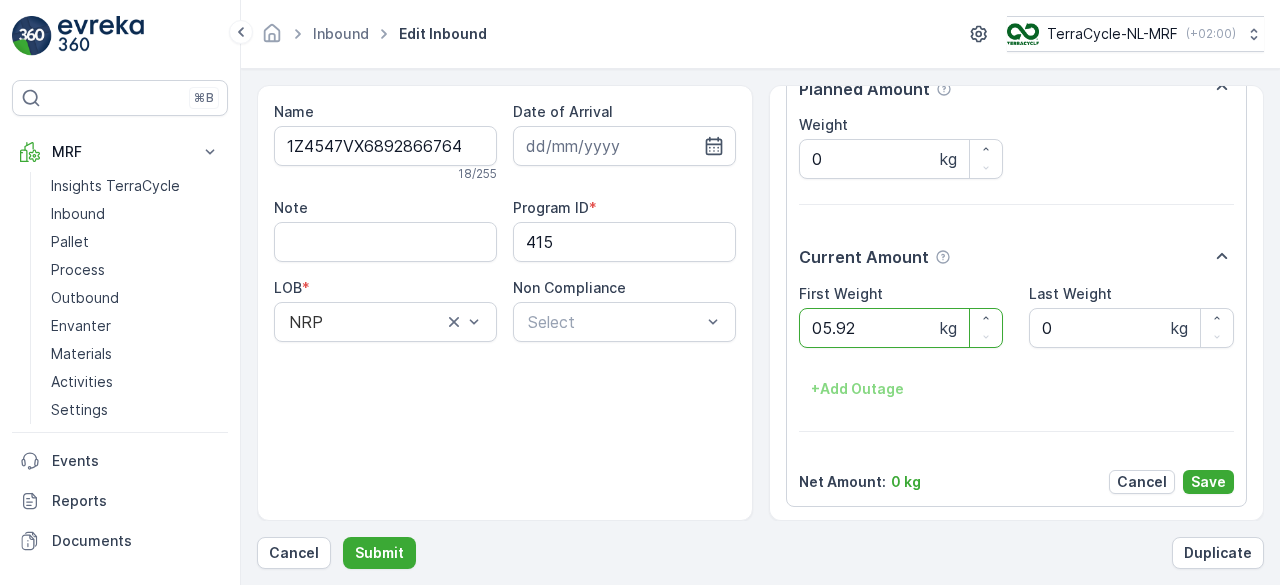 click on "Submit" at bounding box center (379, 553) 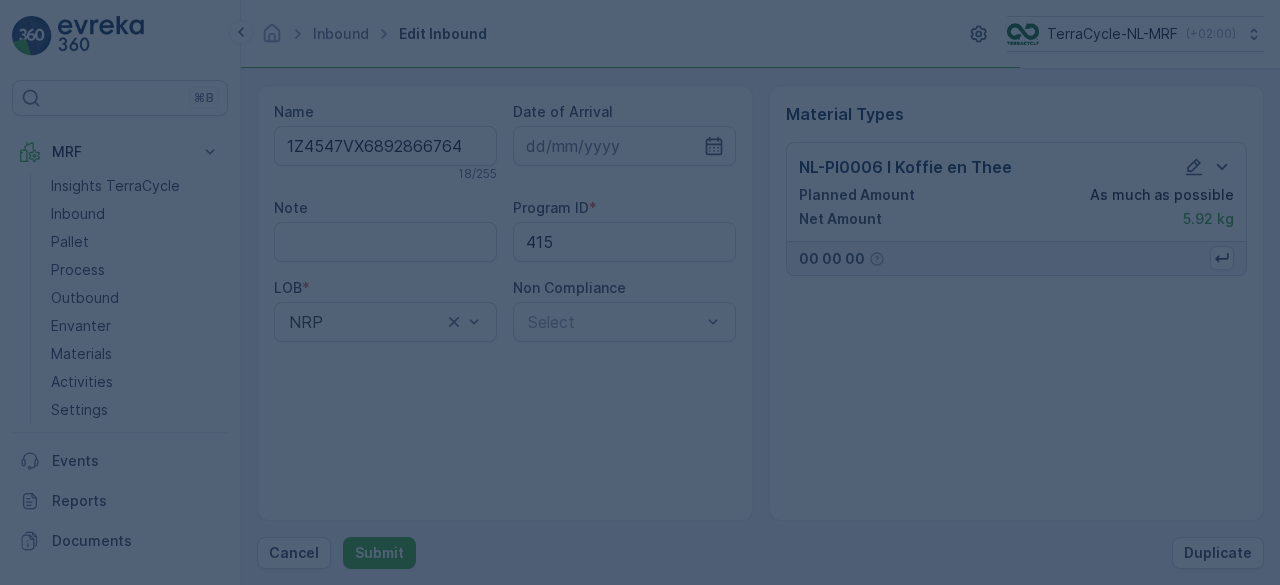 scroll, scrollTop: 0, scrollLeft: 0, axis: both 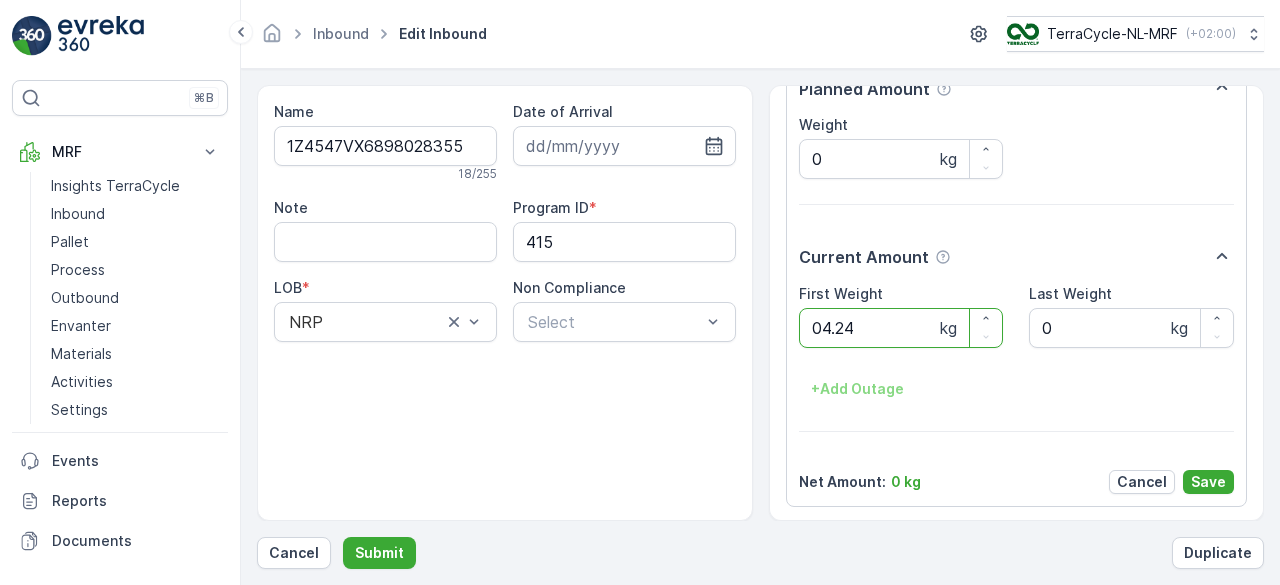 click on "Submit" at bounding box center (379, 553) 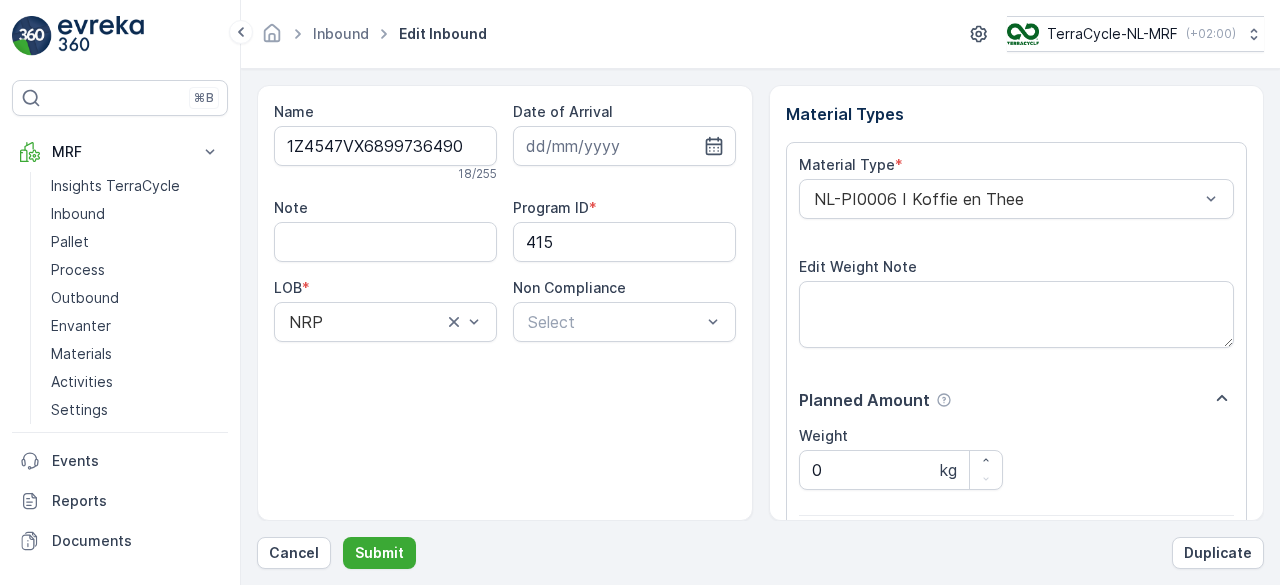 scroll, scrollTop: 311, scrollLeft: 0, axis: vertical 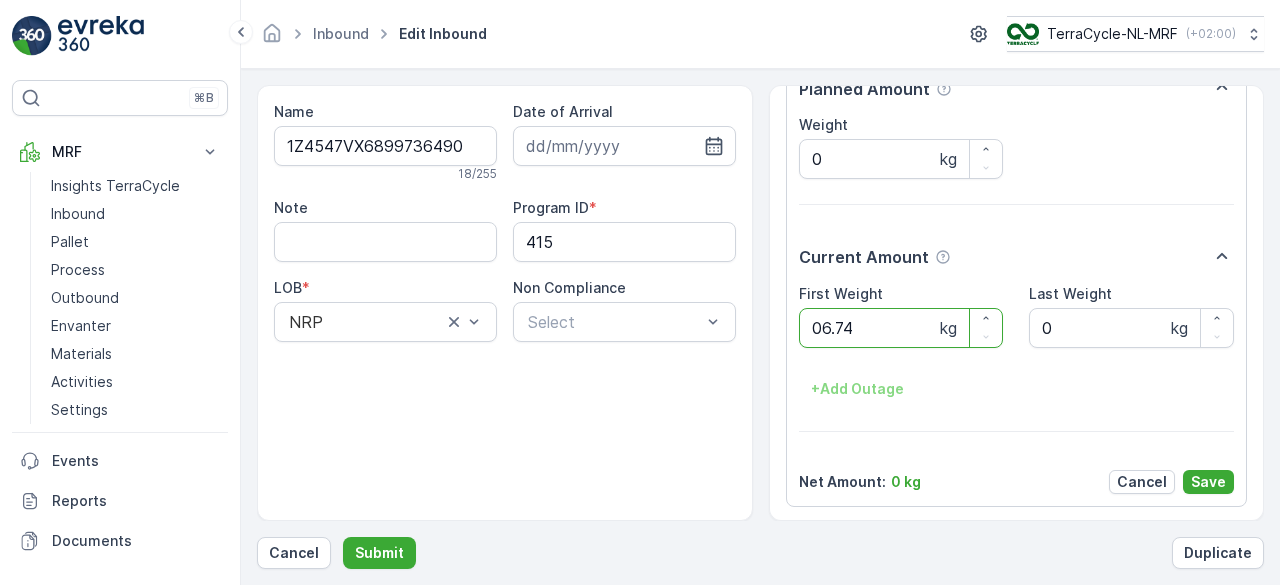 click on "Submit" at bounding box center [379, 553] 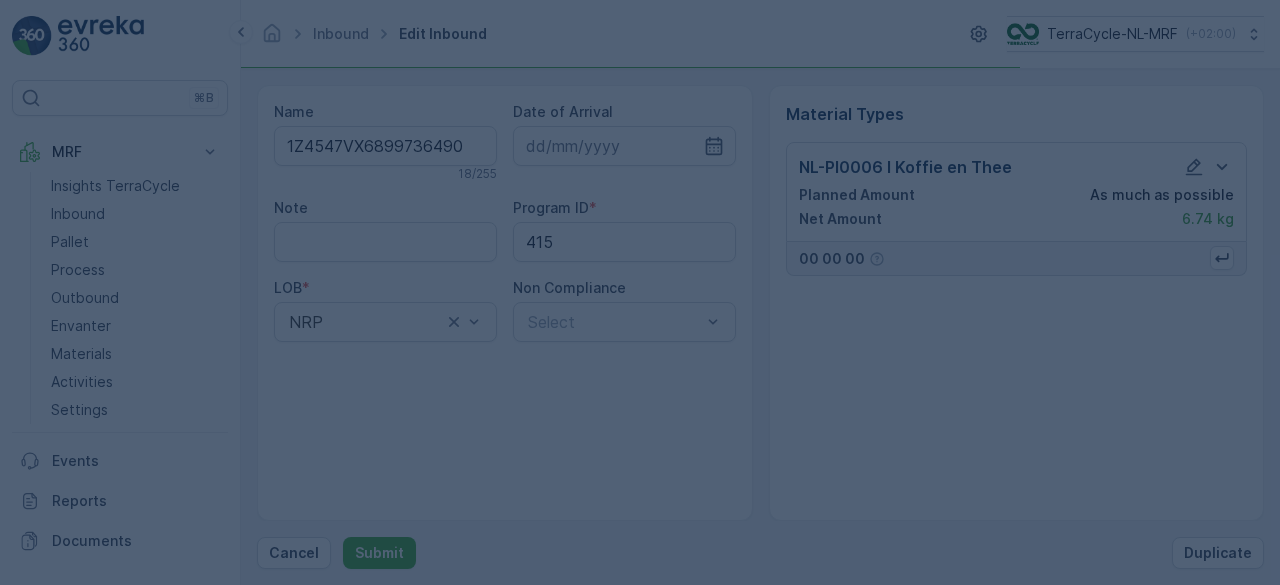scroll, scrollTop: 0, scrollLeft: 0, axis: both 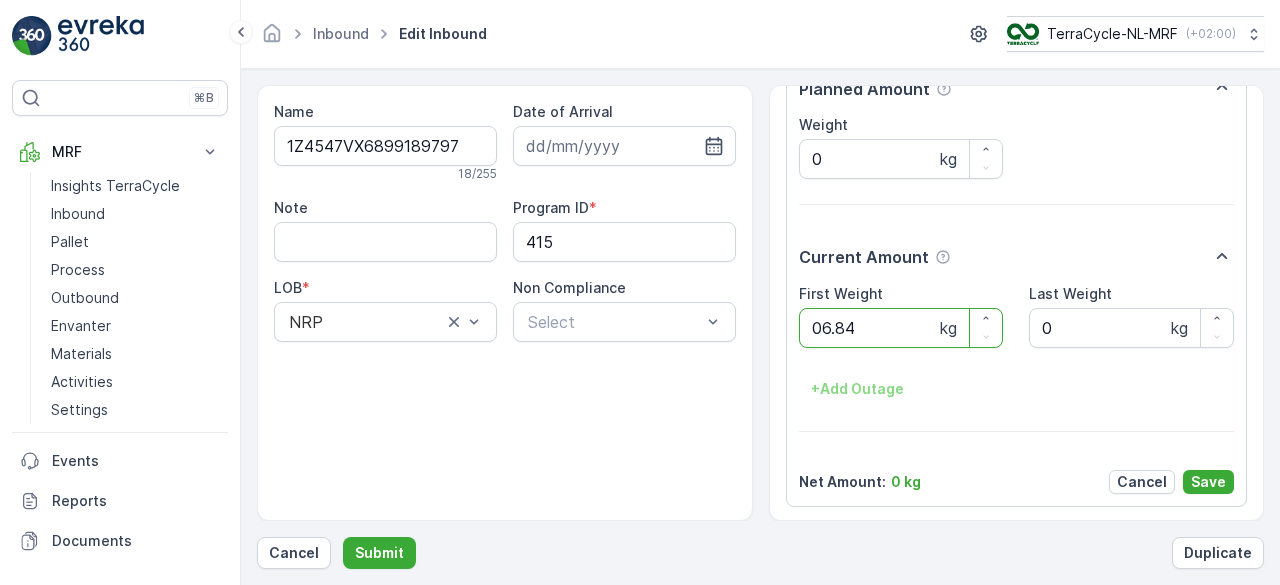 click on "Submit" at bounding box center [379, 553] 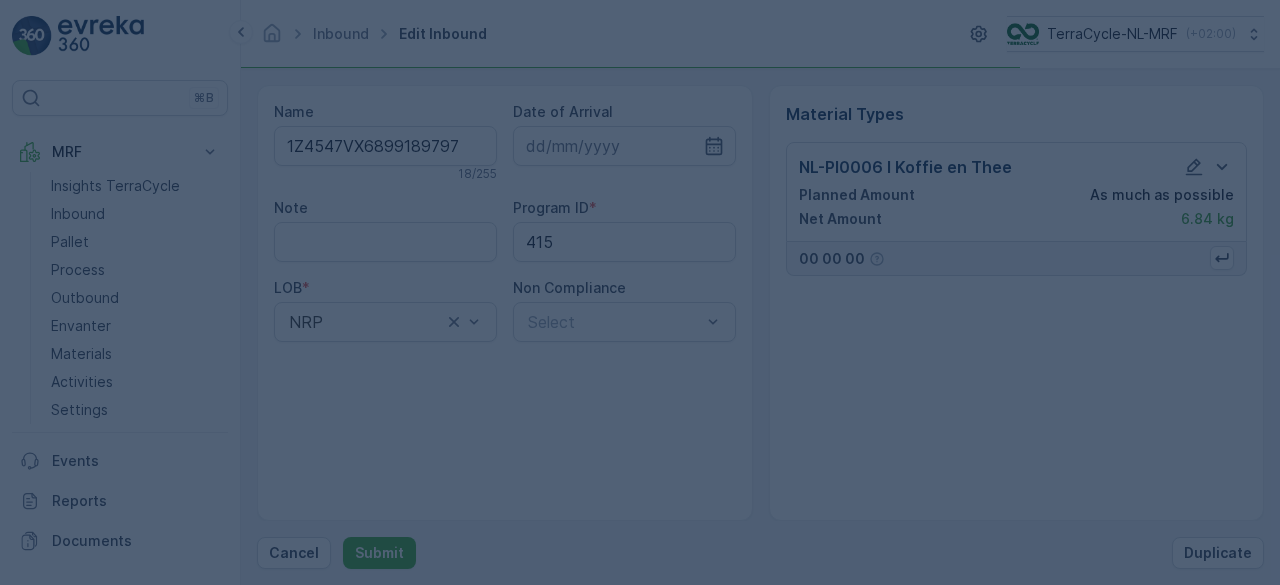 scroll, scrollTop: 0, scrollLeft: 0, axis: both 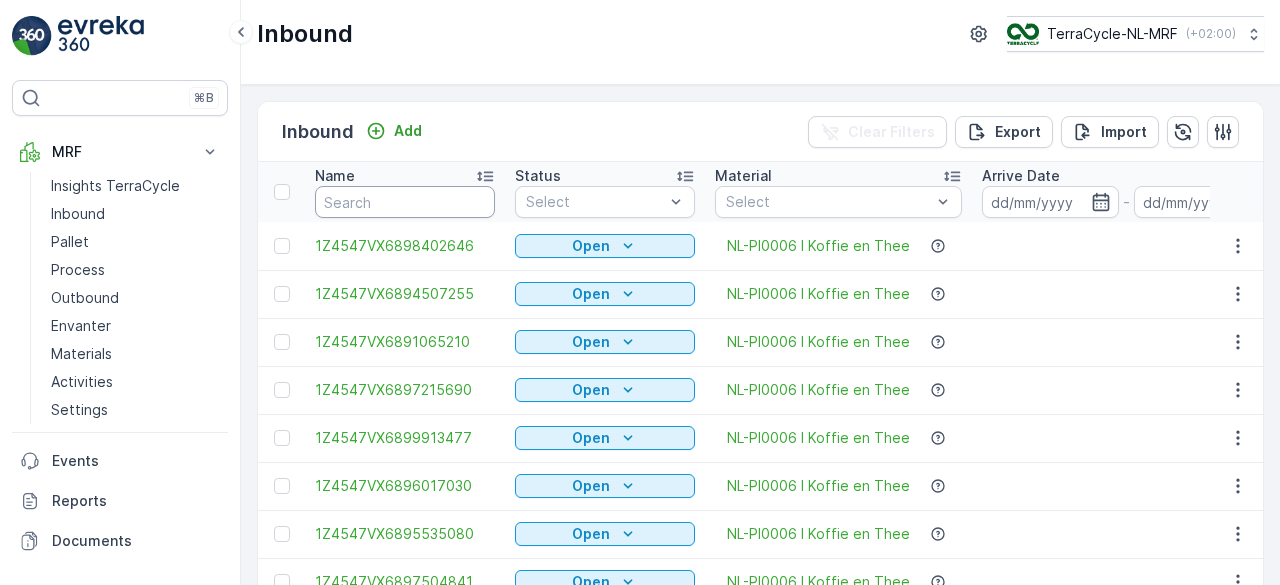 click at bounding box center [405, 202] 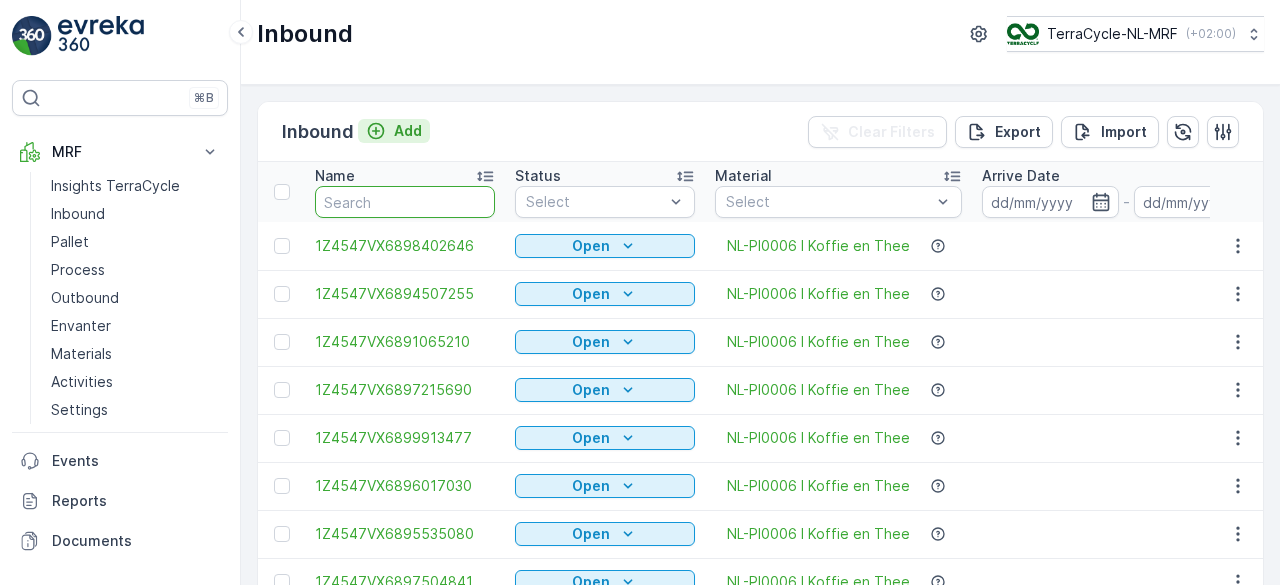 click 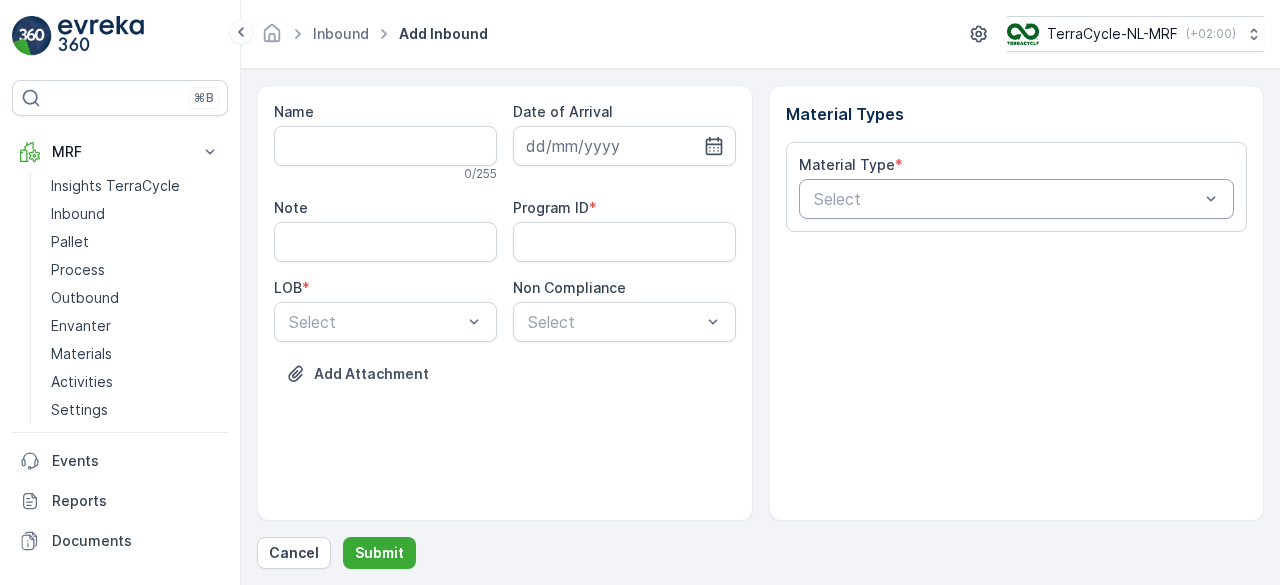 click at bounding box center [1007, 199] 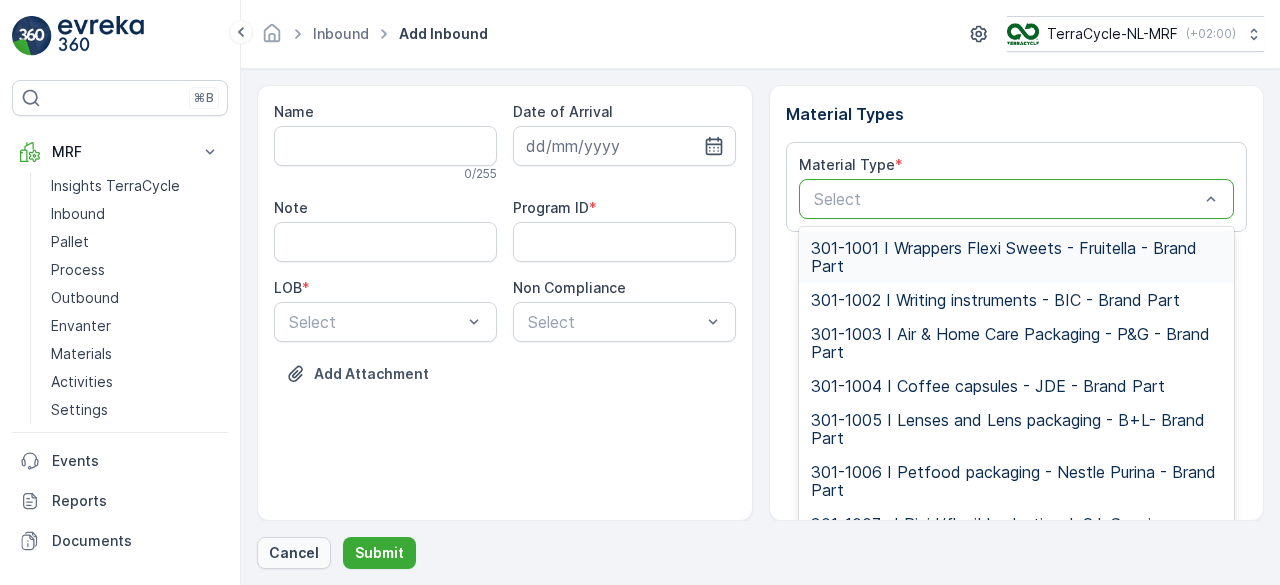 click on "Cancel" at bounding box center (294, 553) 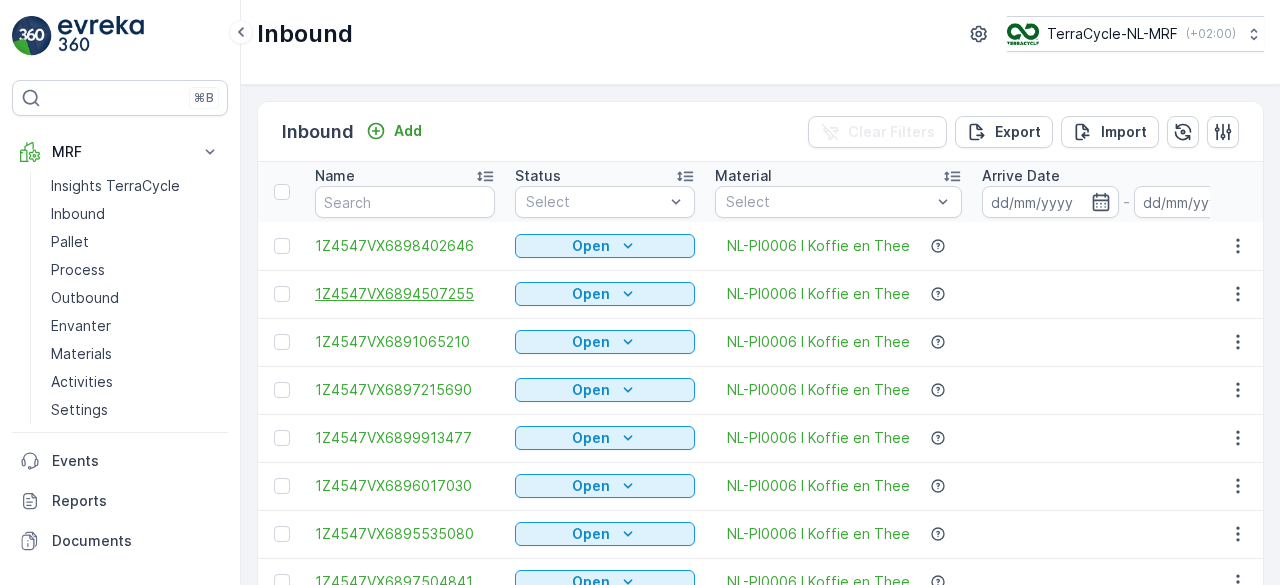 click on "1Z4547VX6894507255" at bounding box center (405, 294) 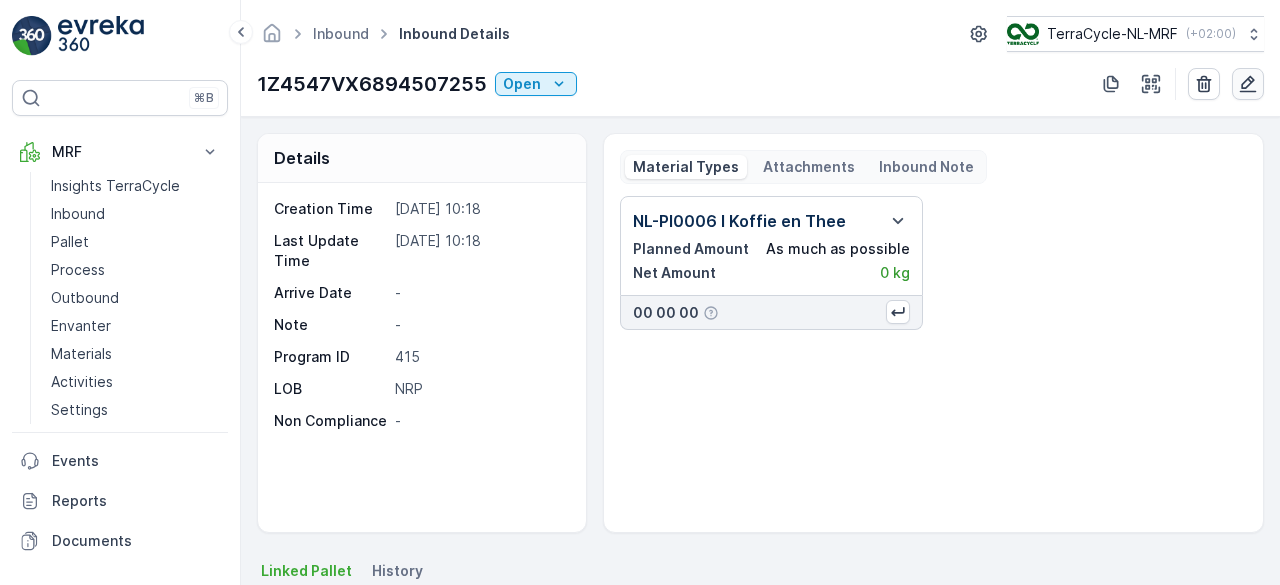 click at bounding box center (1248, 84) 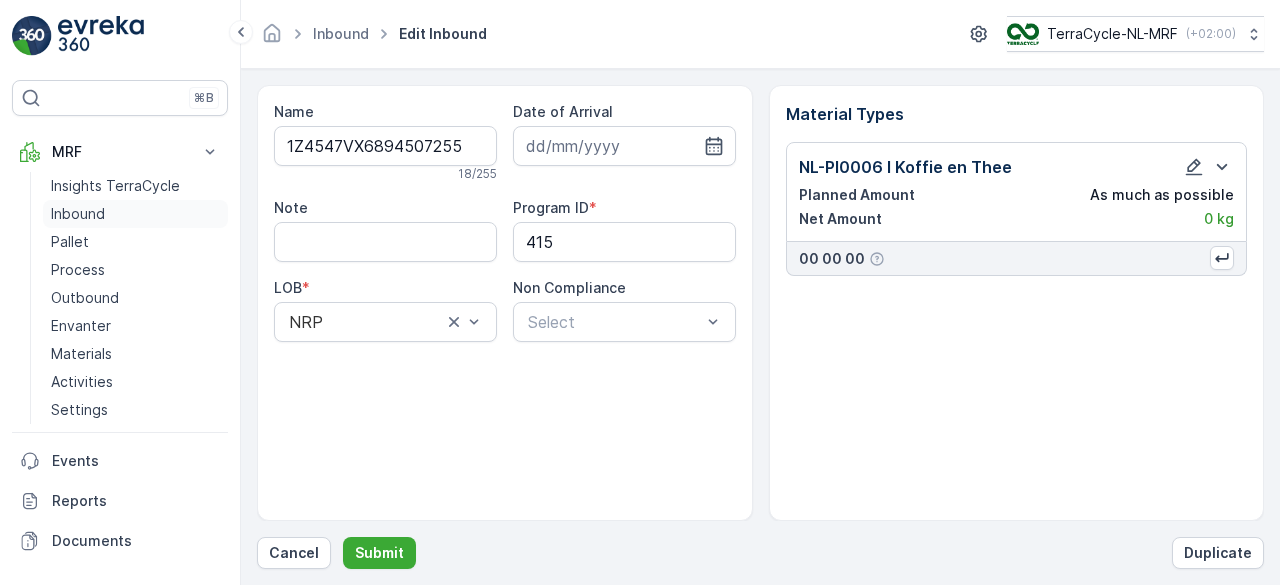 click on "Inbound" at bounding box center [78, 214] 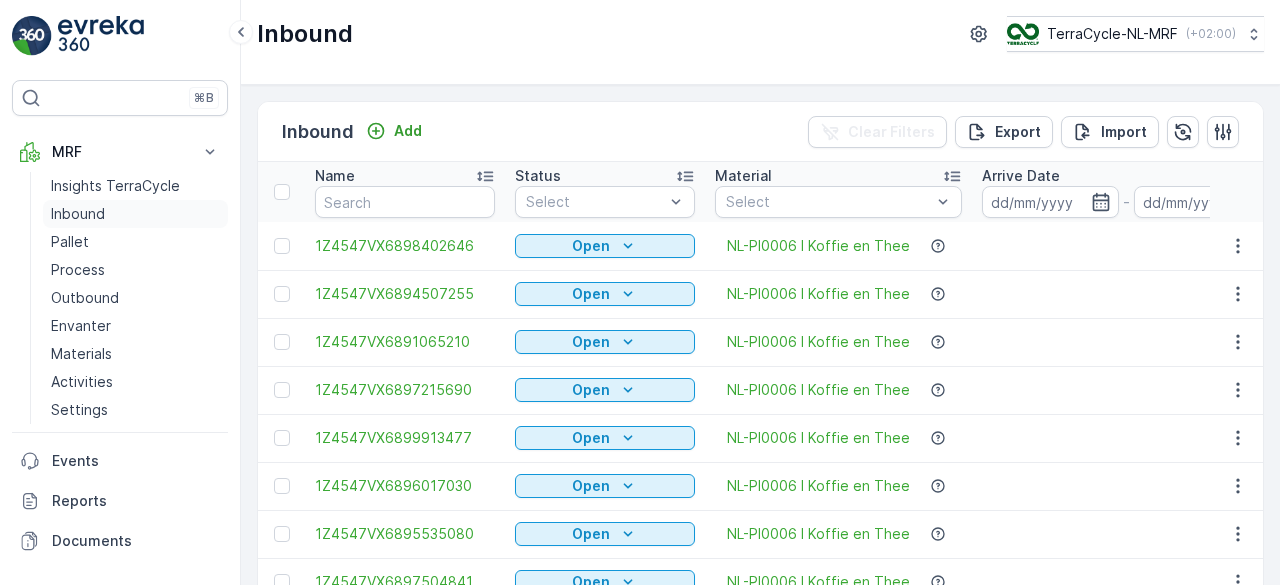 click on "Inbound" at bounding box center (135, 214) 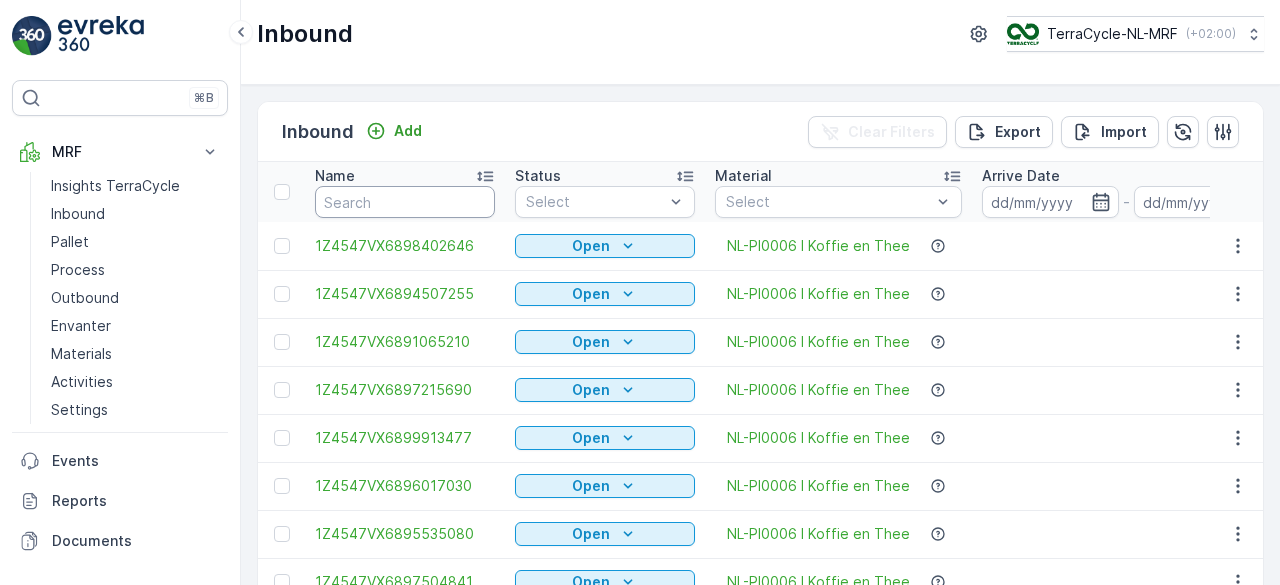 click at bounding box center [405, 202] 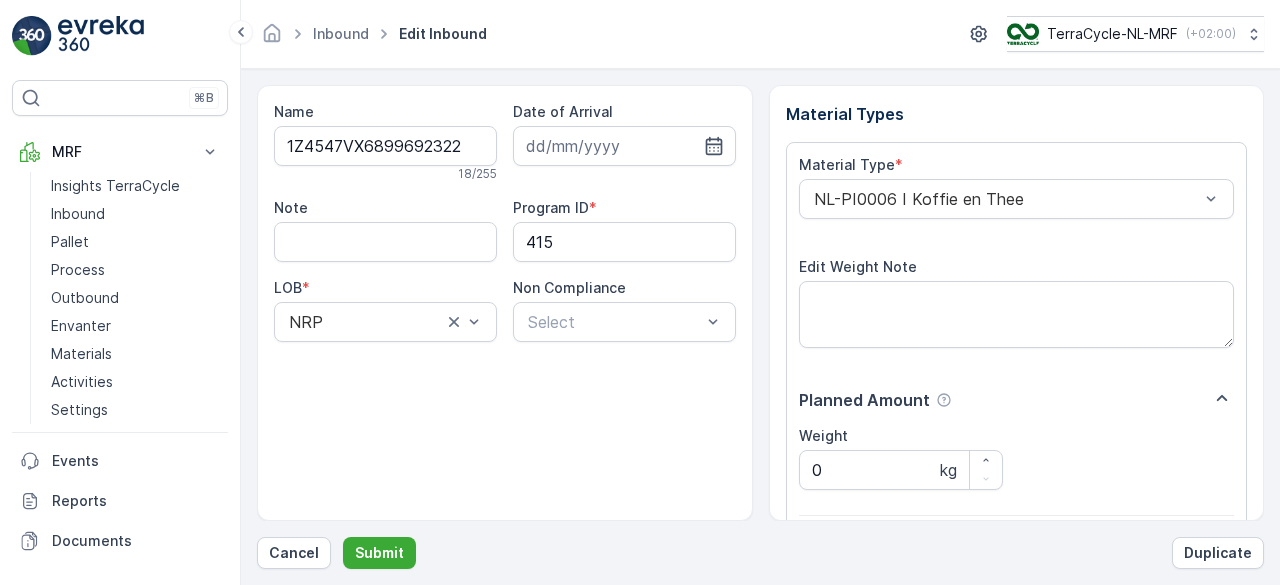 scroll, scrollTop: 311, scrollLeft: 0, axis: vertical 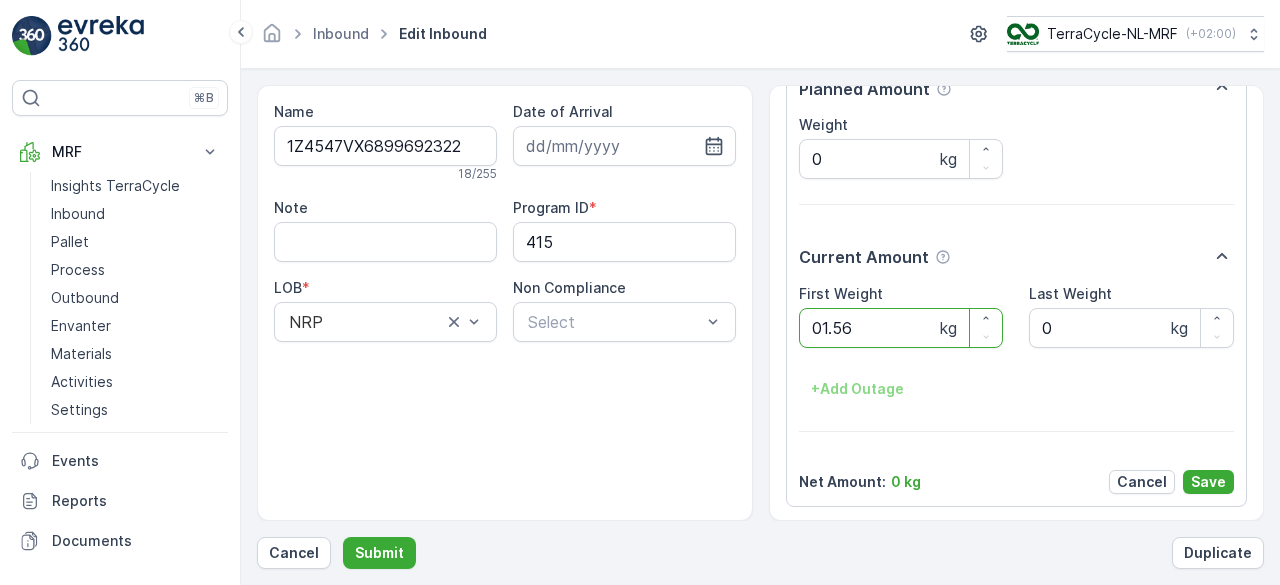 click on "Submit" at bounding box center (379, 553) 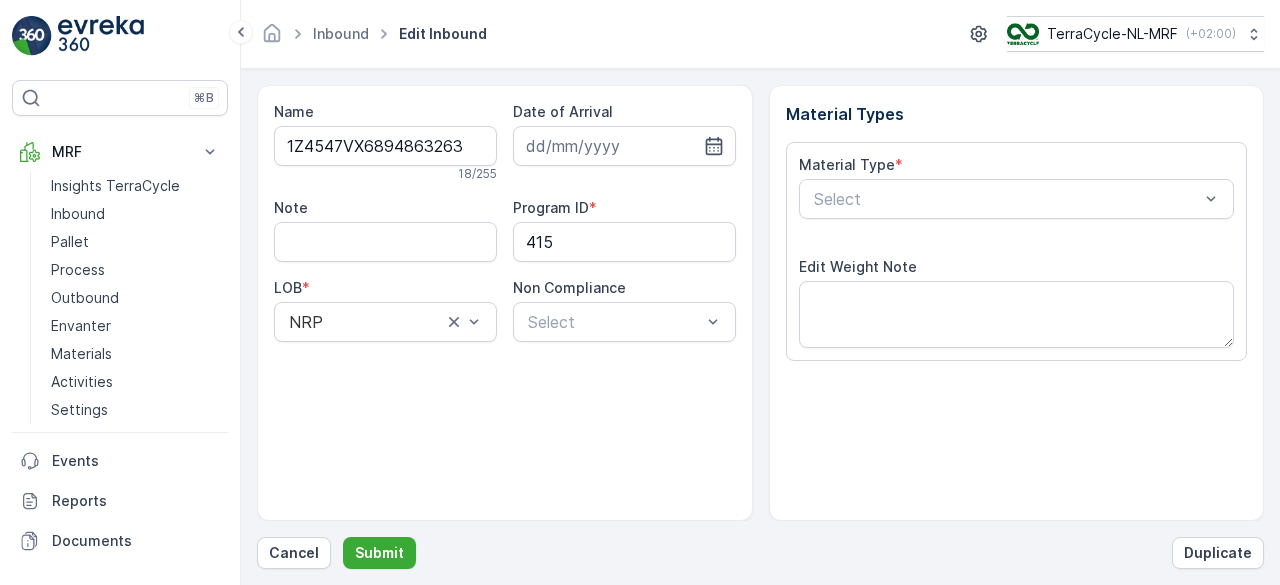 scroll, scrollTop: 311, scrollLeft: 0, axis: vertical 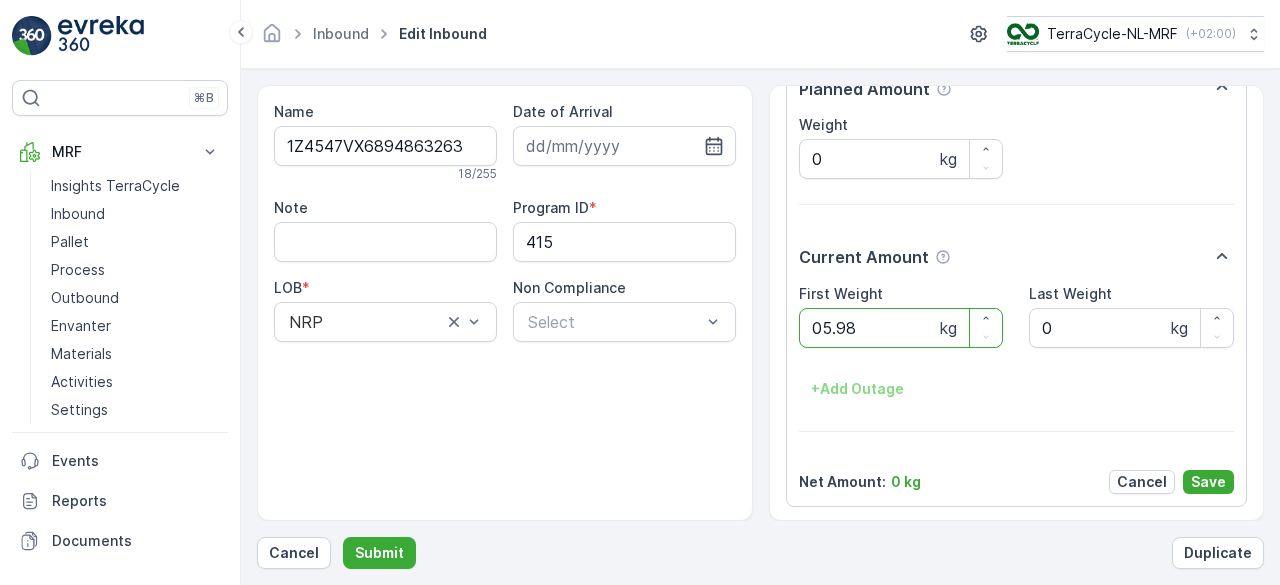 click on "Submit" at bounding box center [379, 553] 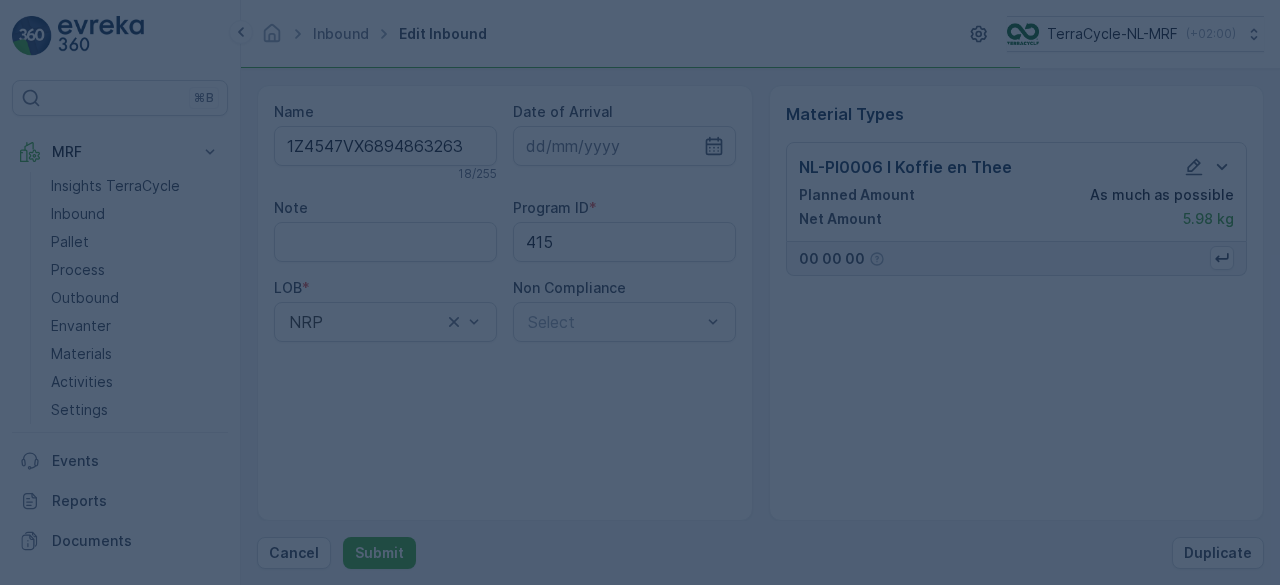 scroll, scrollTop: 0, scrollLeft: 0, axis: both 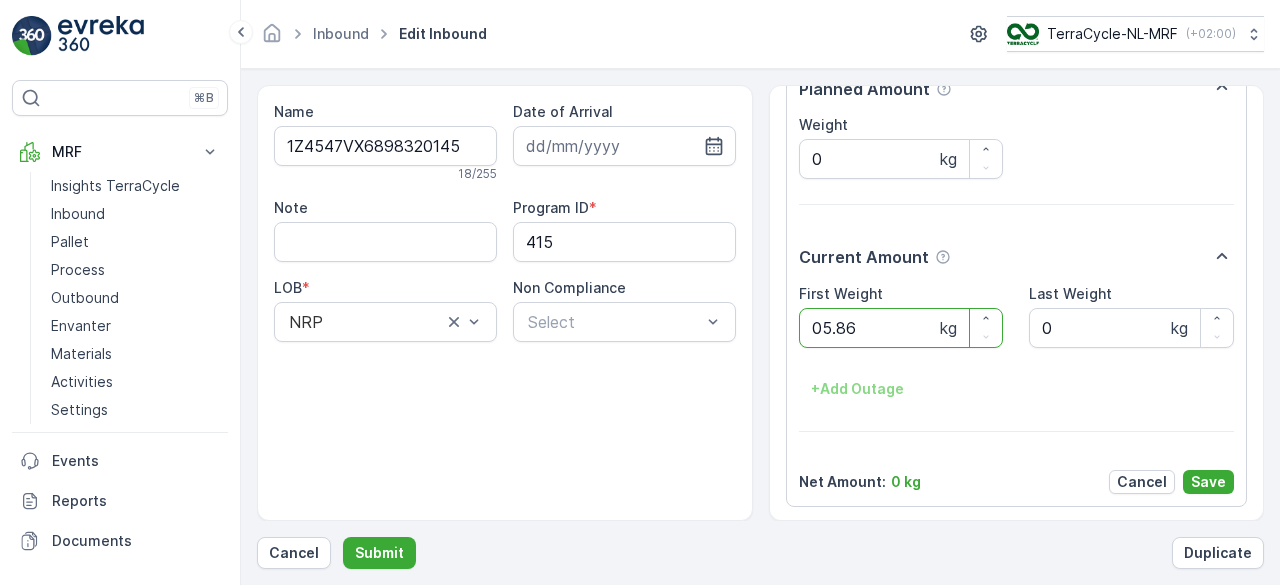 click on "Submit" at bounding box center [379, 553] 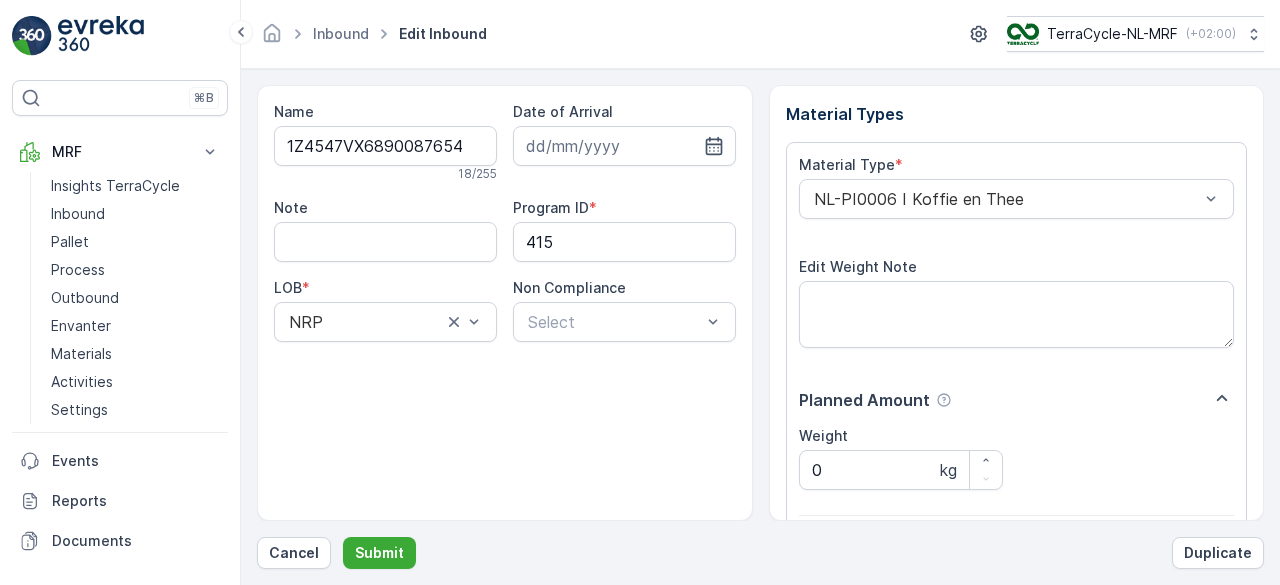 scroll, scrollTop: 311, scrollLeft: 0, axis: vertical 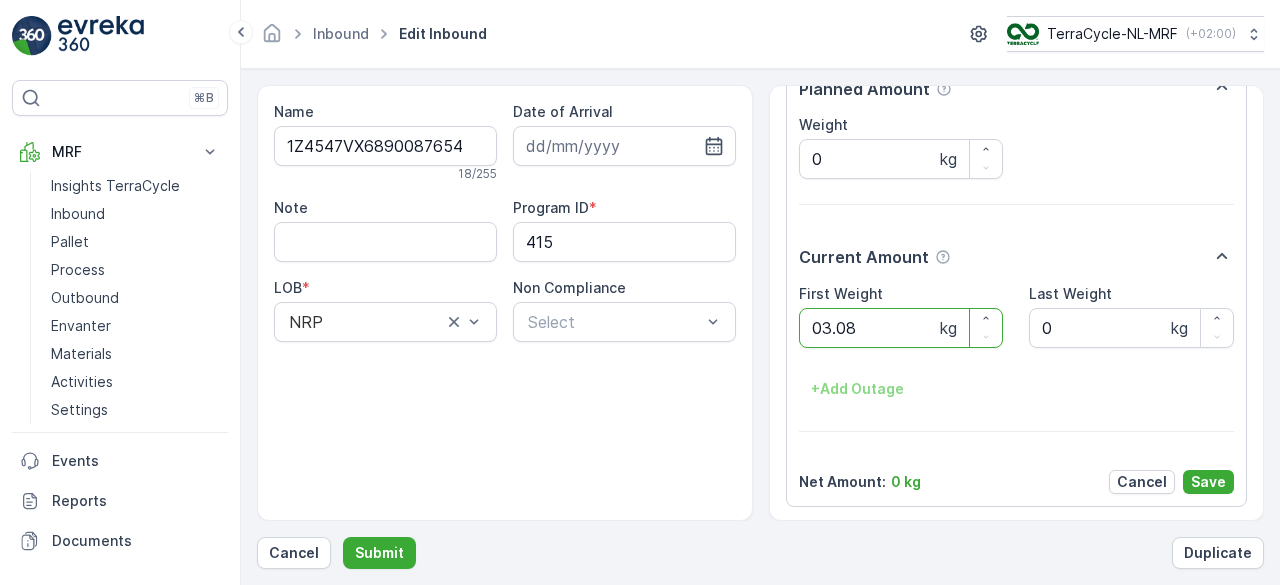 click on "Submit" at bounding box center (379, 553) 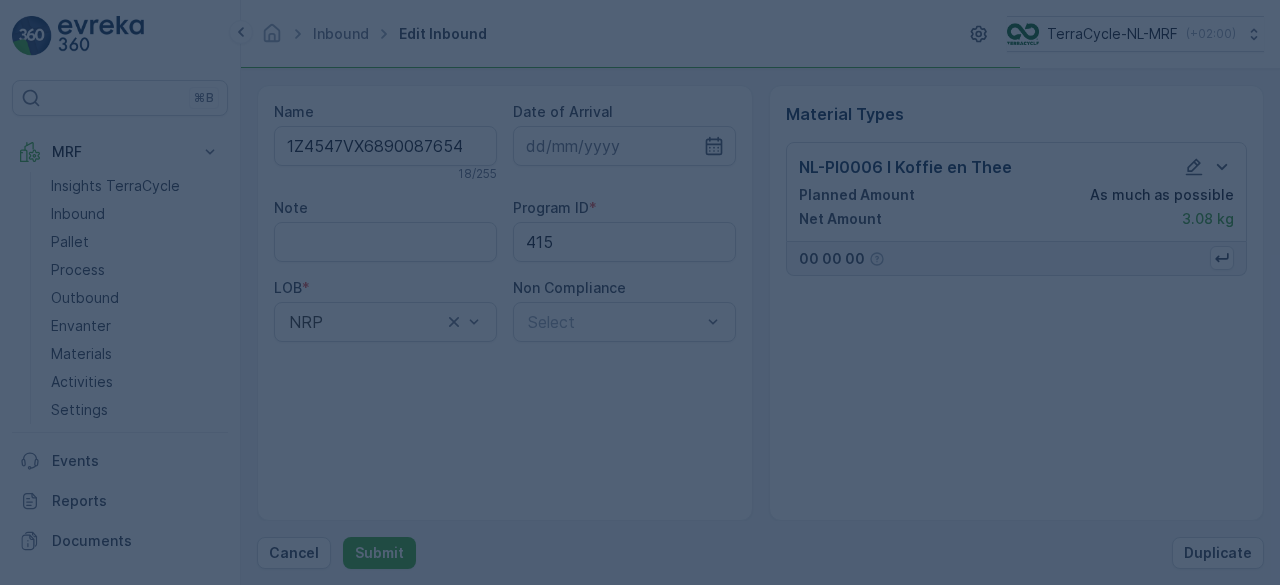 scroll, scrollTop: 0, scrollLeft: 0, axis: both 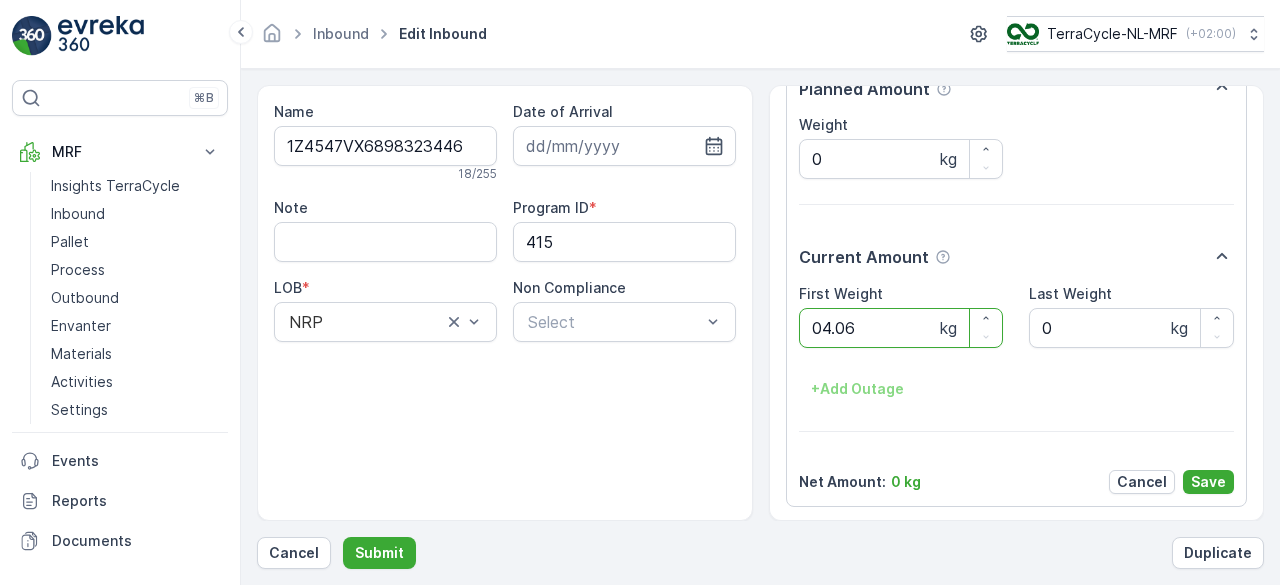 click on "Submit" at bounding box center (379, 553) 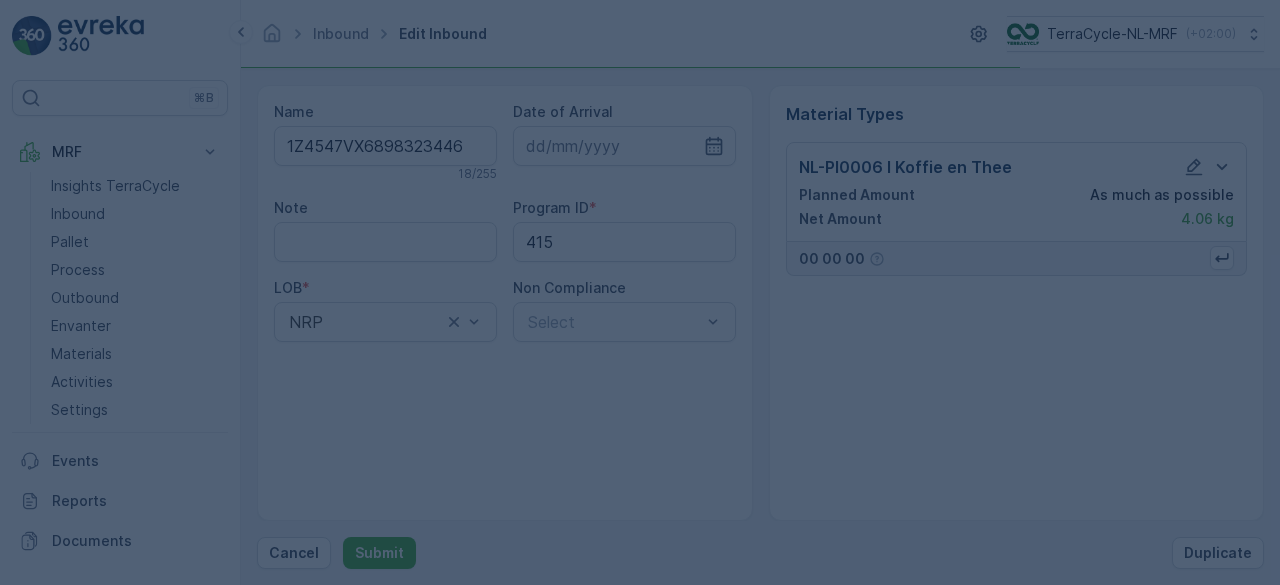 scroll, scrollTop: 0, scrollLeft: 0, axis: both 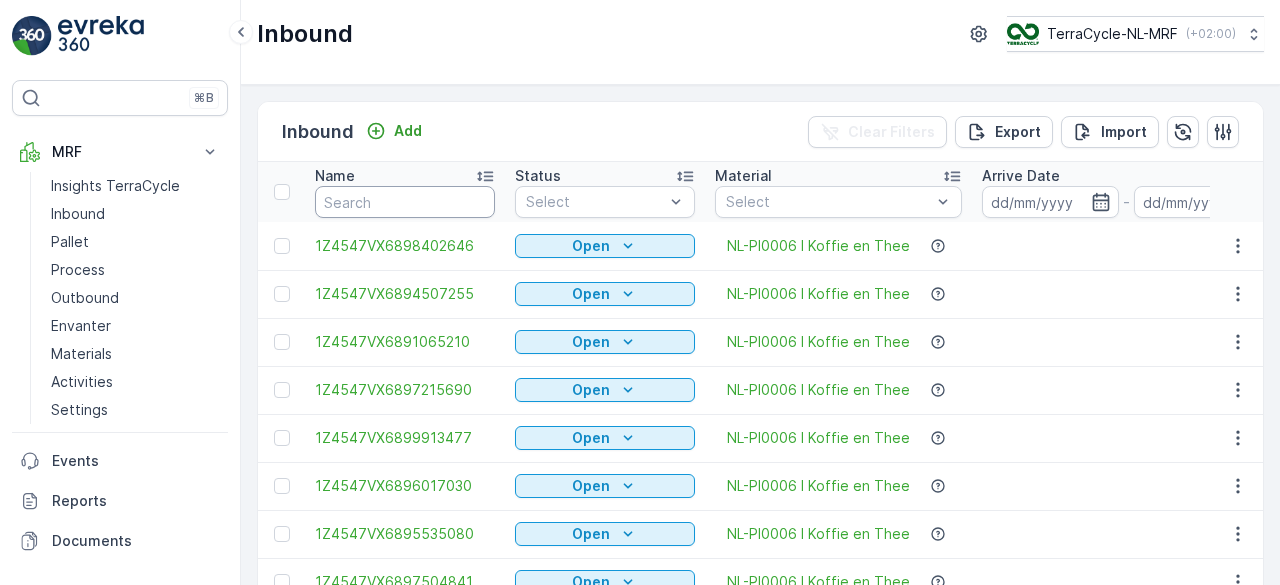 click at bounding box center (405, 202) 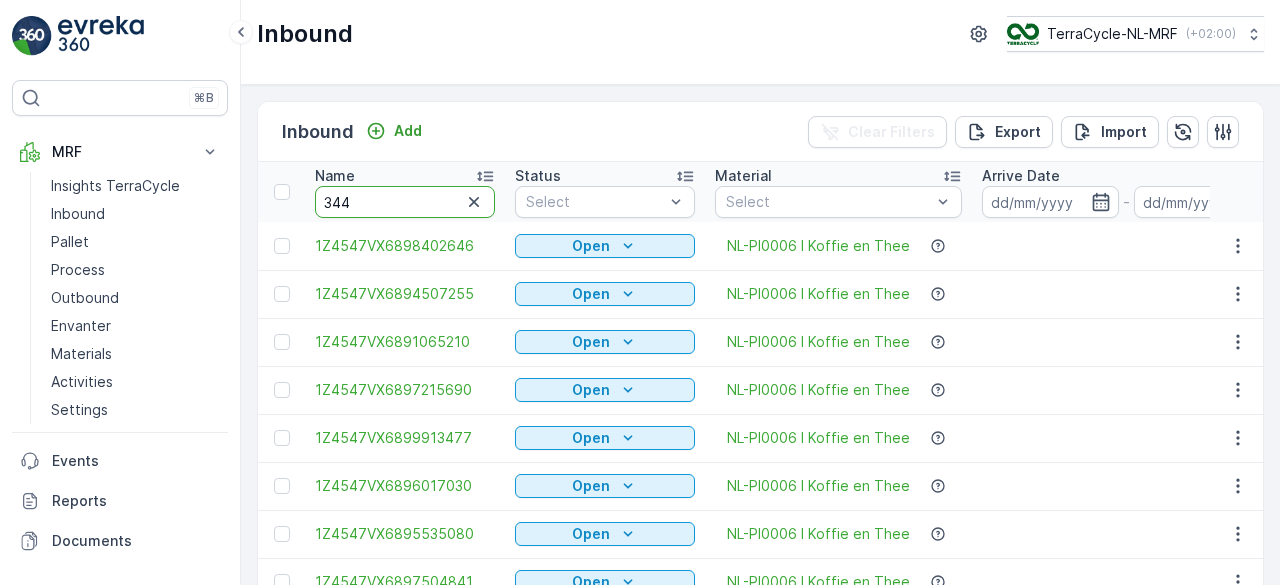 type on "3446" 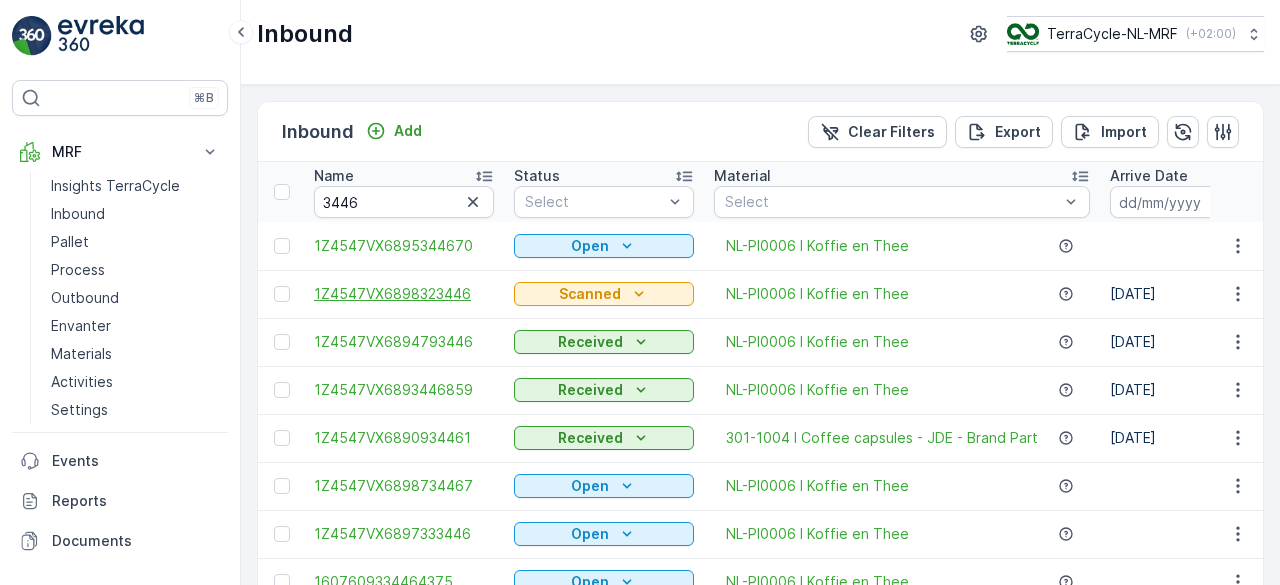 scroll, scrollTop: 0, scrollLeft: 0, axis: both 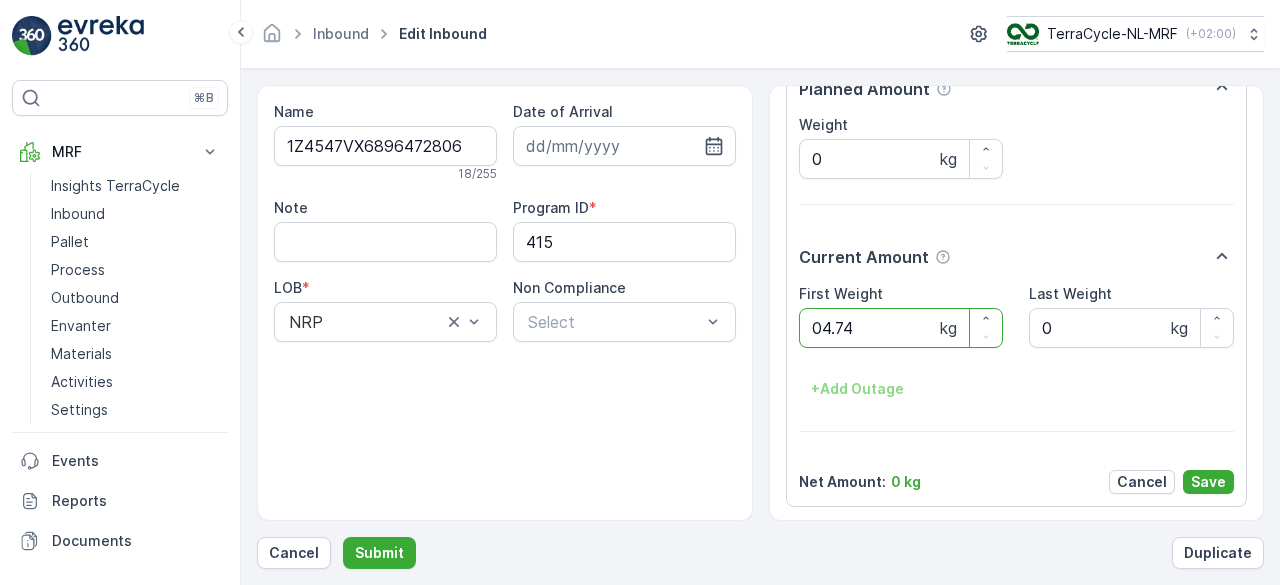click on "Submit" at bounding box center (379, 553) 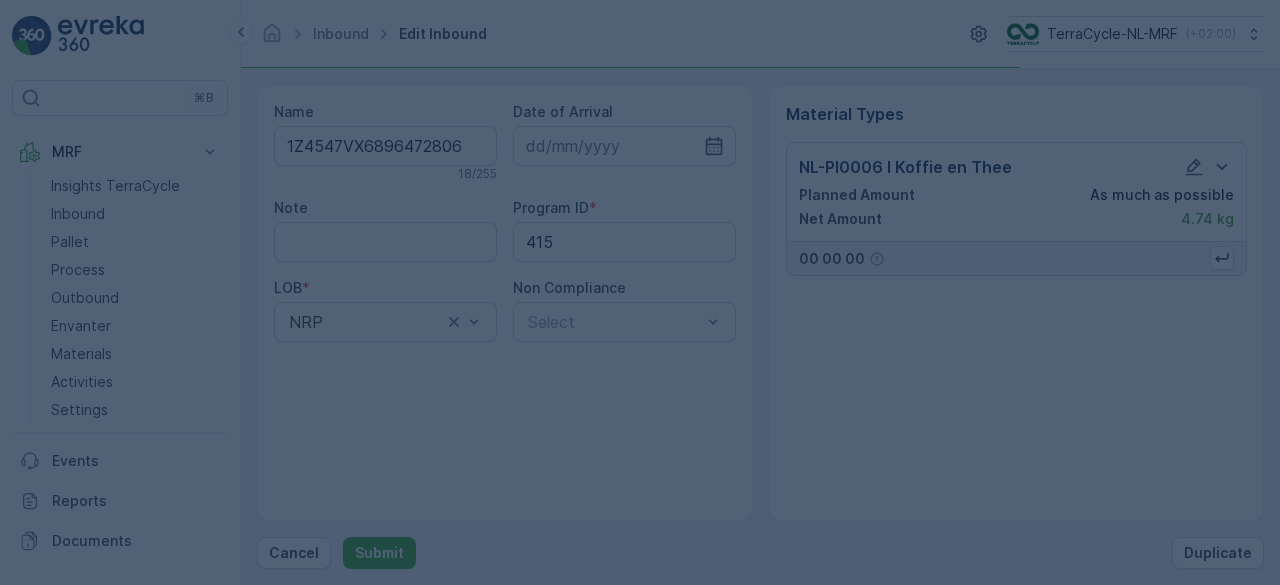 scroll, scrollTop: 0, scrollLeft: 0, axis: both 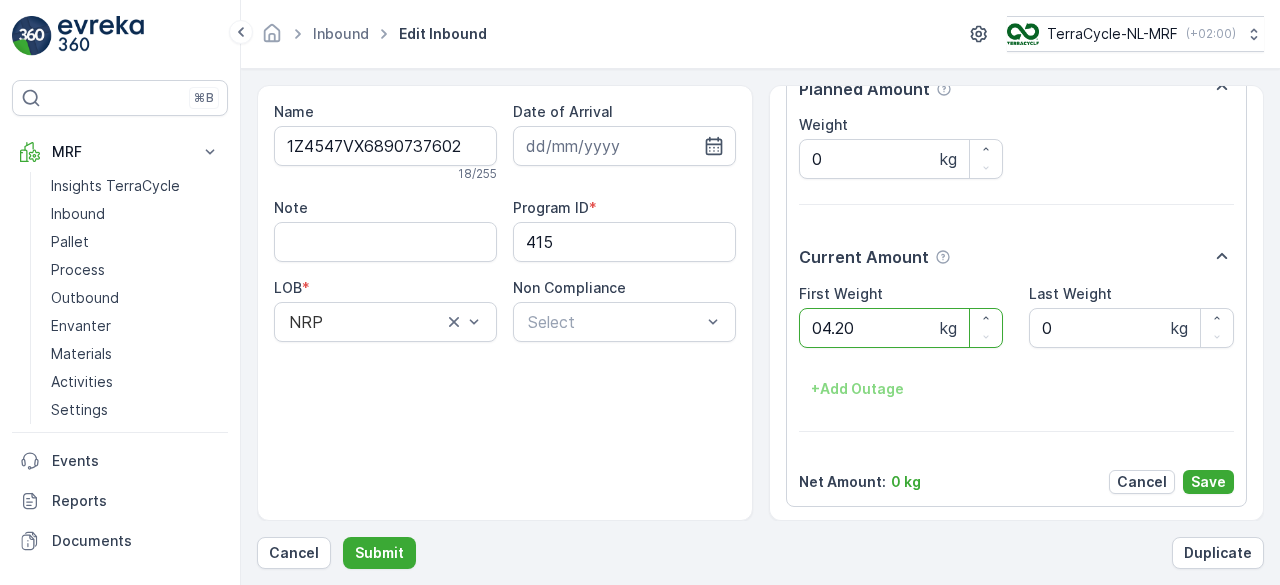 click on "Submit" at bounding box center (379, 553) 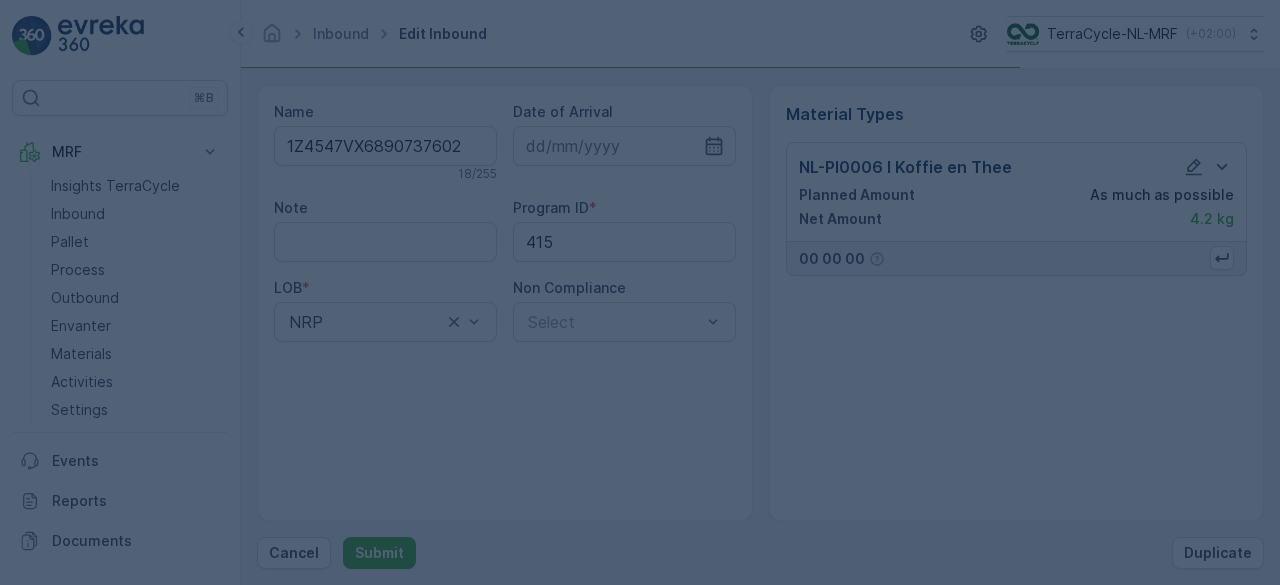 scroll, scrollTop: 0, scrollLeft: 0, axis: both 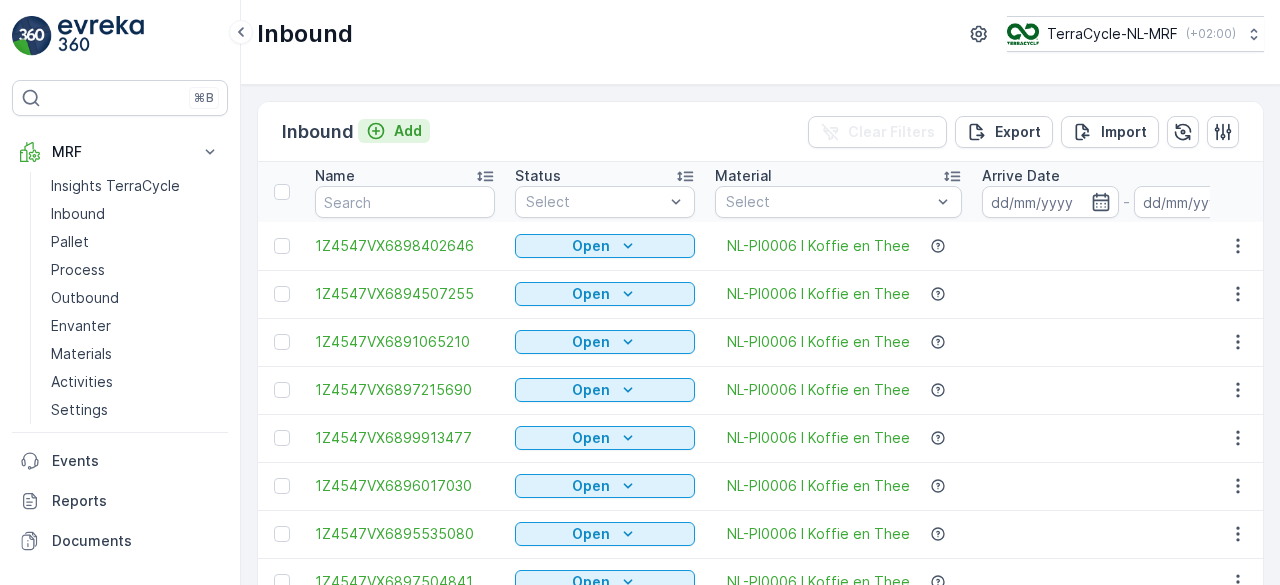 click on "Add" at bounding box center (408, 131) 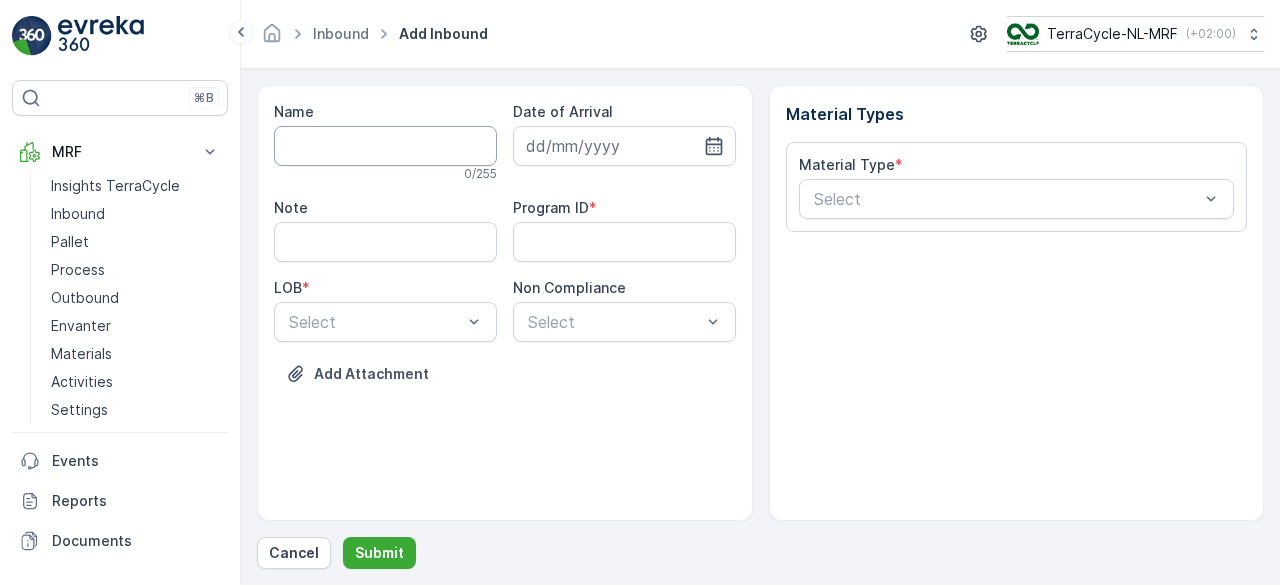 click on "Name" at bounding box center [385, 146] 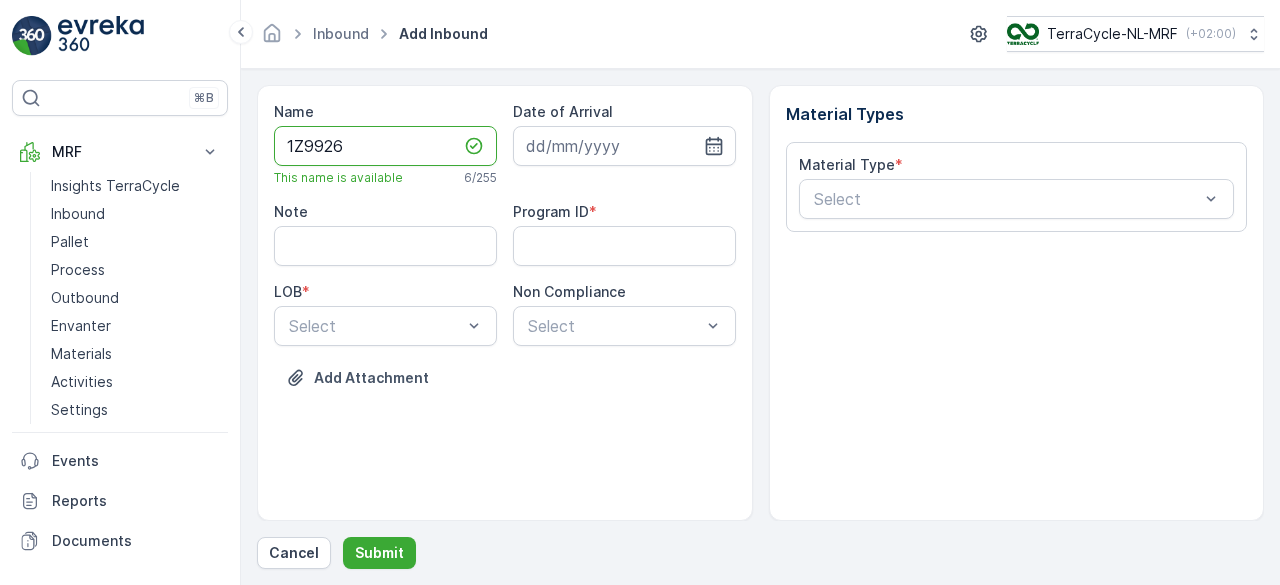 click on "1Z9926" at bounding box center (385, 146) 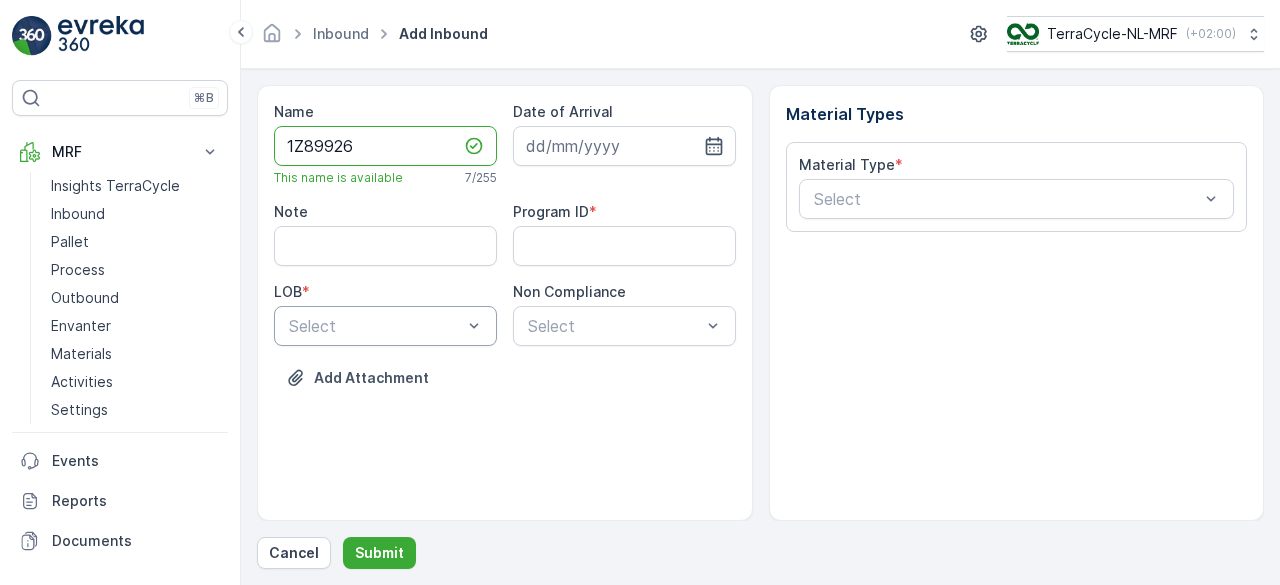 type on "1Z89926" 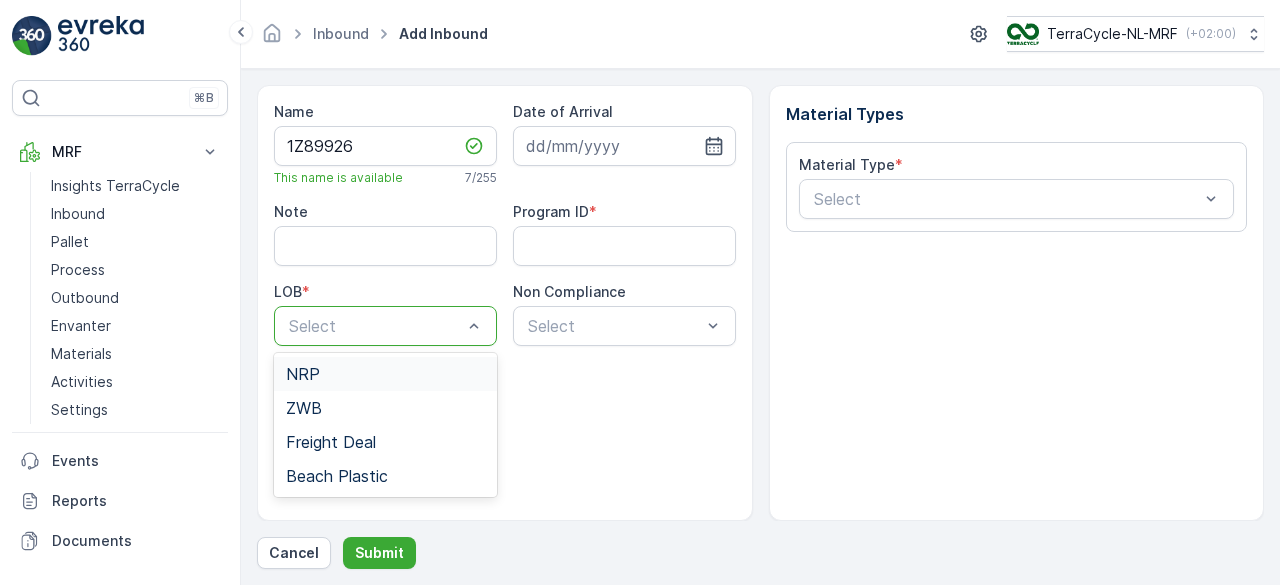 click on "NRP" at bounding box center [385, 374] 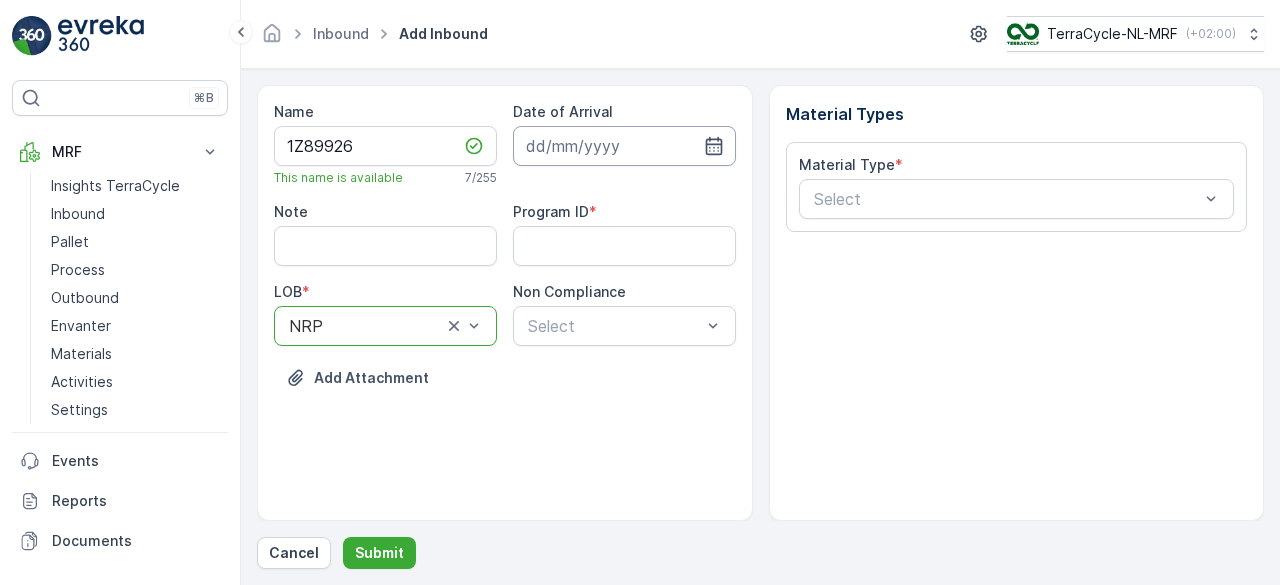 click at bounding box center [624, 146] 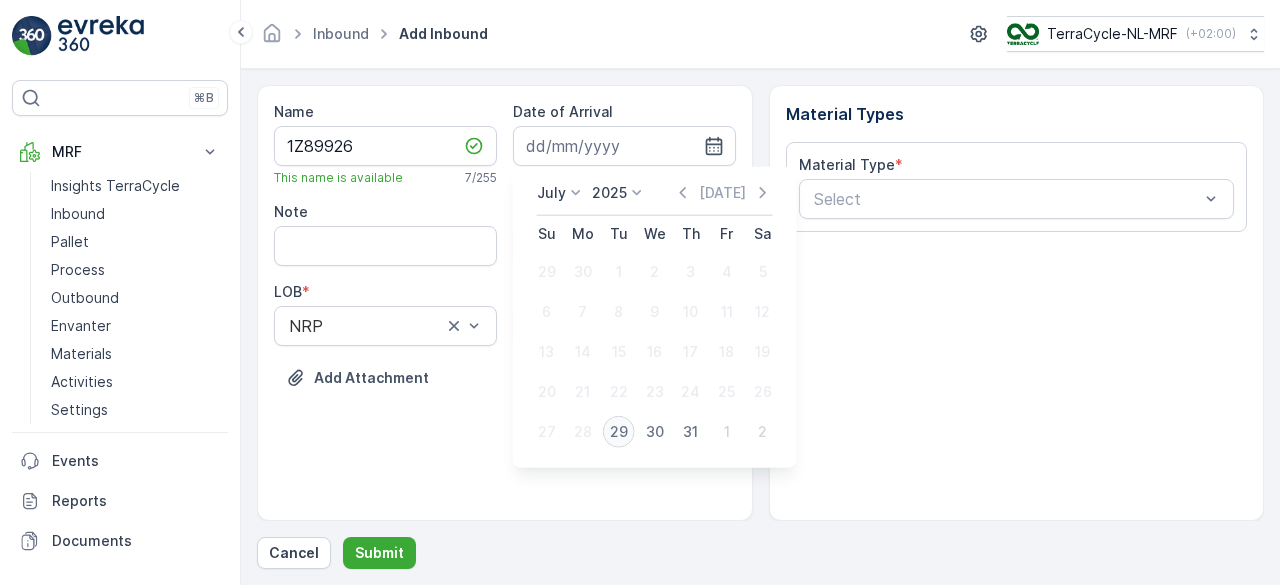 click on "29" at bounding box center (619, 432) 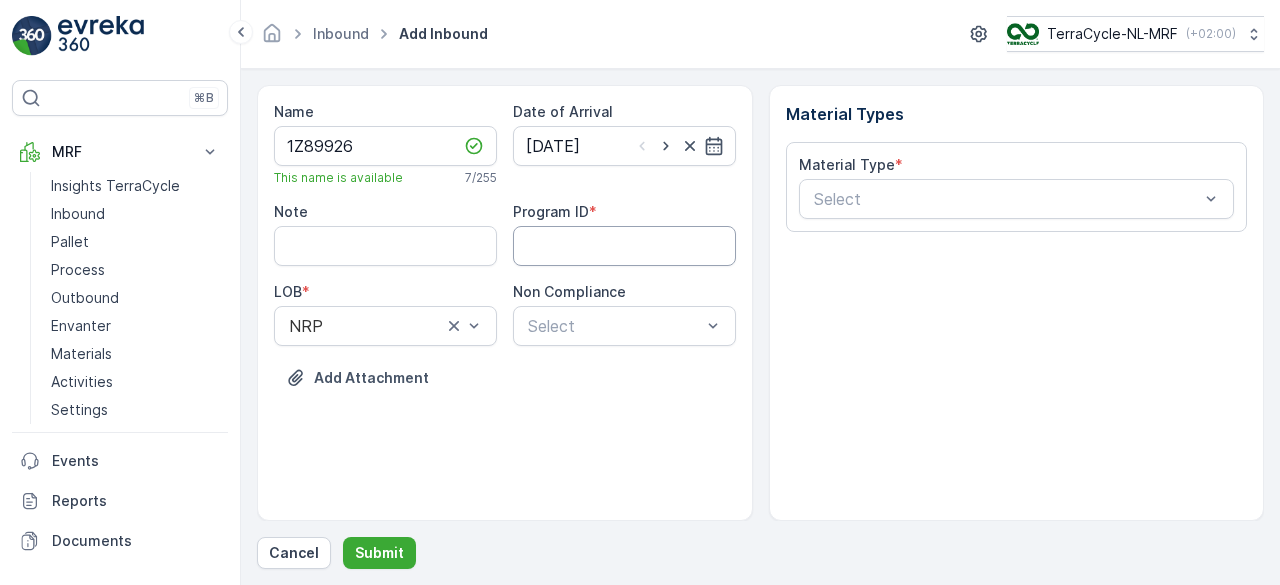 click on "Program ID" at bounding box center (624, 246) 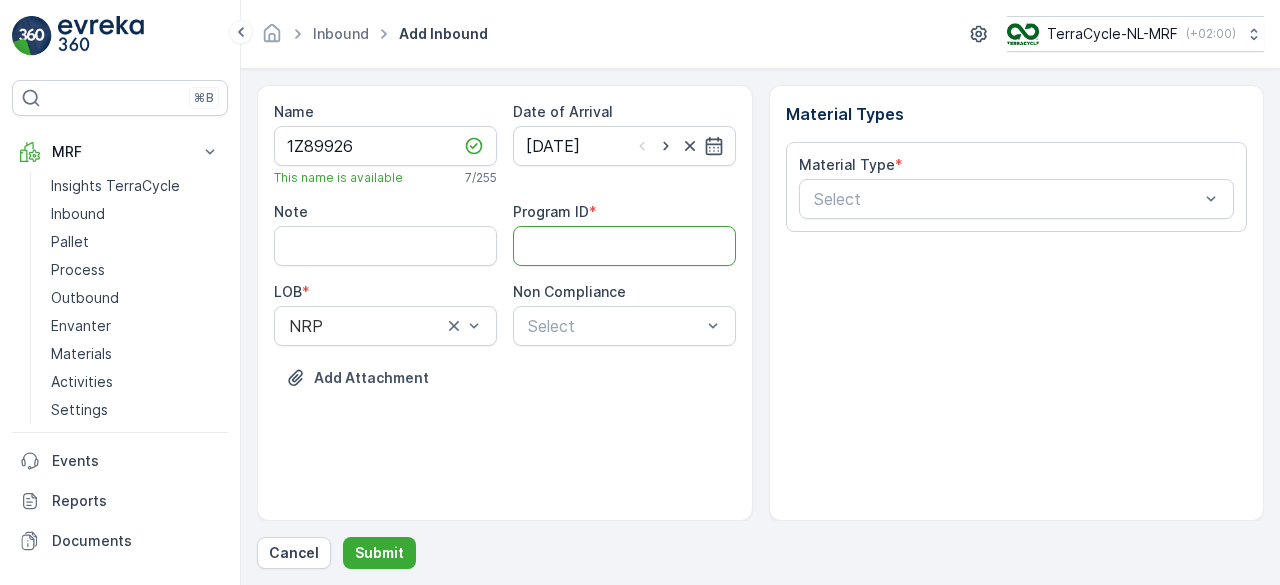 type on "415" 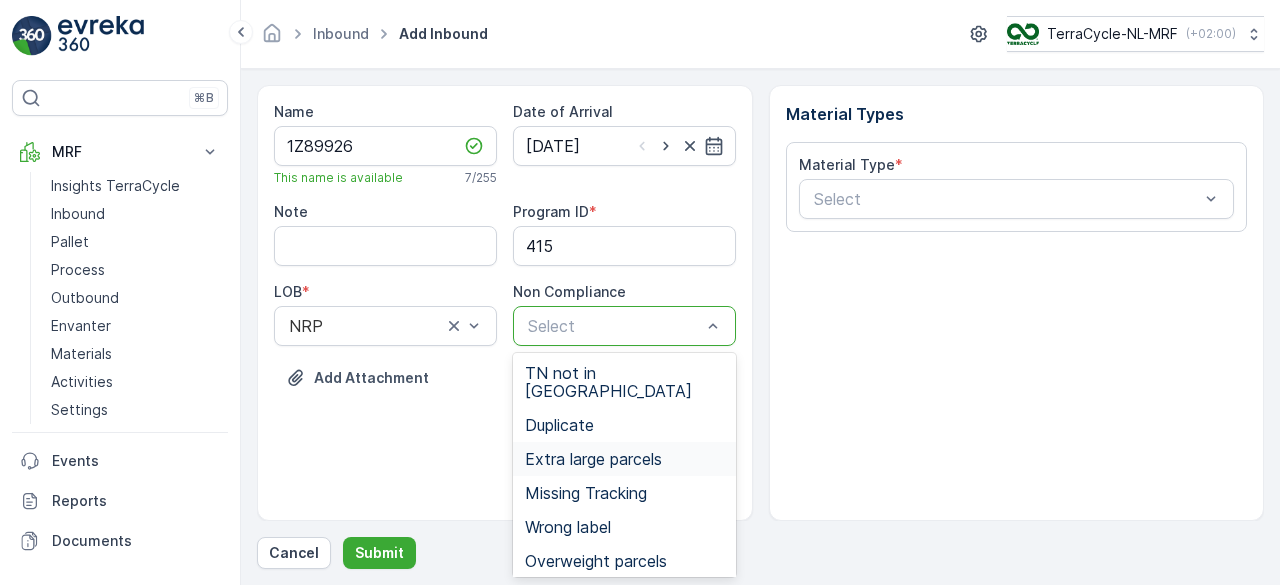 scroll, scrollTop: 0, scrollLeft: 0, axis: both 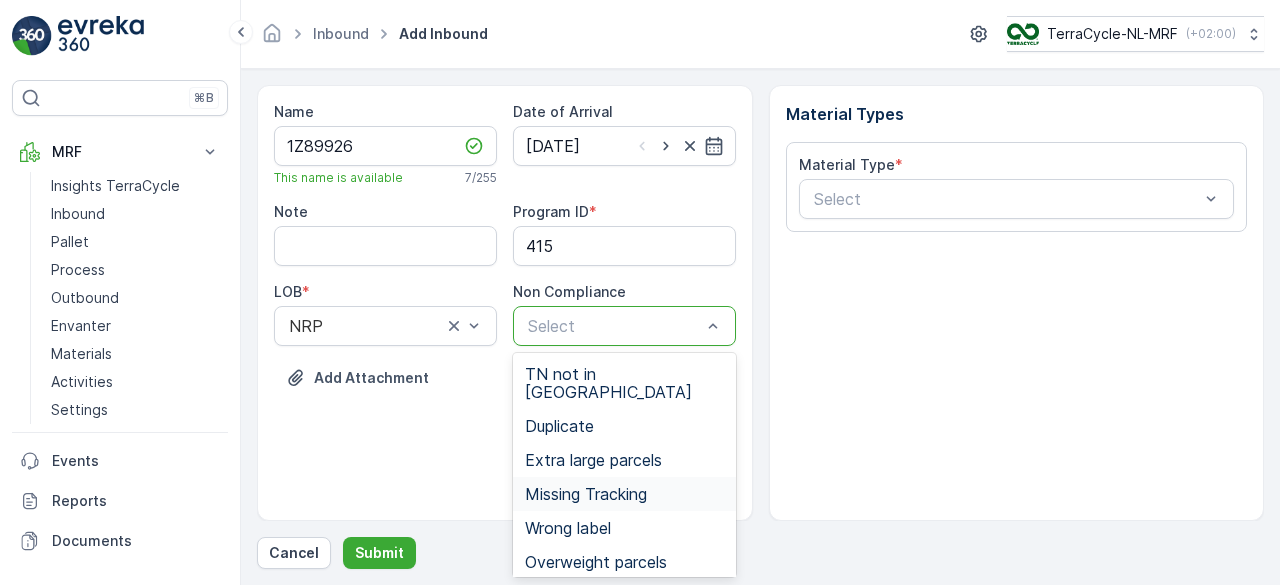 click on "Missing Tracking" at bounding box center [586, 494] 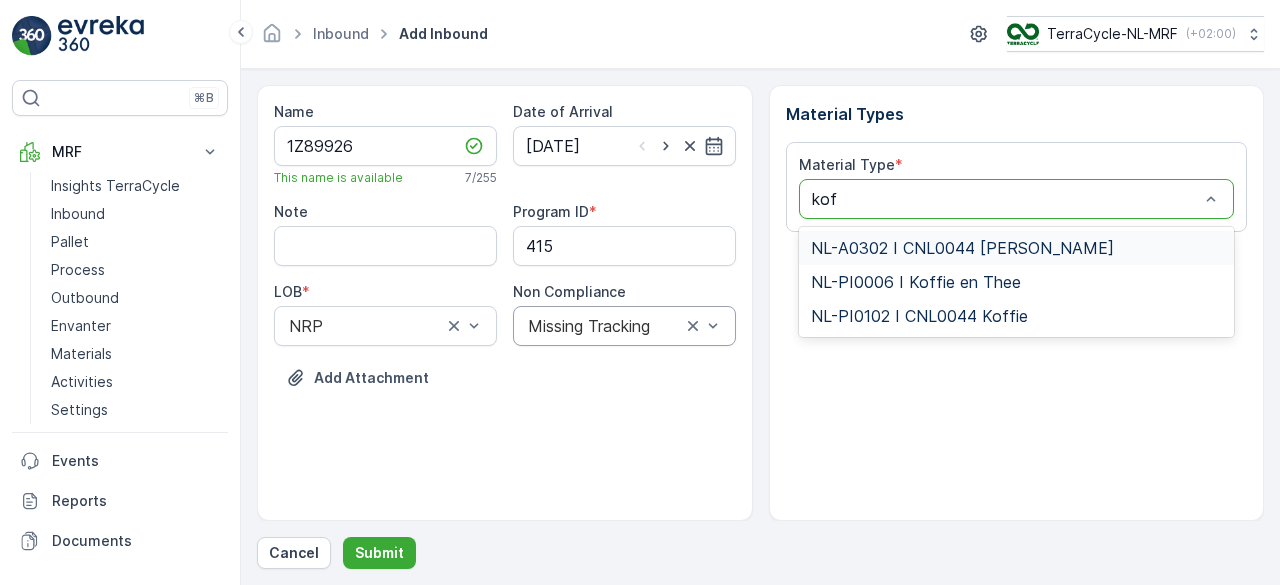 type on "koff" 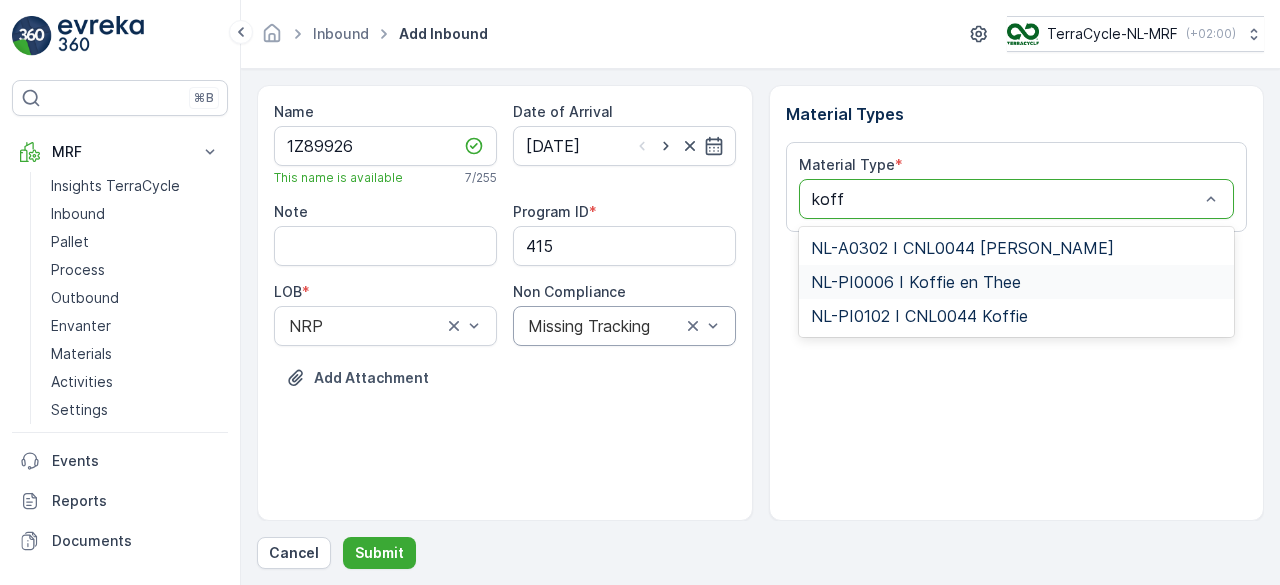 click on "NL-PI0006 I Koffie en Thee" at bounding box center [916, 282] 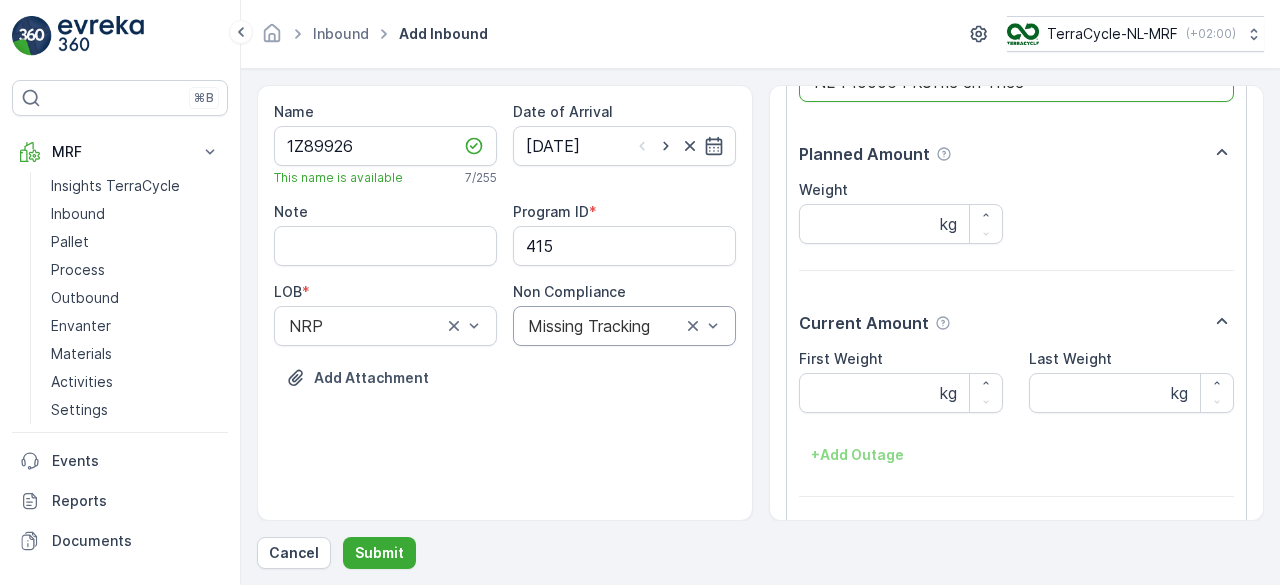 scroll, scrollTop: 183, scrollLeft: 0, axis: vertical 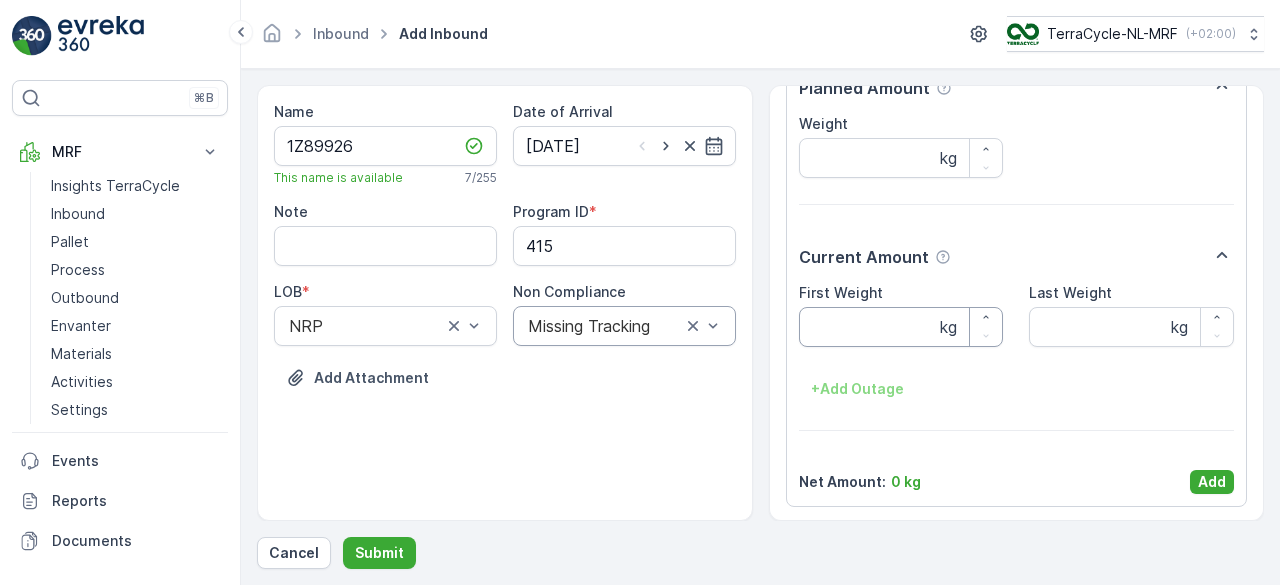 click on "First Weight" at bounding box center [901, 327] 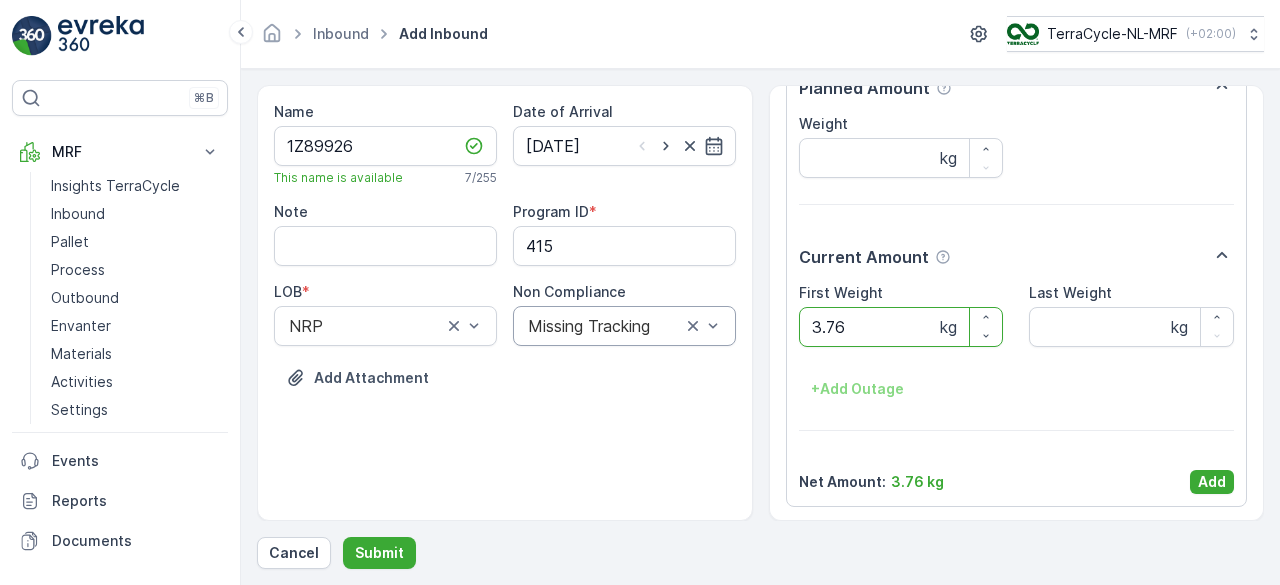 type on "3.76" 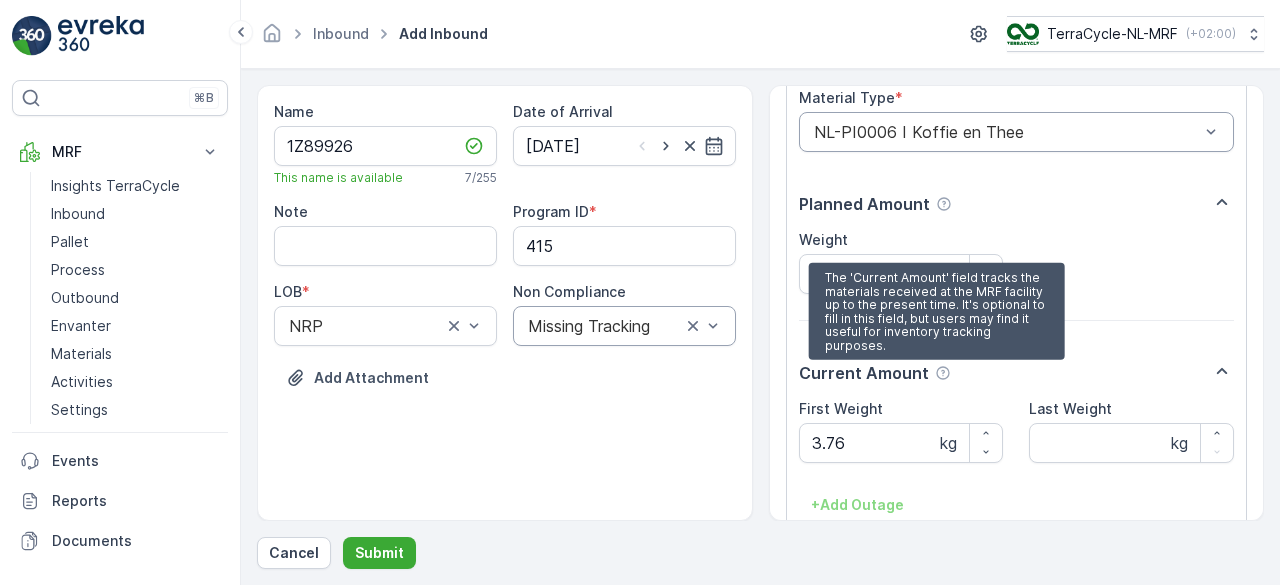 scroll, scrollTop: 183, scrollLeft: 0, axis: vertical 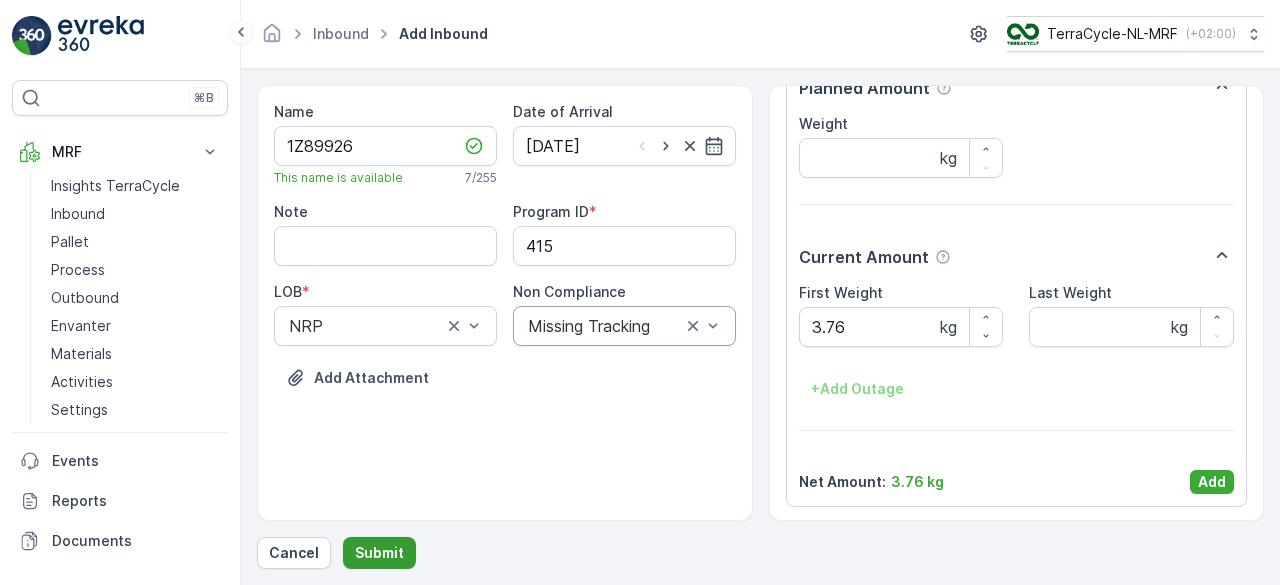 click on "Submit" at bounding box center (379, 553) 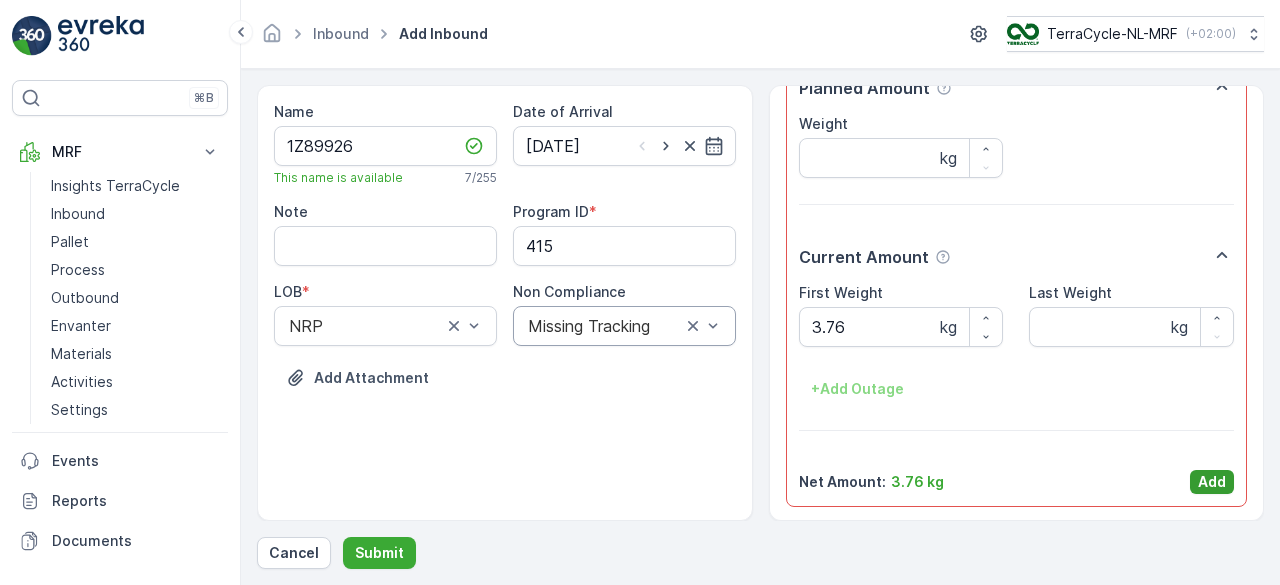 click on "Add" at bounding box center (1212, 482) 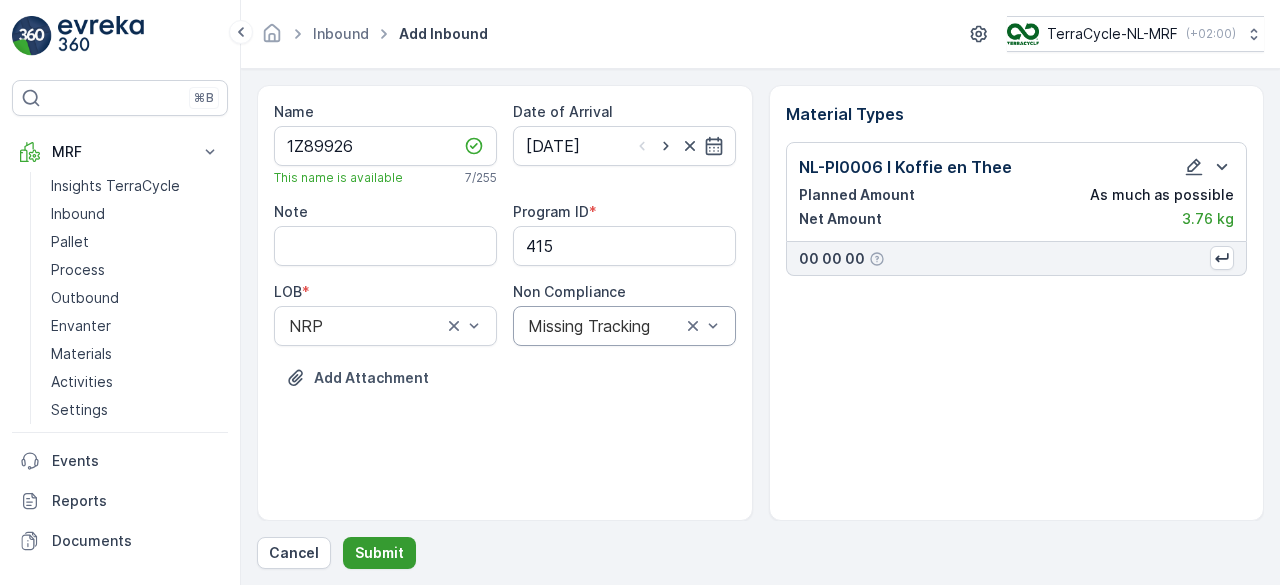 click on "Submit" at bounding box center (379, 553) 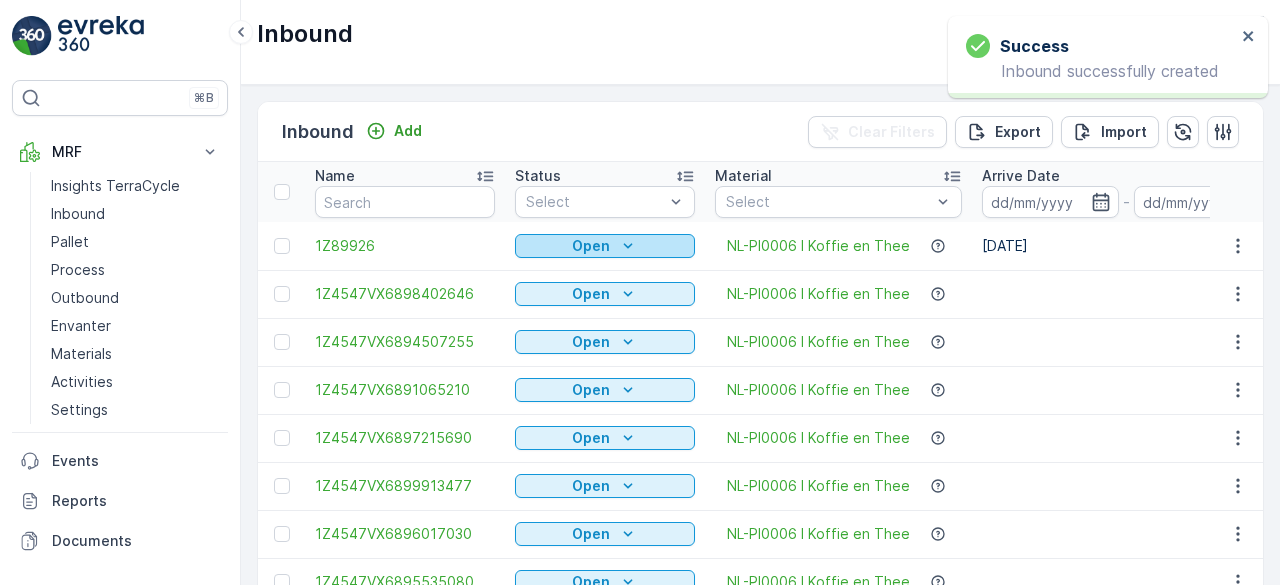 click on "Open" at bounding box center (605, 246) 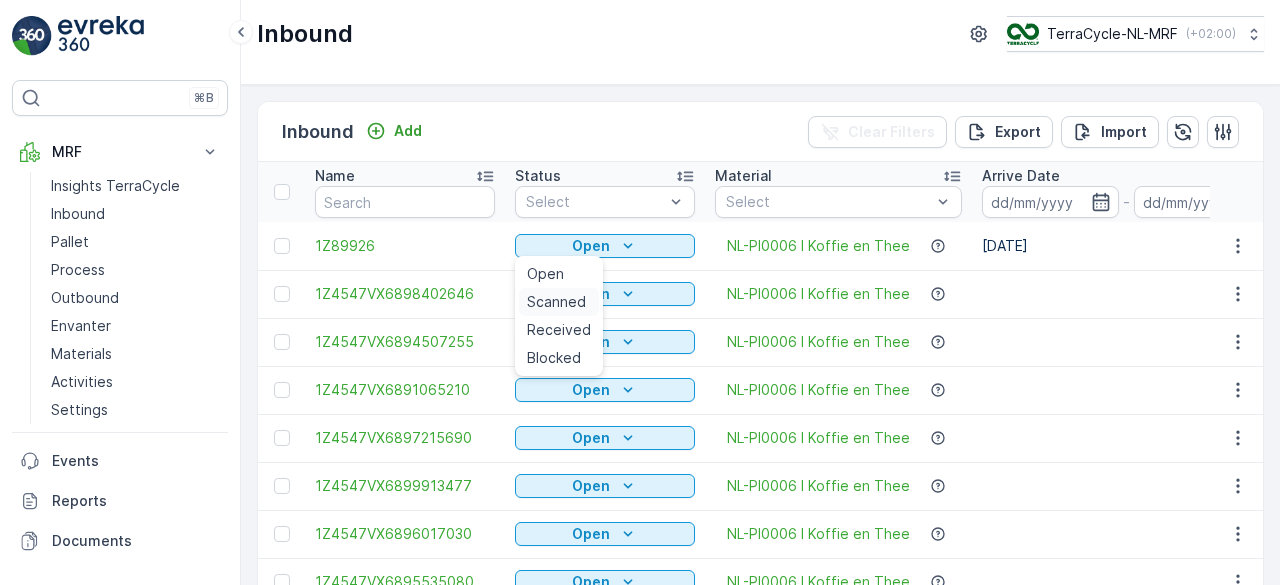 click on "Scanned" at bounding box center [556, 302] 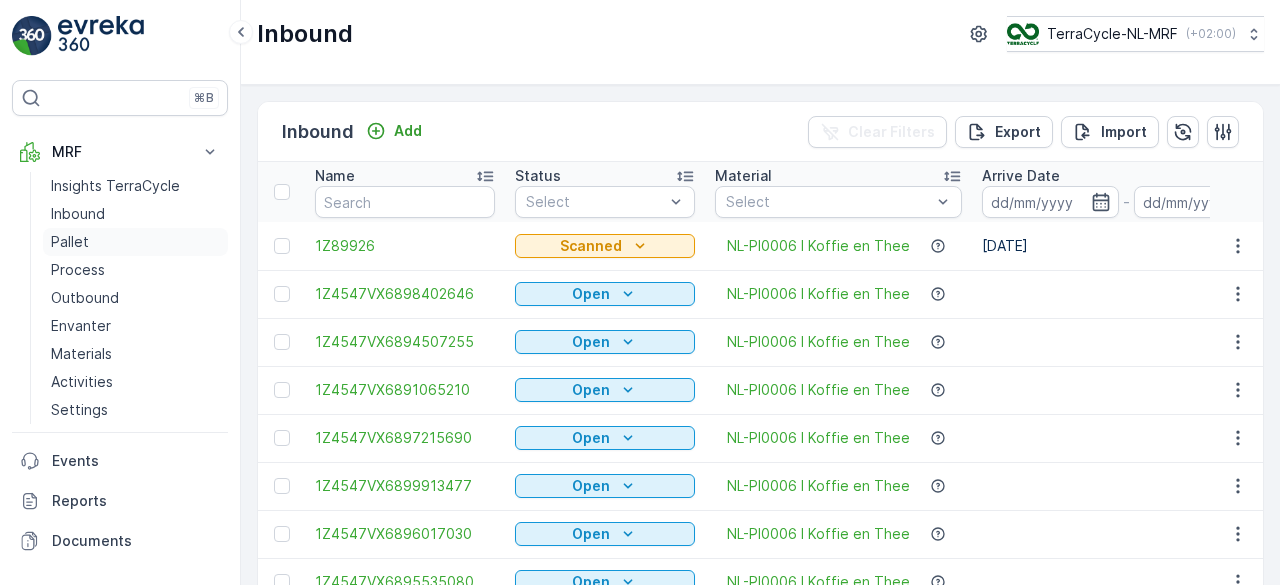 click on "Pallet" at bounding box center [70, 242] 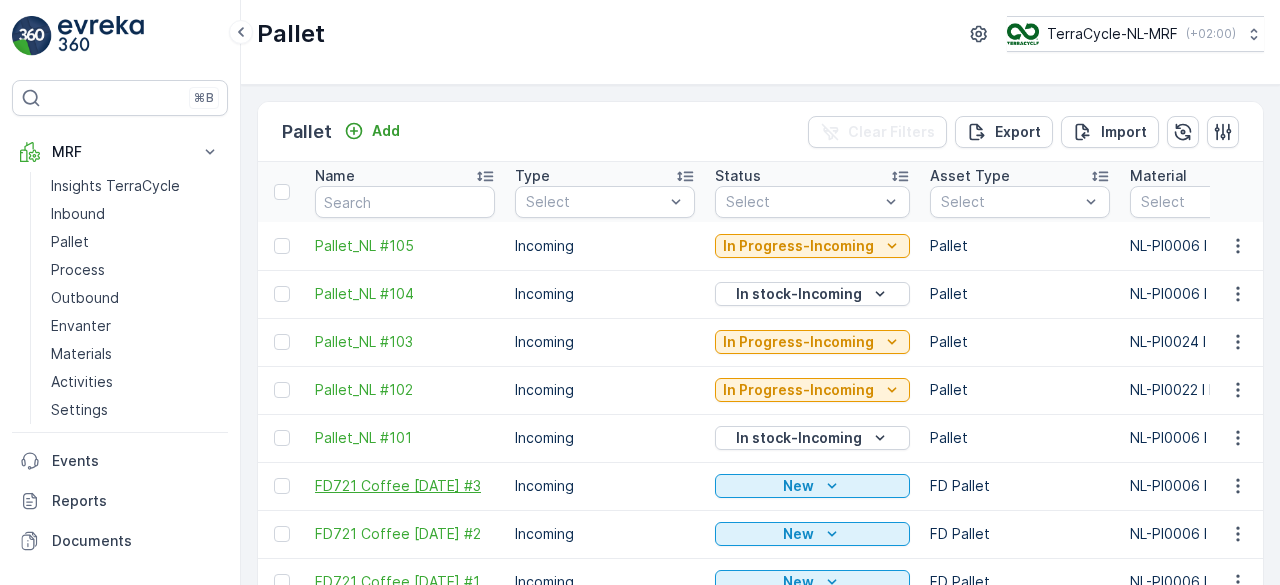 click on "FD721 Coffee [DATE] #3" at bounding box center [405, 486] 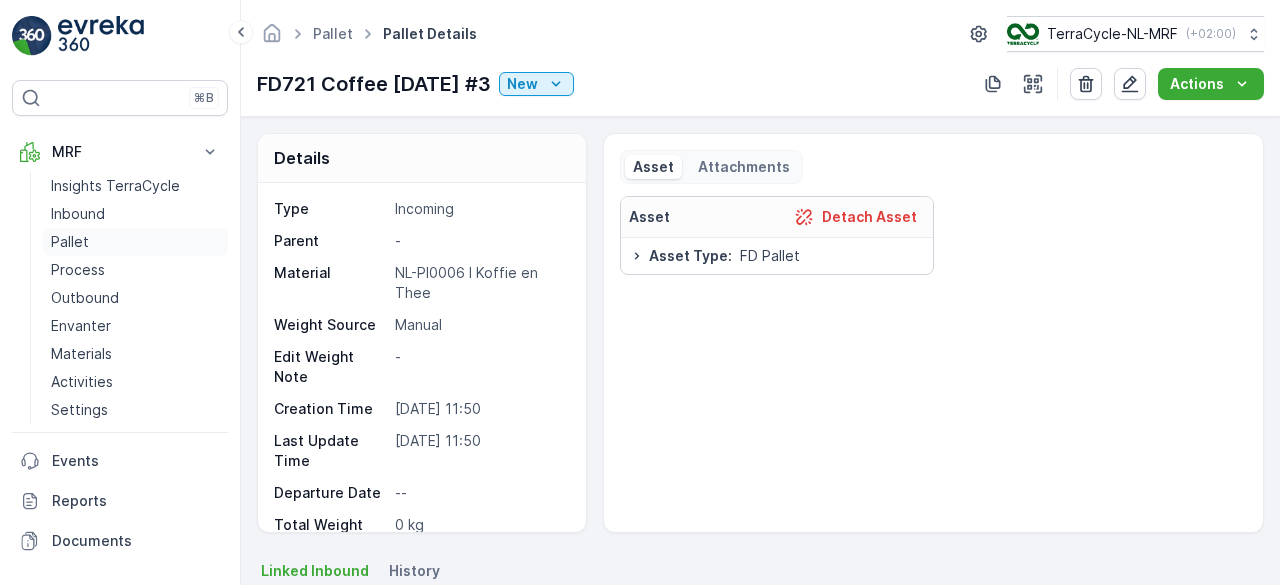 click on "Pallet" at bounding box center [135, 242] 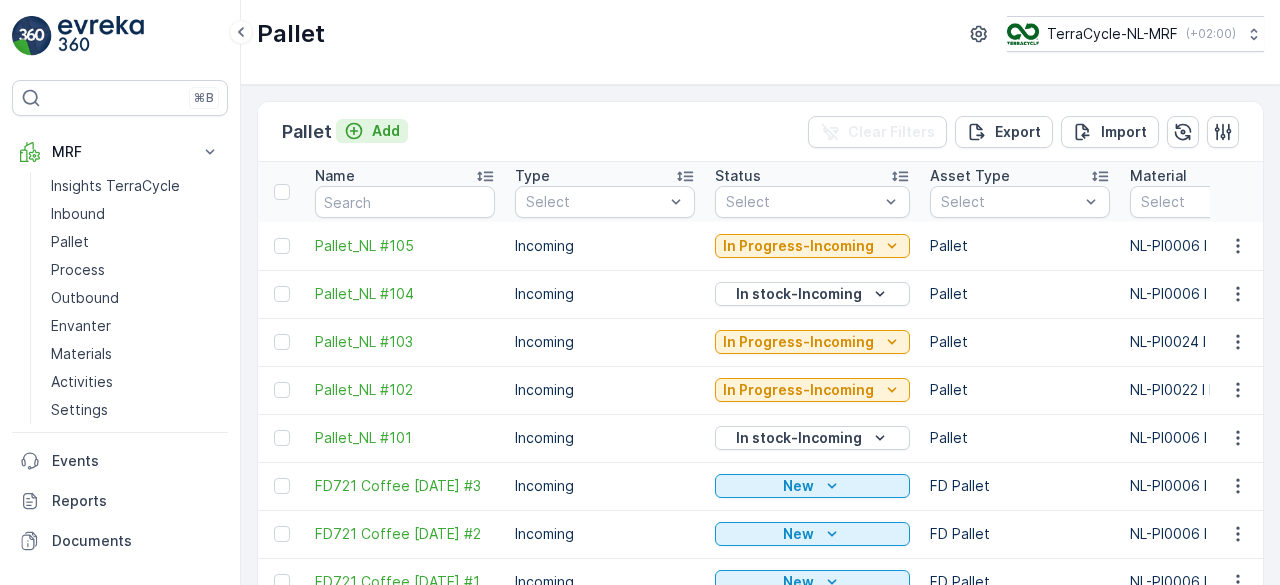 click on "Add" at bounding box center (386, 131) 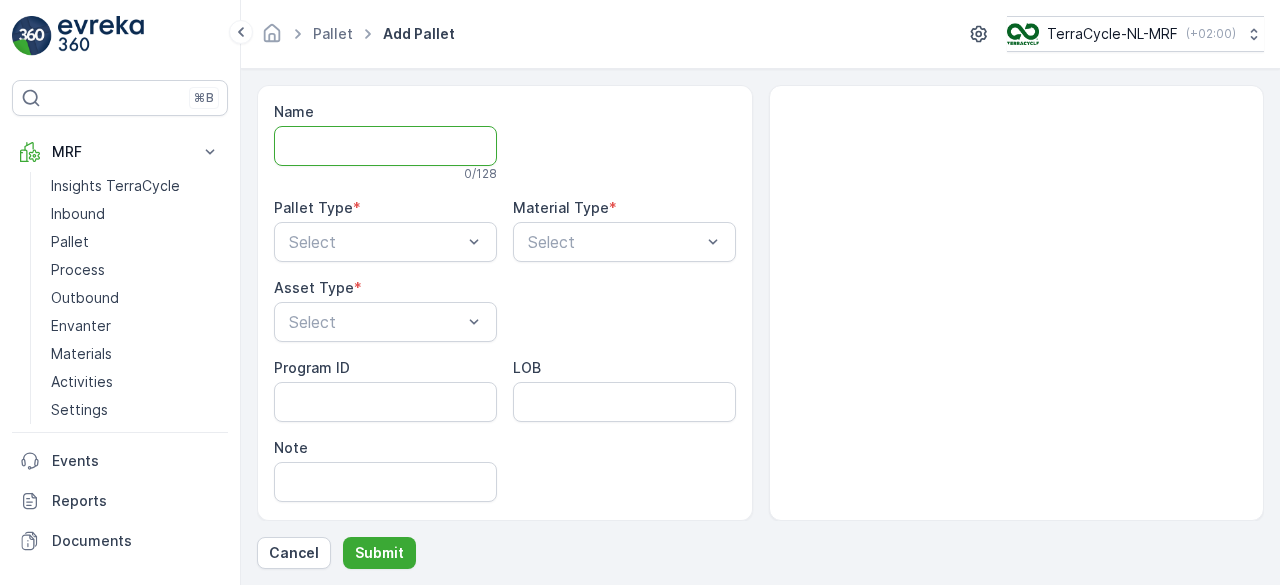 click on "Name" at bounding box center [385, 146] 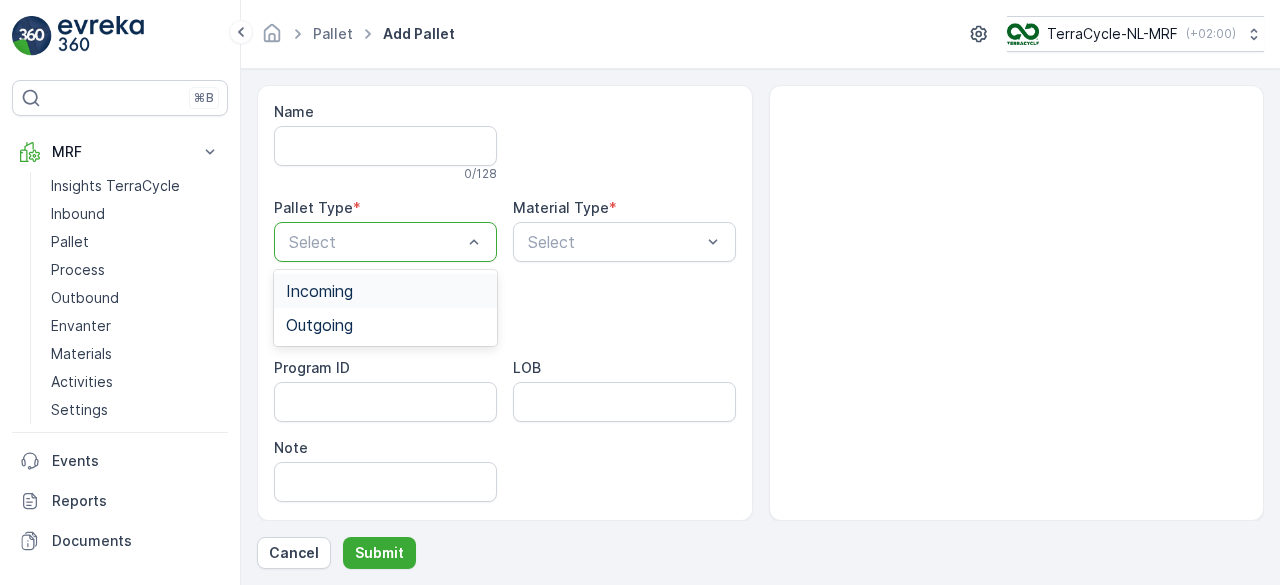 click on "Select" at bounding box center (385, 242) 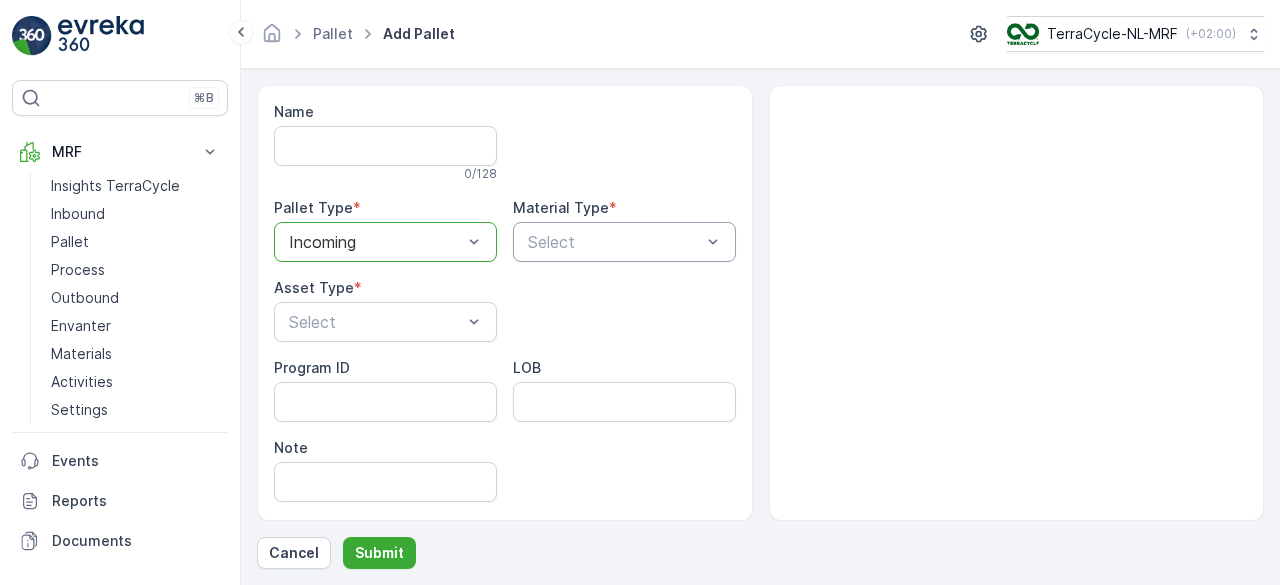 click on "Select" at bounding box center (624, 242) 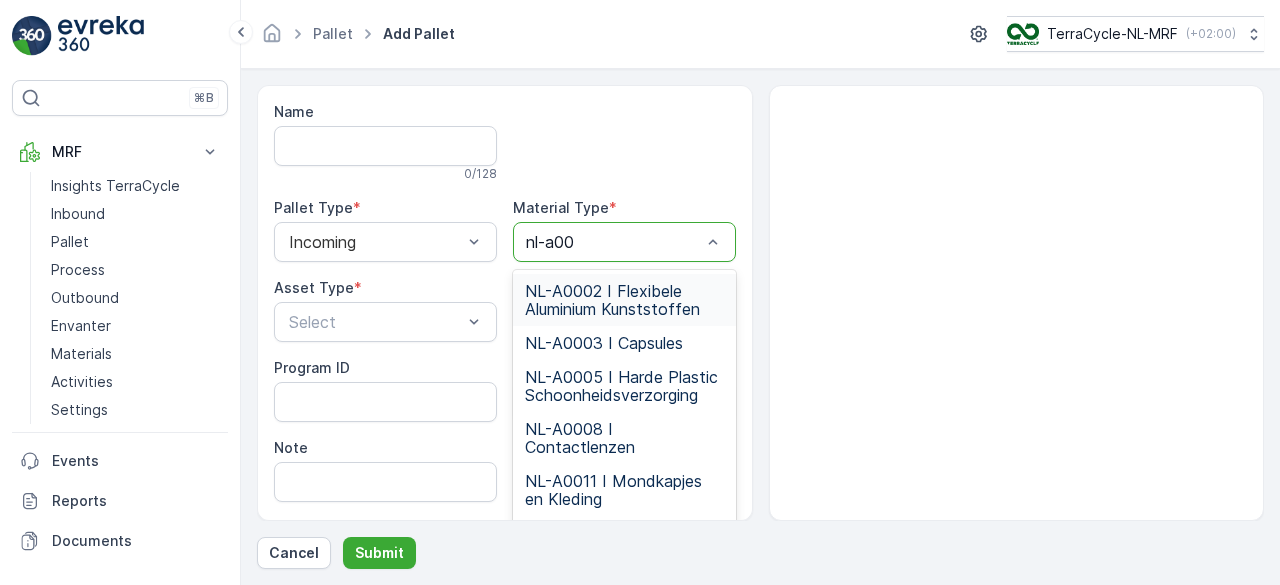 type on "nl-a002" 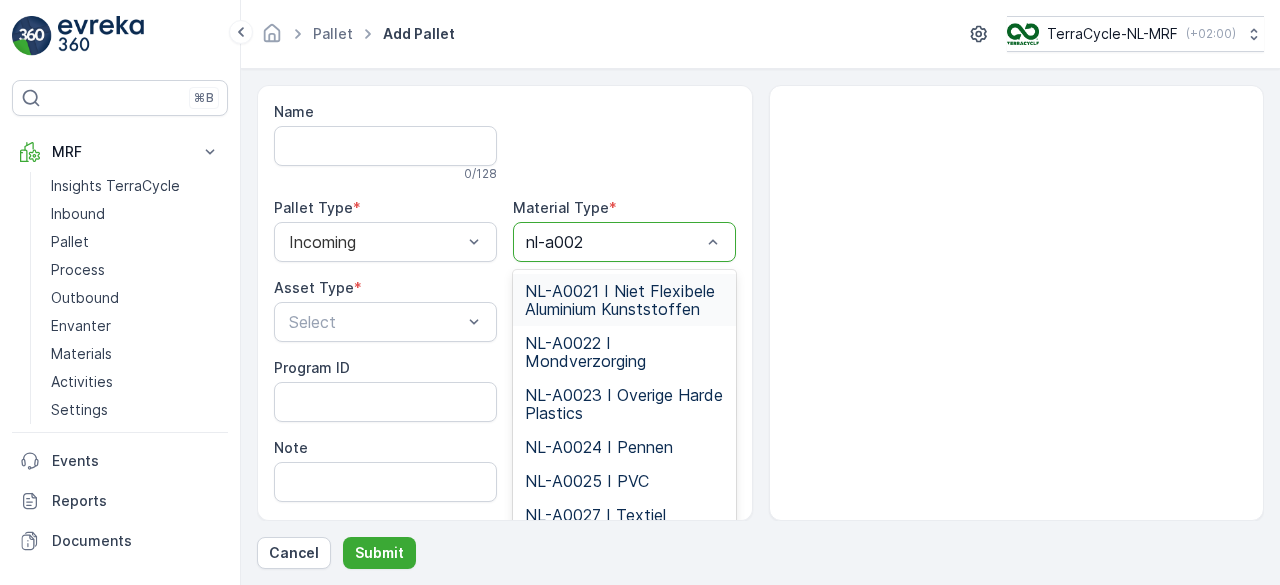 click on "NL-A0021 I Niet Flexibele Aluminium Kunststoffen" at bounding box center (624, 300) 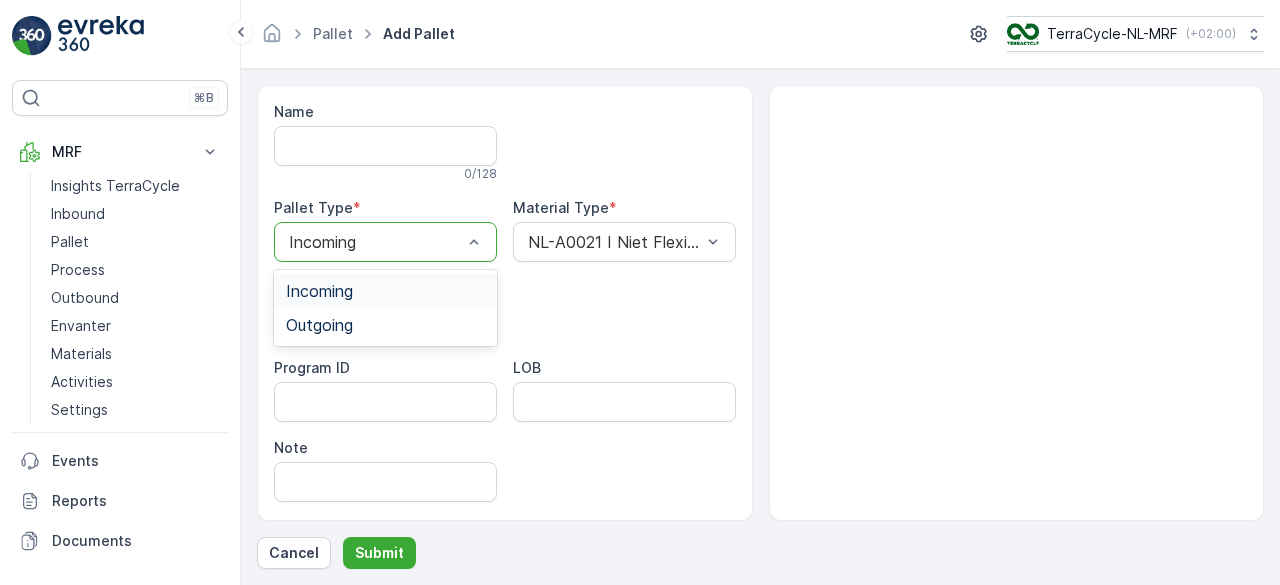 click at bounding box center [375, 242] 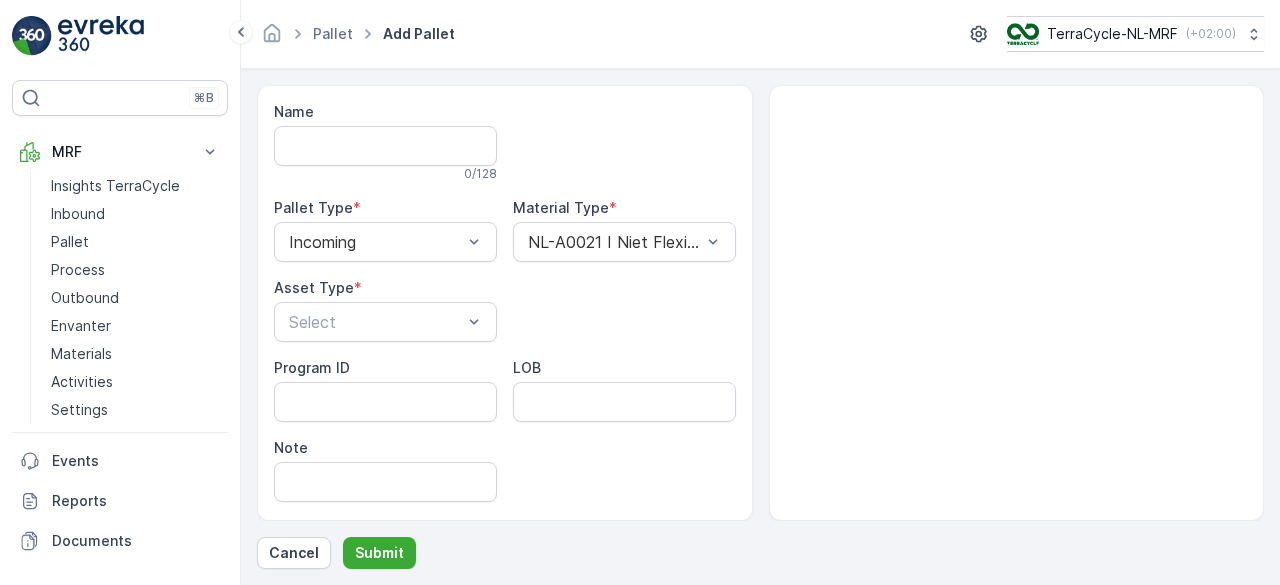 click on "Name 0  /  128 Pallet Type * Incoming Material Type * NL-A0021 I Niet Flexibele Aluminium Kunststoffen Asset Type * Select Program ID LOB Note Add Attachment" at bounding box center [505, 338] 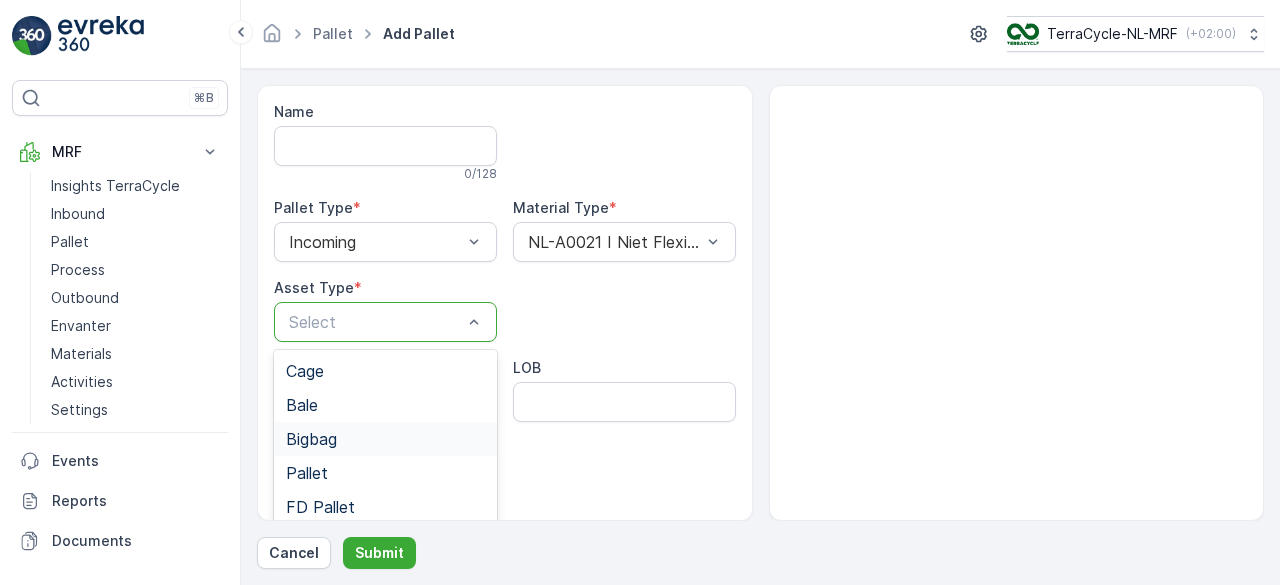 click on "Bigbag" at bounding box center (385, 439) 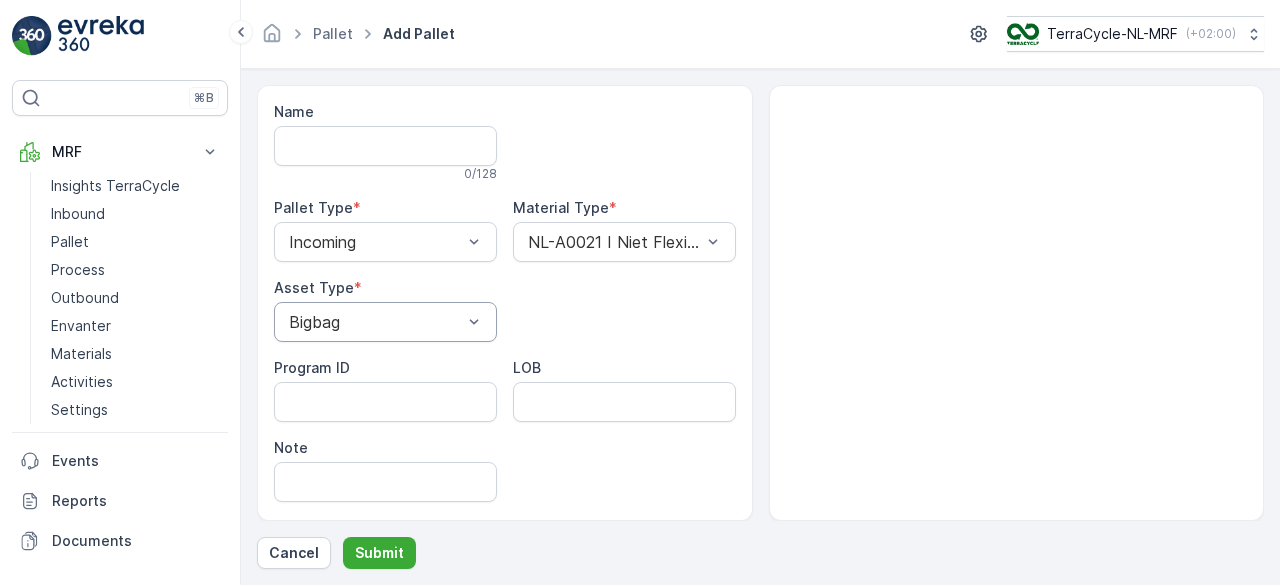 click on "Name 0  /  128 Pallet Type * Incoming Material Type * NL-A0021 I Niet Flexibele Aluminium Kunststoffen Asset Type * Bigbag Program ID LOB Note Add Attachment" at bounding box center (505, 338) 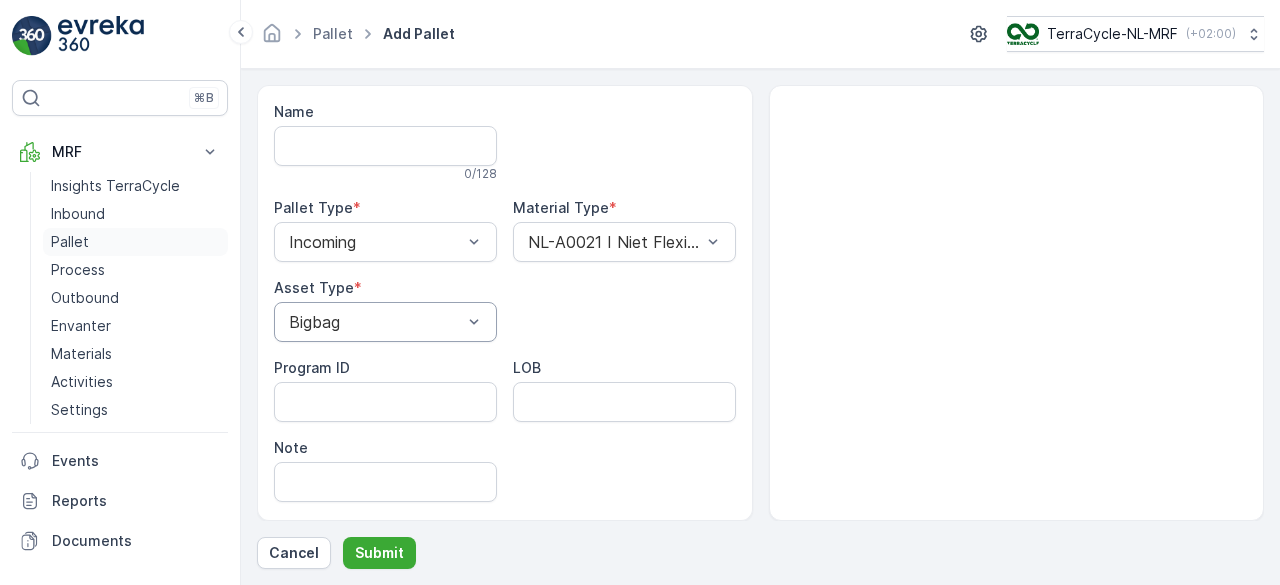 click on "Pallet" at bounding box center [70, 242] 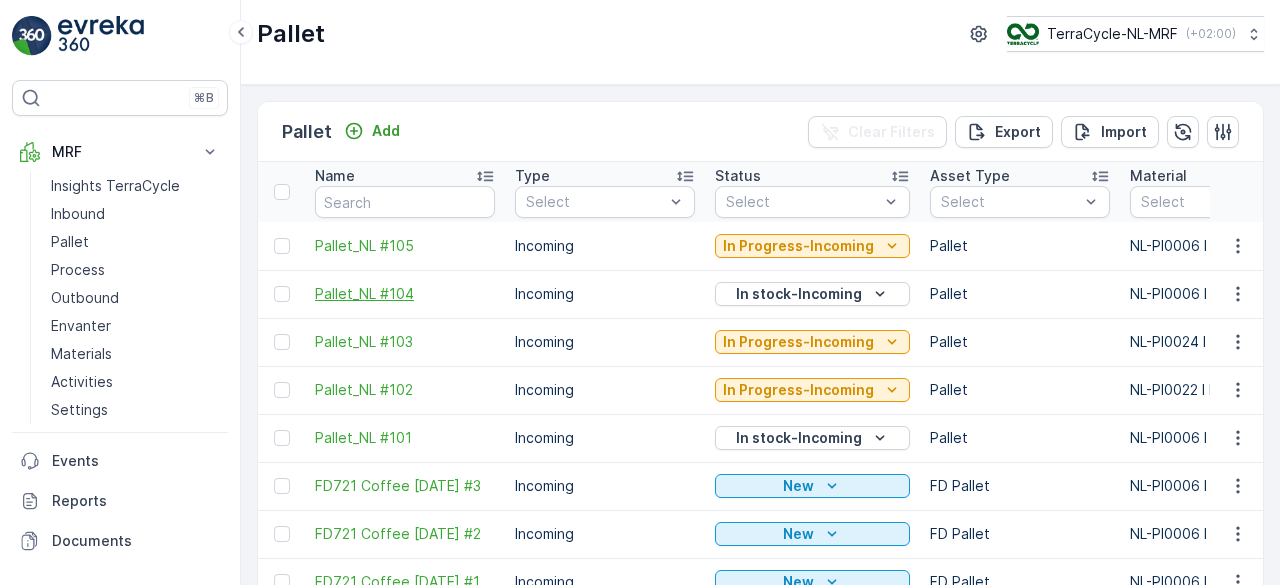 click on "Pallet_NL #104" at bounding box center [405, 294] 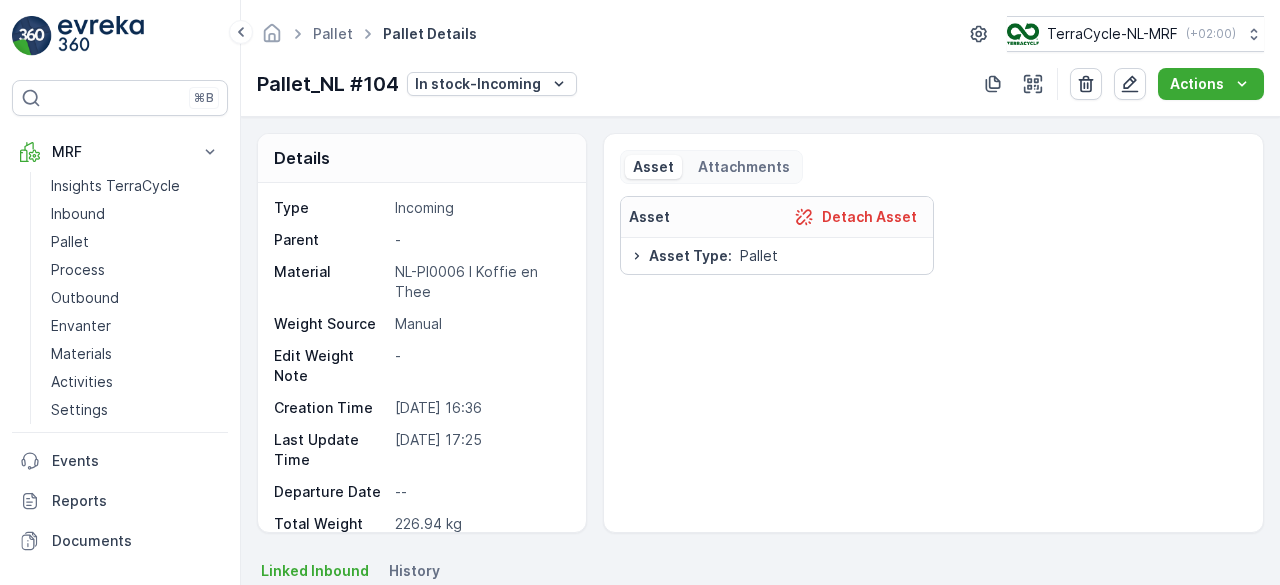 scroll, scrollTop: 0, scrollLeft: 0, axis: both 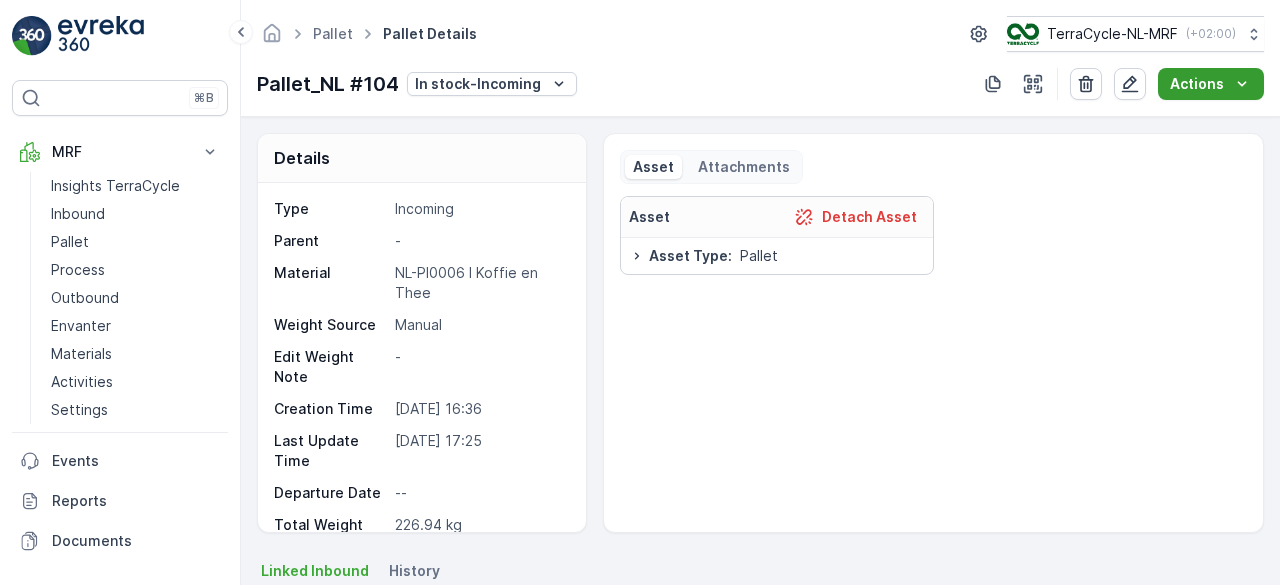 click on "Actions" at bounding box center (1211, 84) 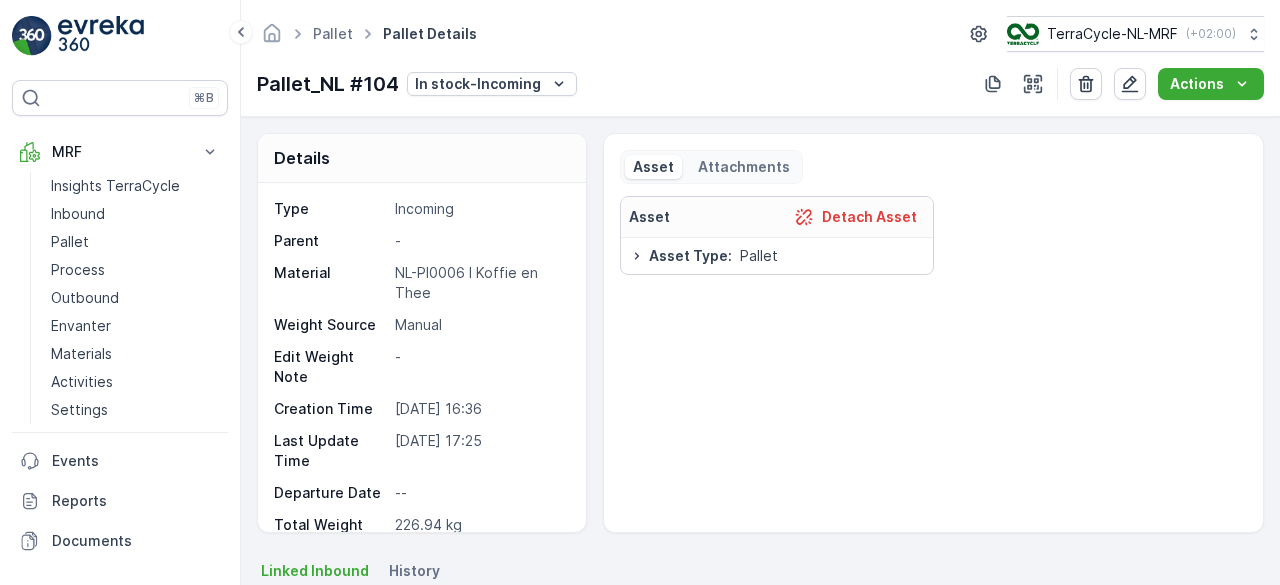 click on "Asset Detach Asset Asset Type : Pallet" at bounding box center (933, 356) 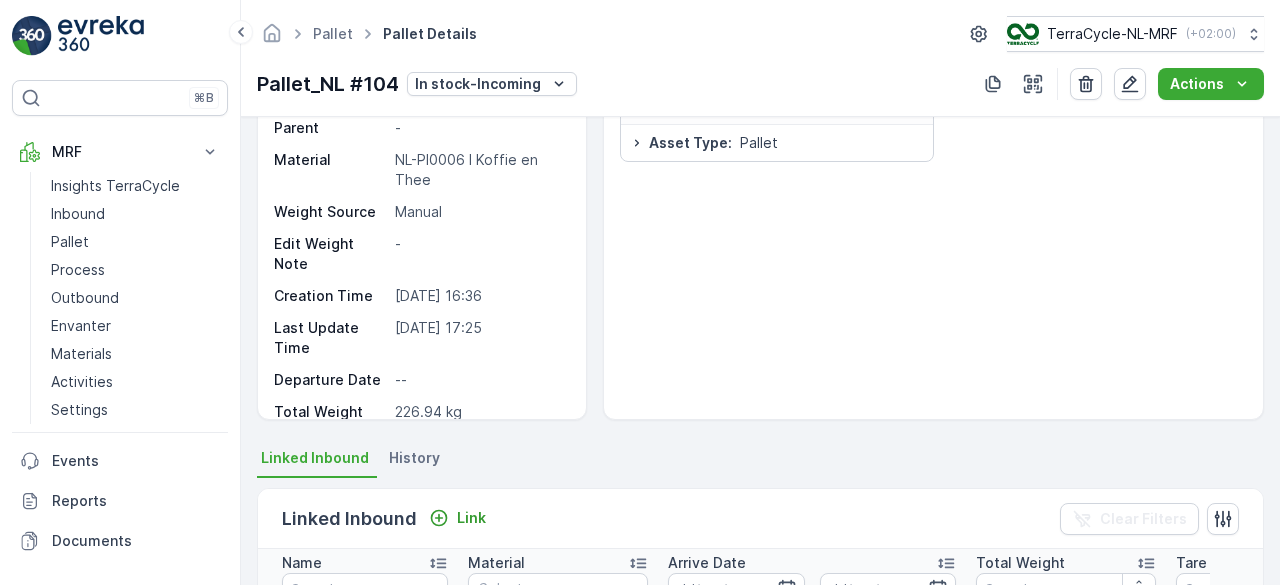 scroll, scrollTop: 0, scrollLeft: 0, axis: both 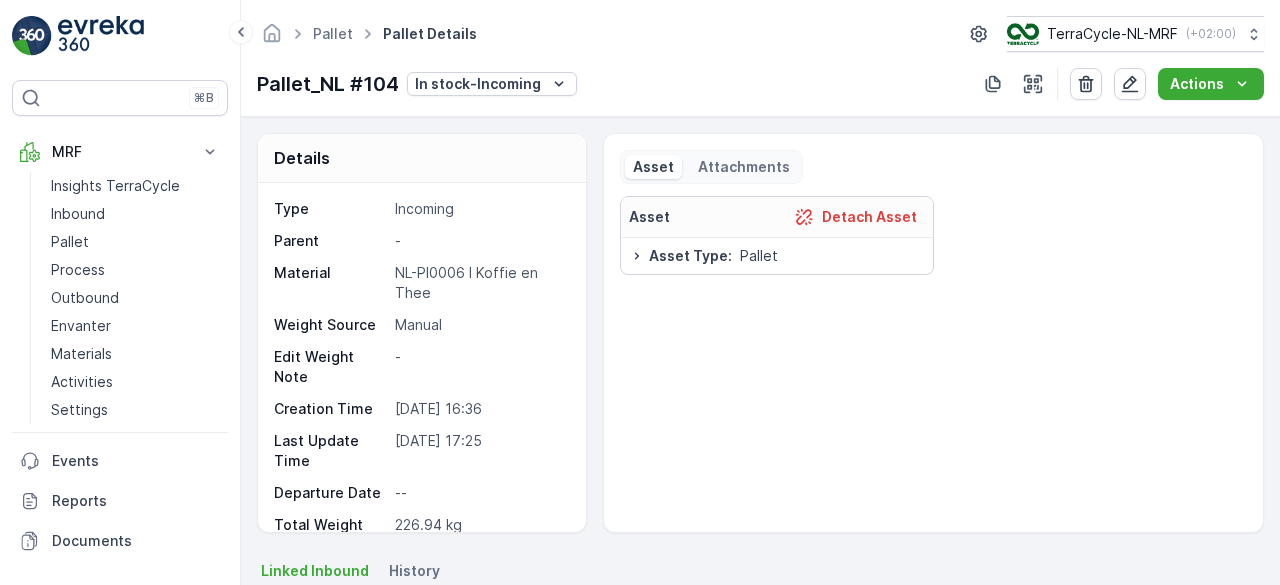 click on "Attachments" at bounding box center [744, 167] 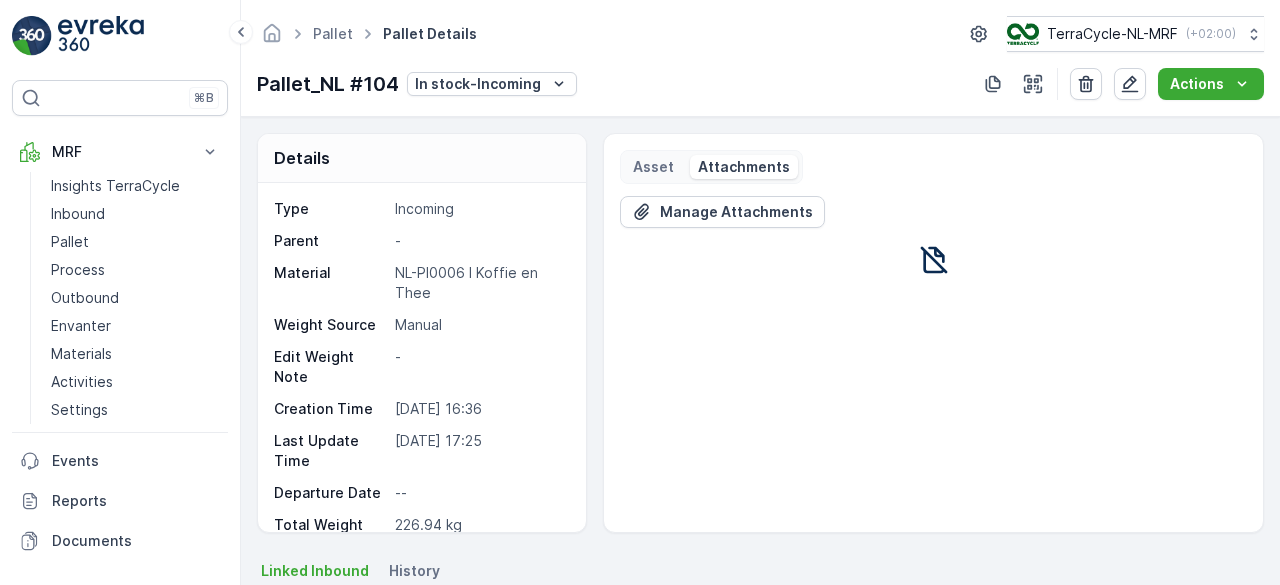 click on "Asset" at bounding box center [653, 167] 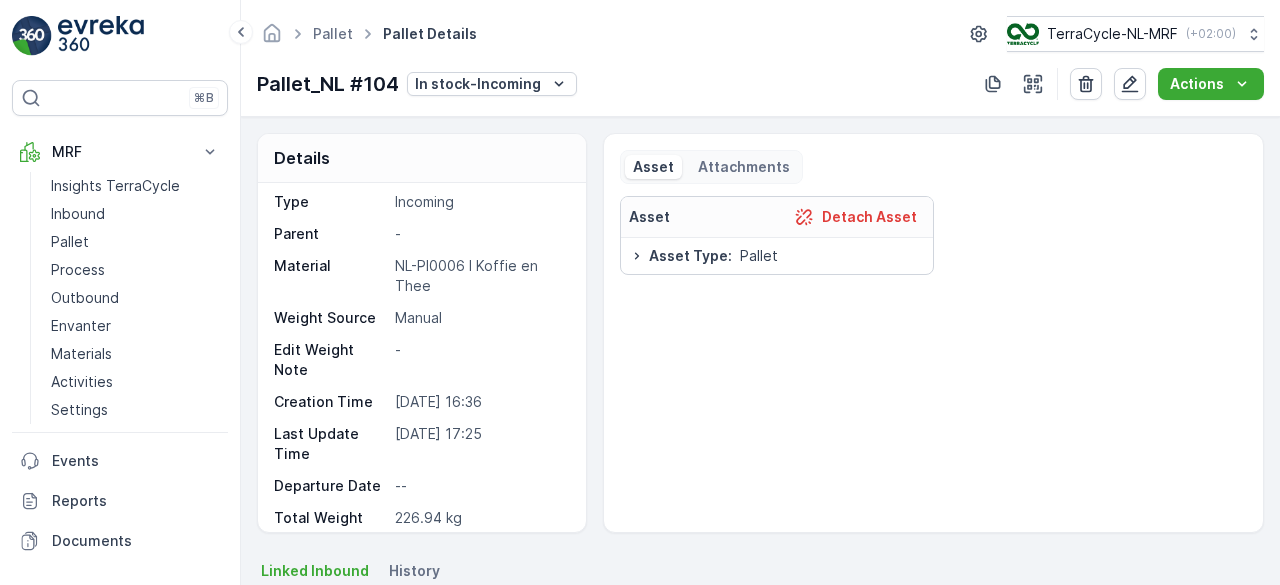 scroll, scrollTop: 0, scrollLeft: 0, axis: both 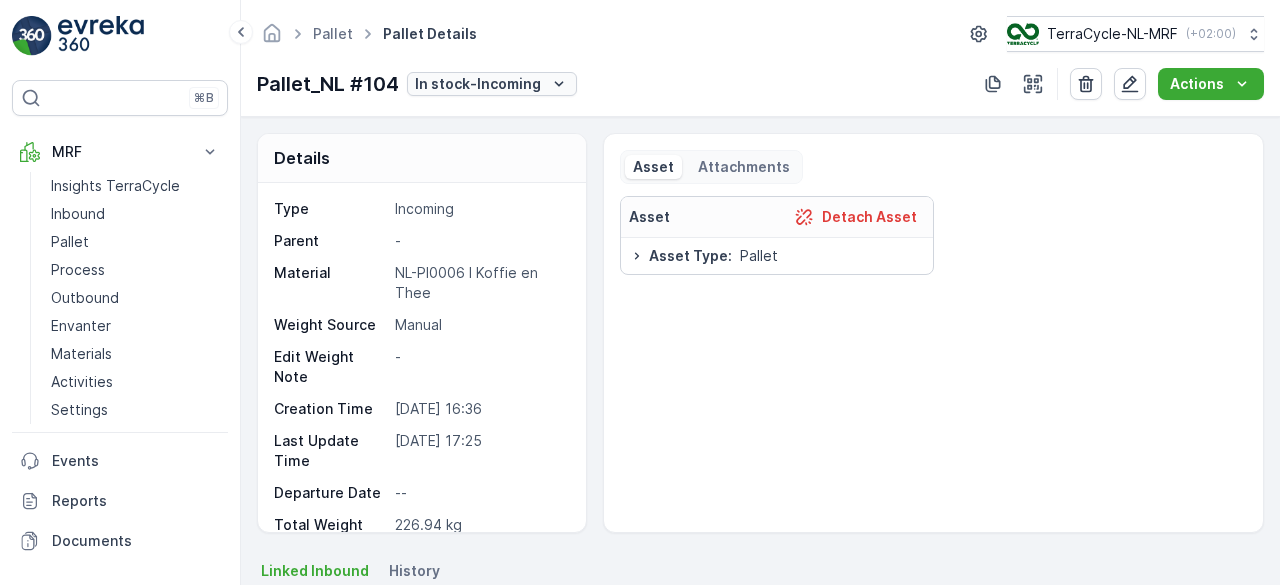 click on "In stock-Incoming" at bounding box center [478, 84] 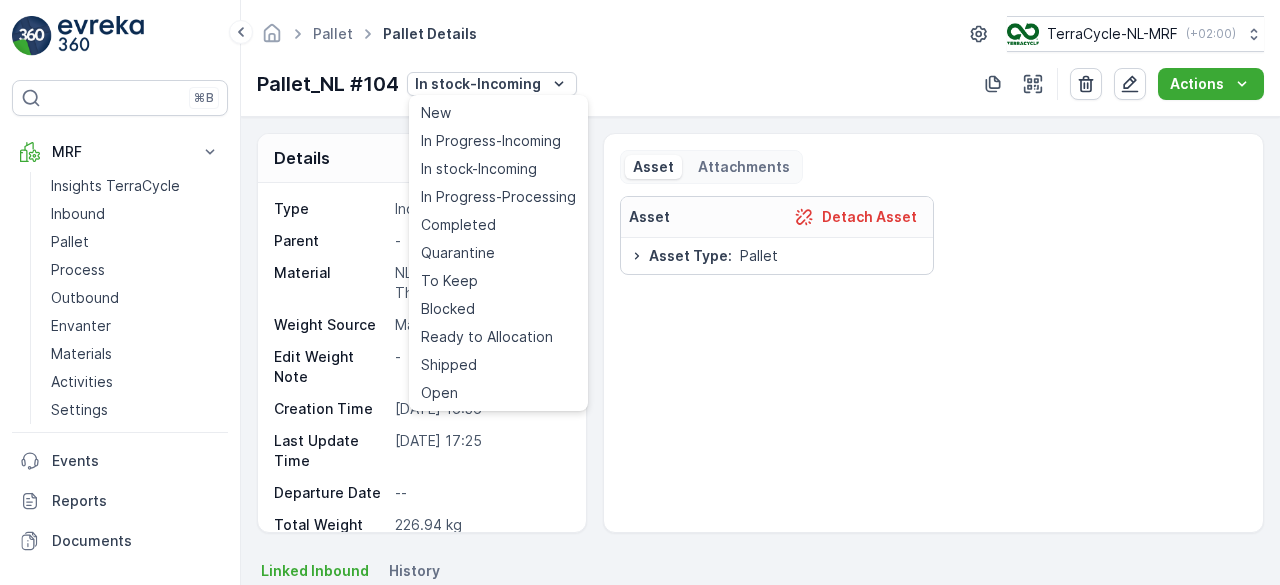 click on "Pallet Pallet Details TerraCycle-NL-MRF ( +02:00 )" at bounding box center [760, 34] 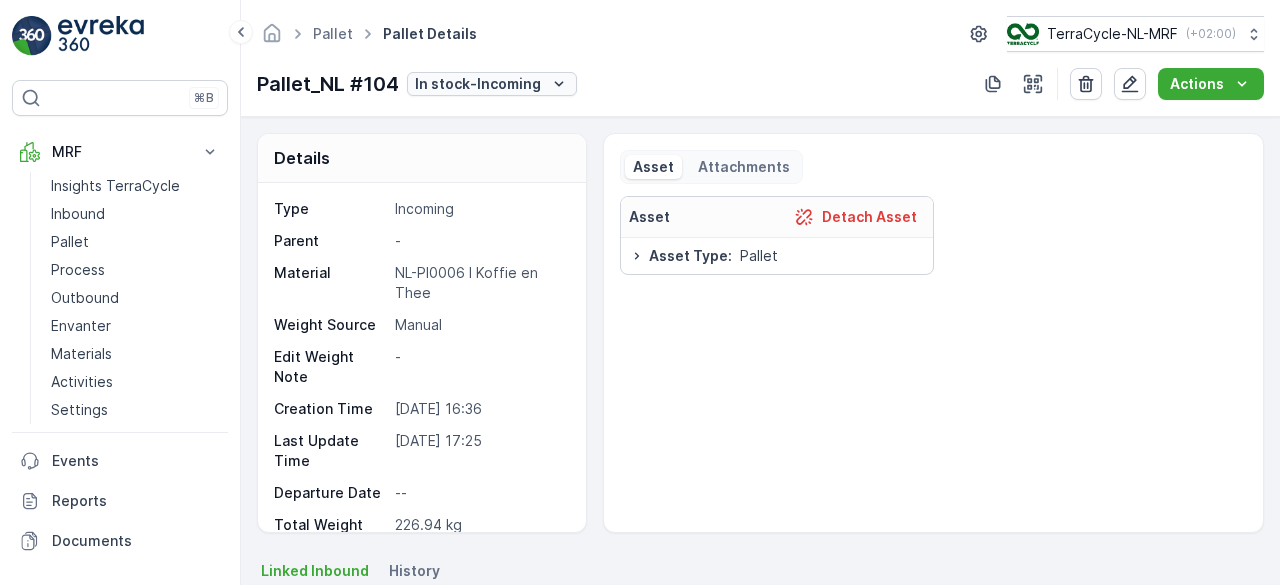 click on "In stock-Incoming" at bounding box center [478, 84] 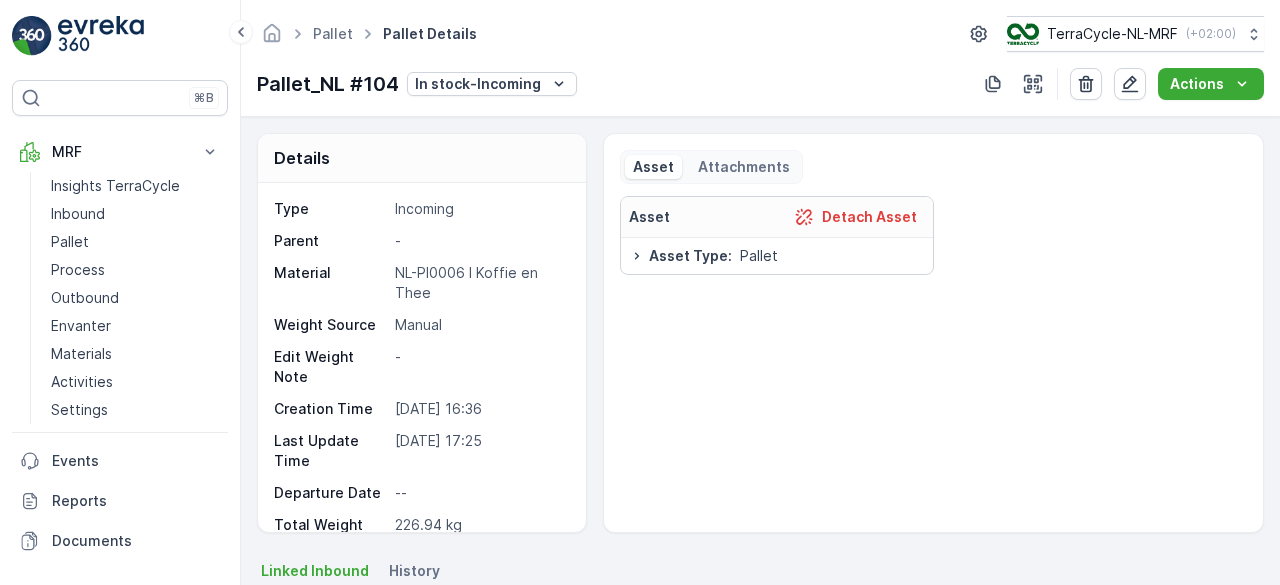 click on "Pallet Pallet Details TerraCycle-NL-MRF ( +02:00 )" at bounding box center [760, 34] 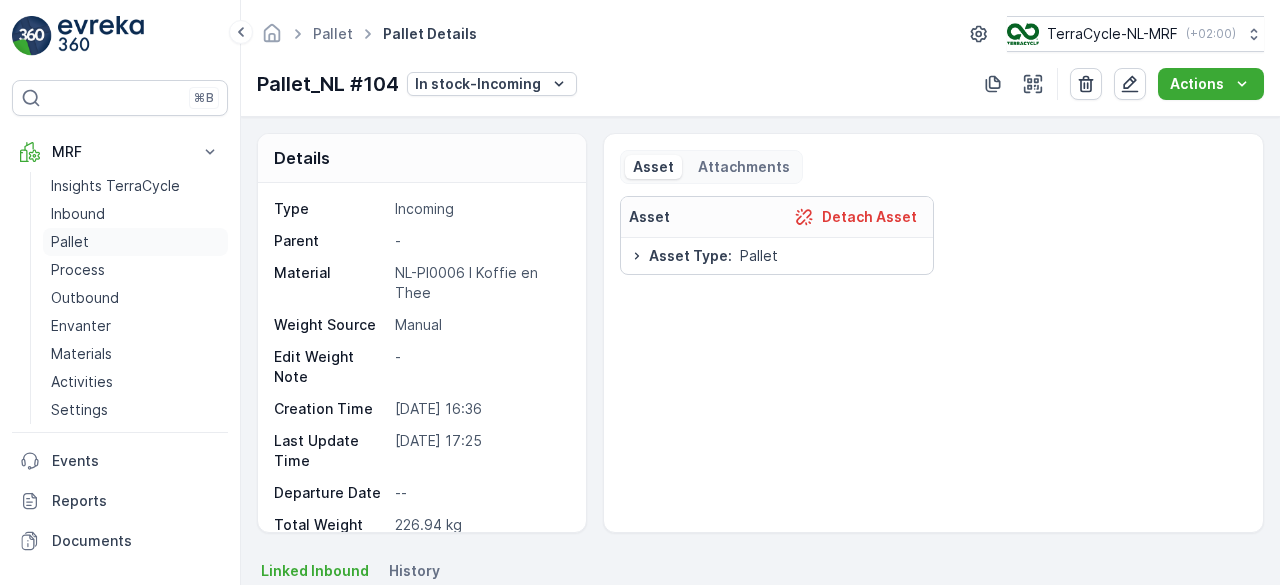 click on "Pallet" at bounding box center (70, 242) 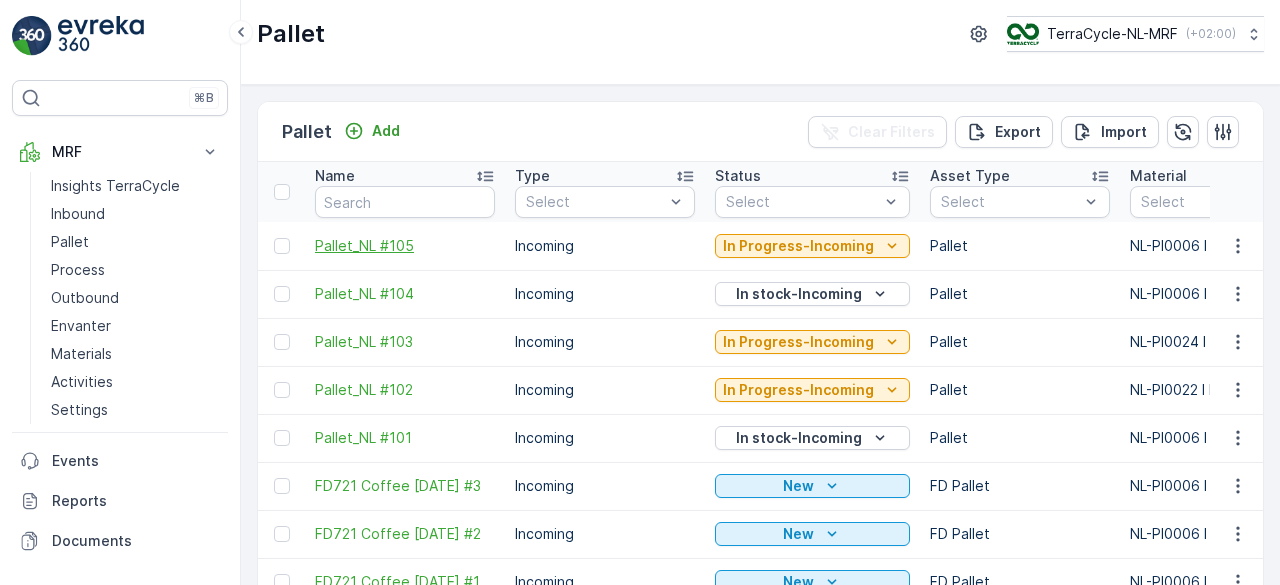 click on "Pallet_NL #105" at bounding box center (405, 246) 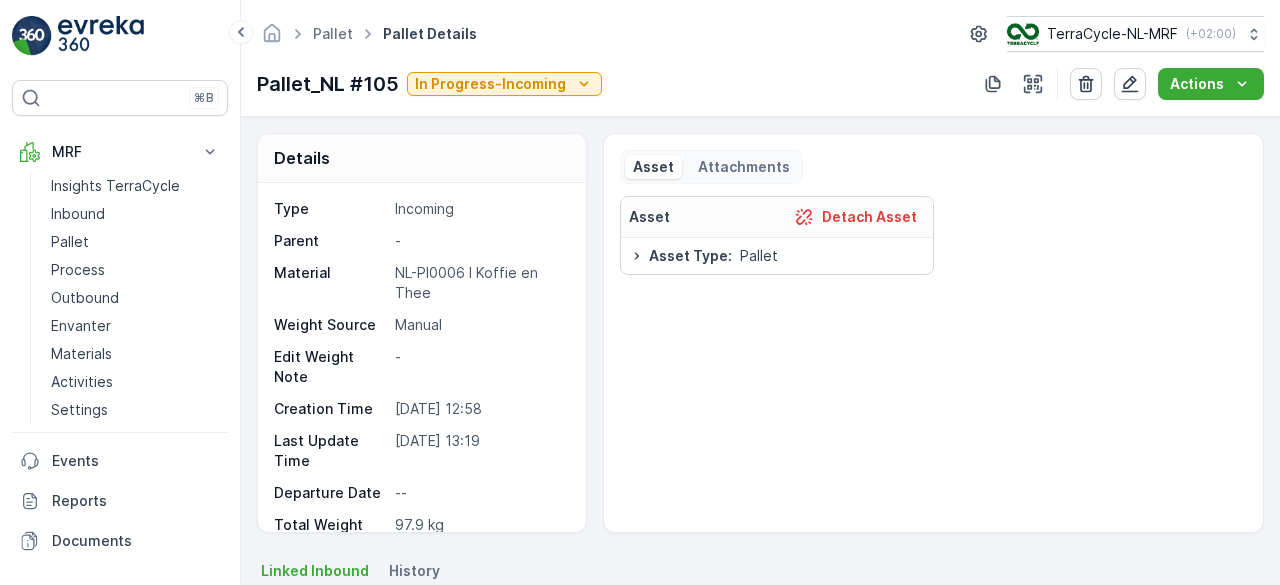 click on "-" at bounding box center [480, 241] 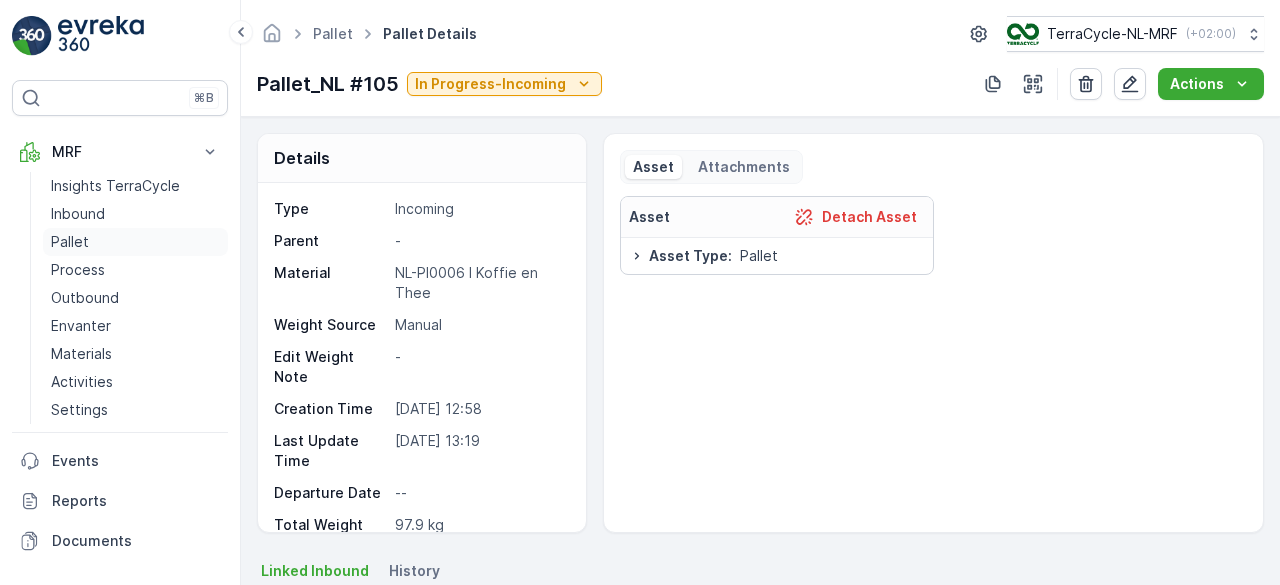 click on "Pallet" at bounding box center [70, 242] 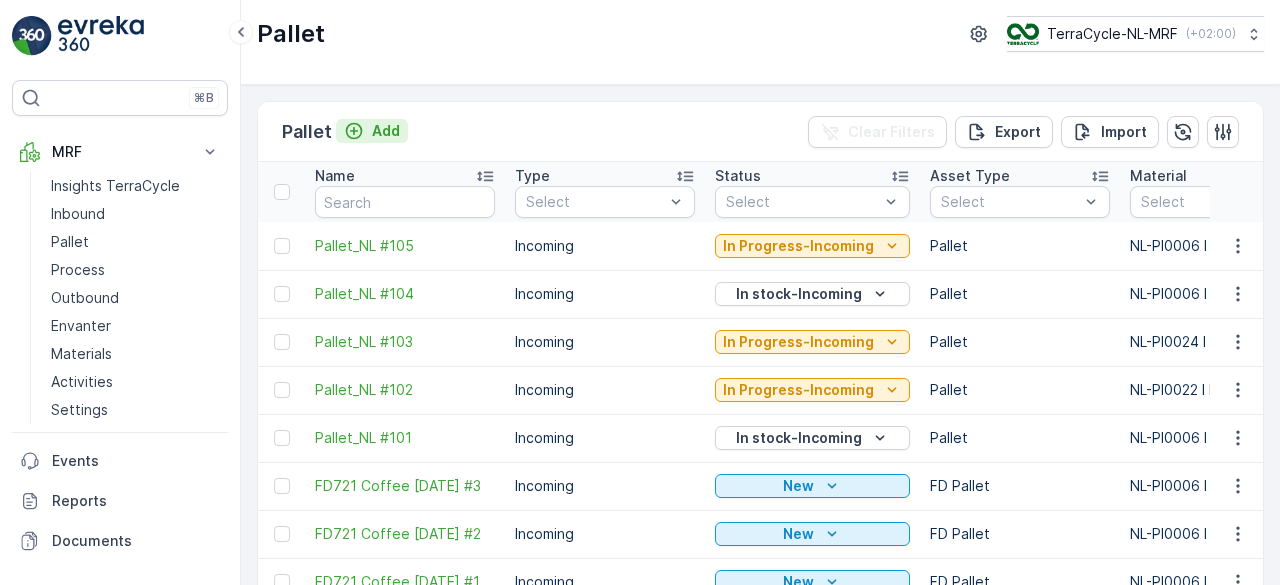 click 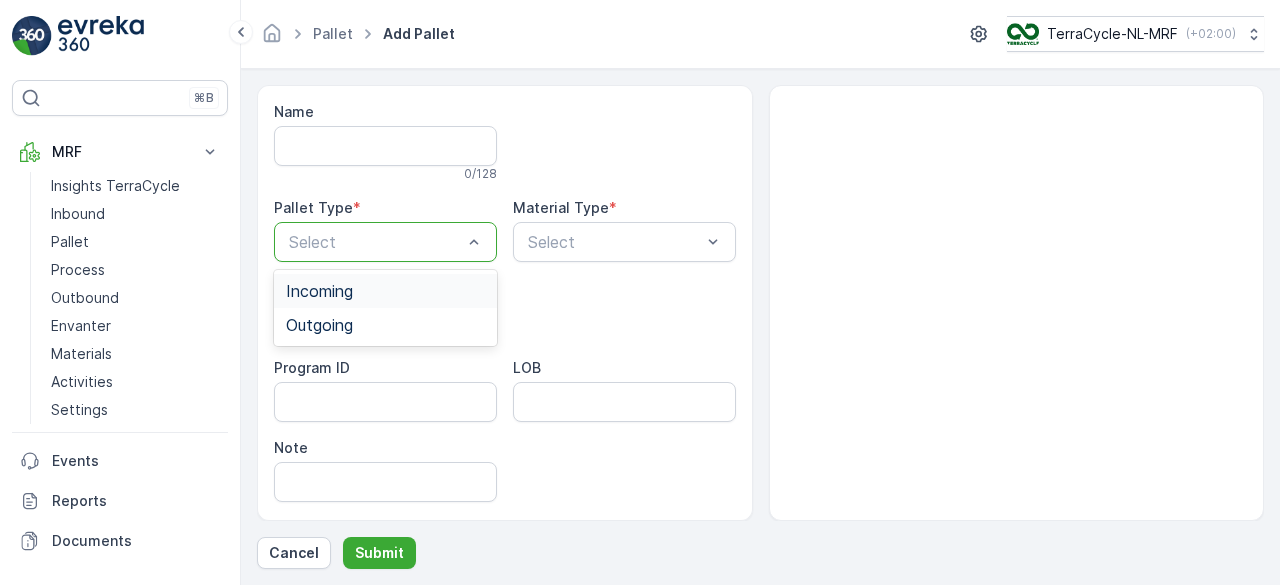 click at bounding box center [375, 242] 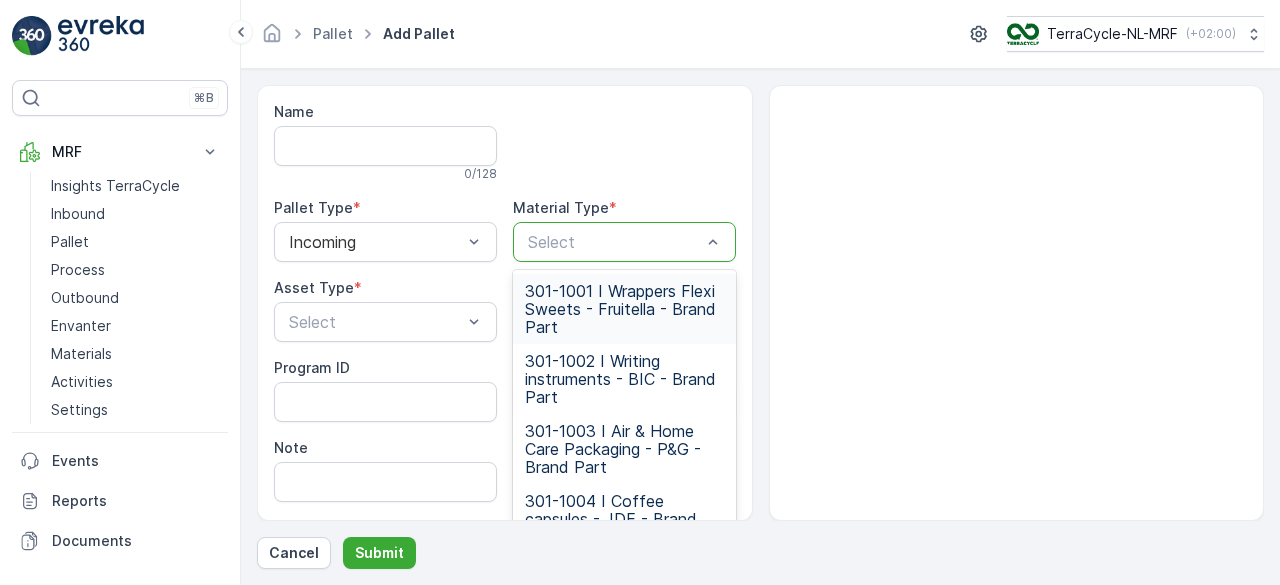 click at bounding box center (614, 242) 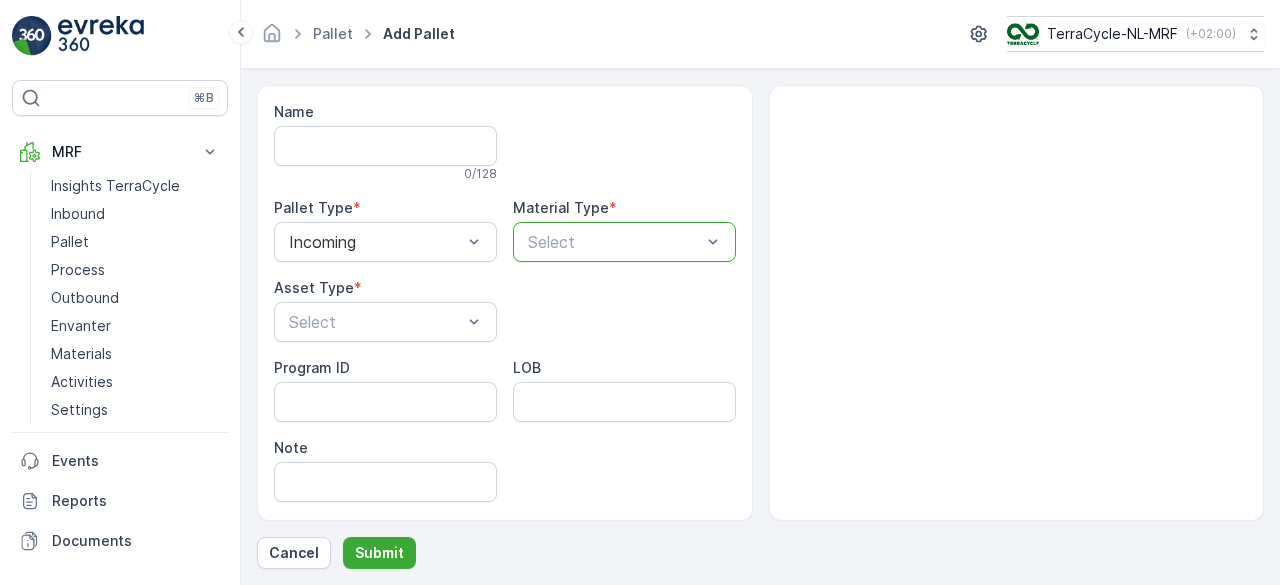 type on "a" 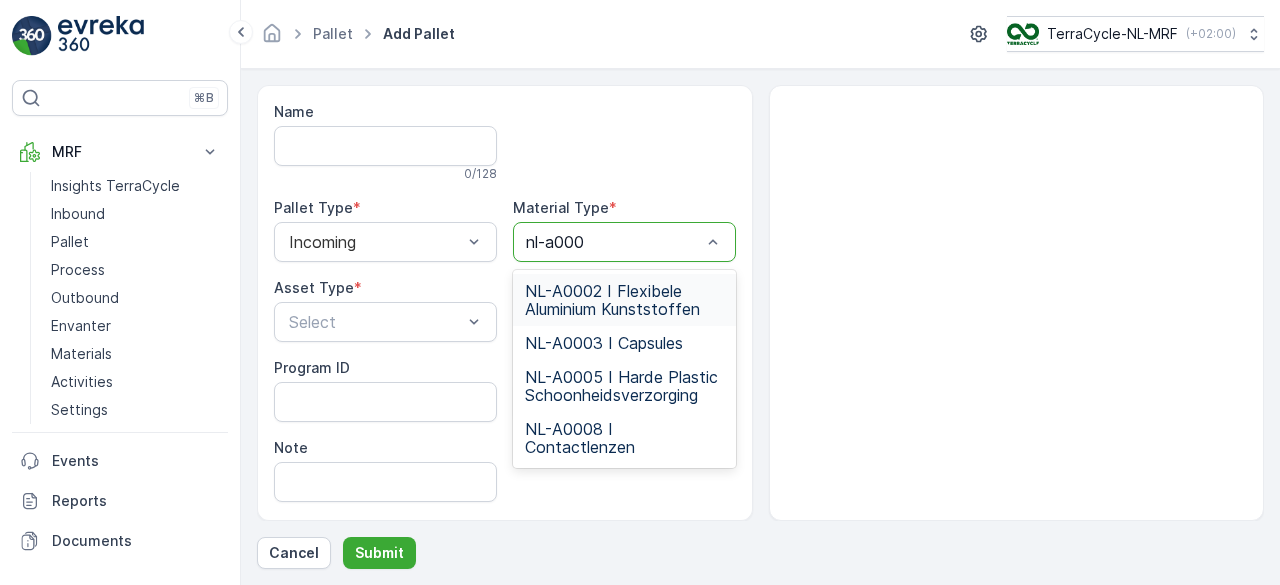type on "nl-a0002" 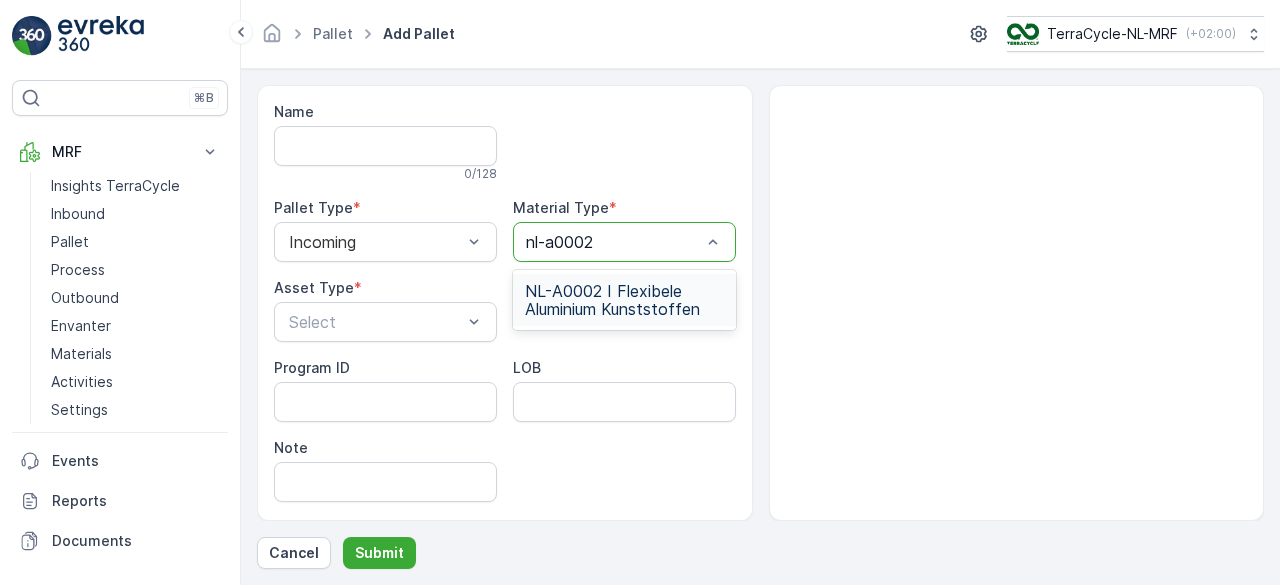 click on "NL-A0002 I Flexibele Aluminium Kunststoffen" at bounding box center [624, 300] 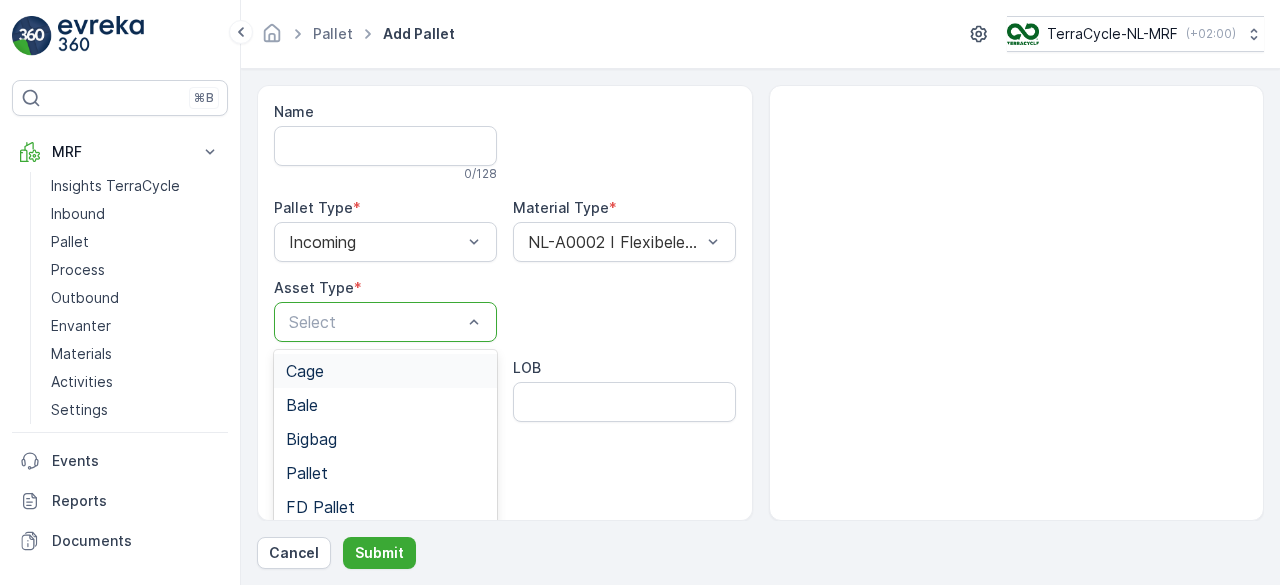 click at bounding box center (375, 322) 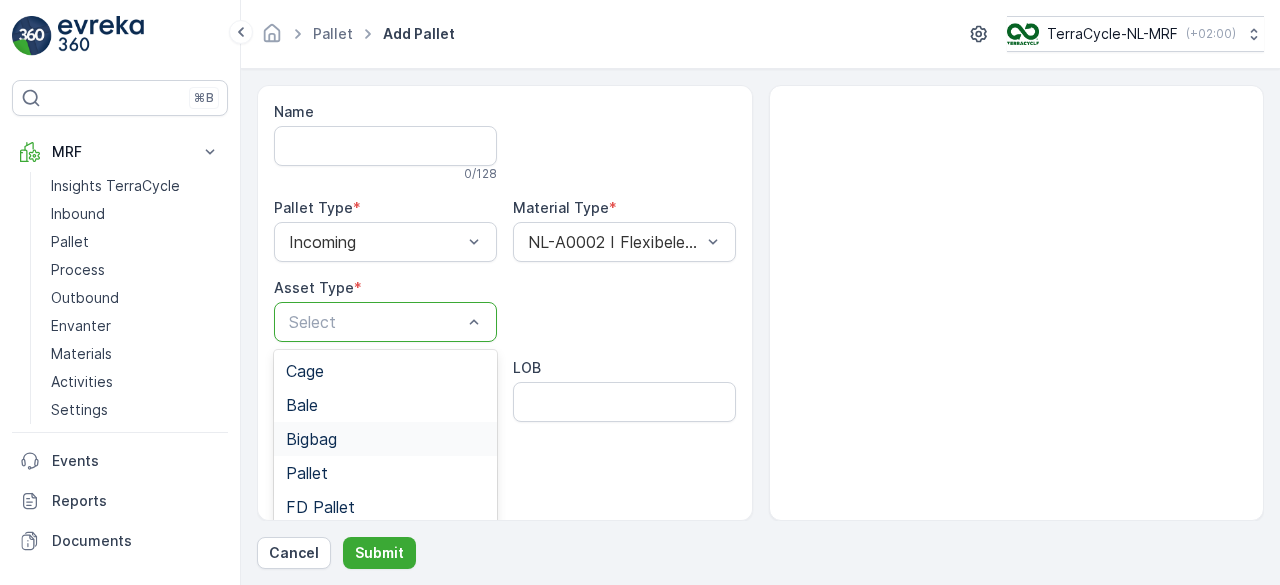 click on "Bigbag" at bounding box center (385, 439) 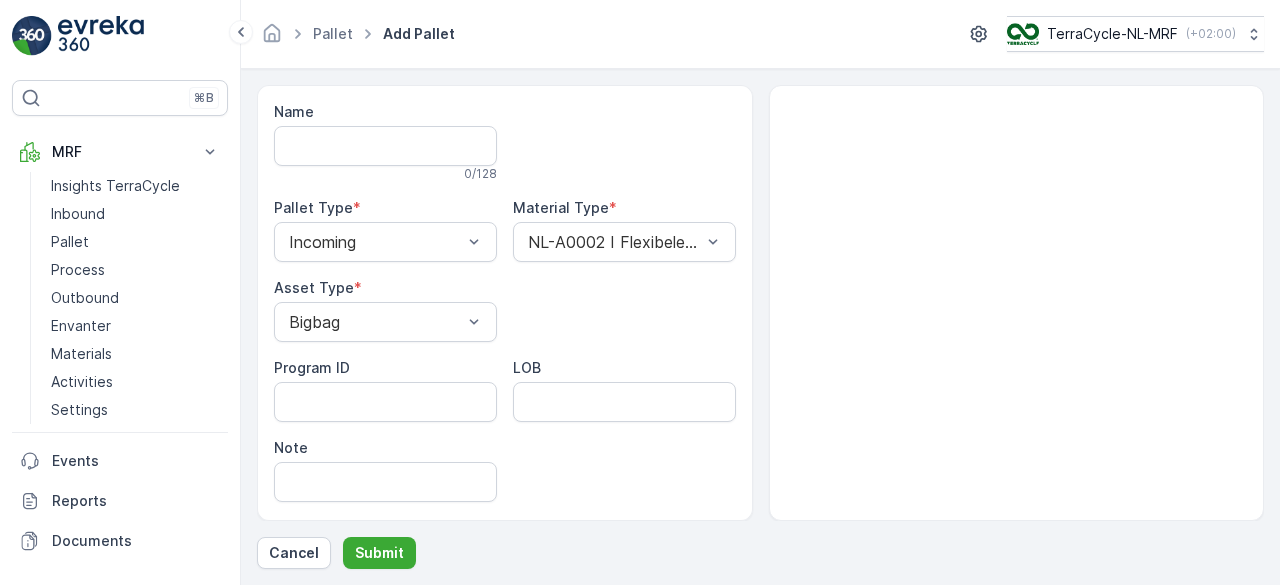 click on "Name 0  /  128 Pallet Type * Incoming Material Type * NL-A0002 I Flexibele Aluminium Kunststoffen Asset Type * Bigbag Program ID LOB Note Add Attachment" at bounding box center (505, 338) 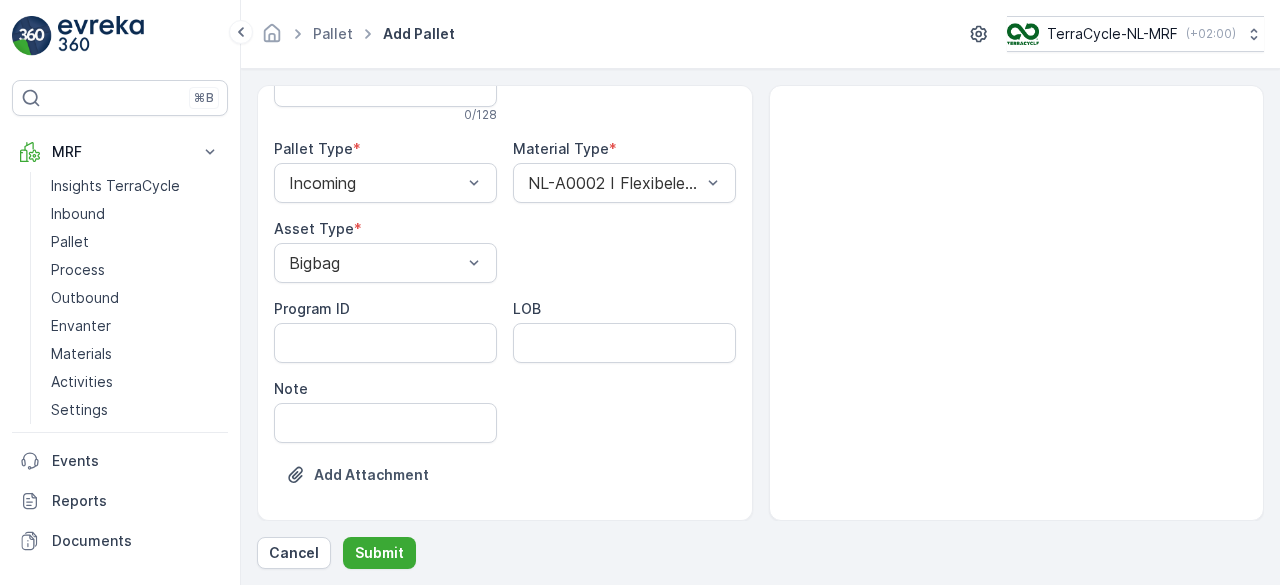 scroll, scrollTop: 68, scrollLeft: 0, axis: vertical 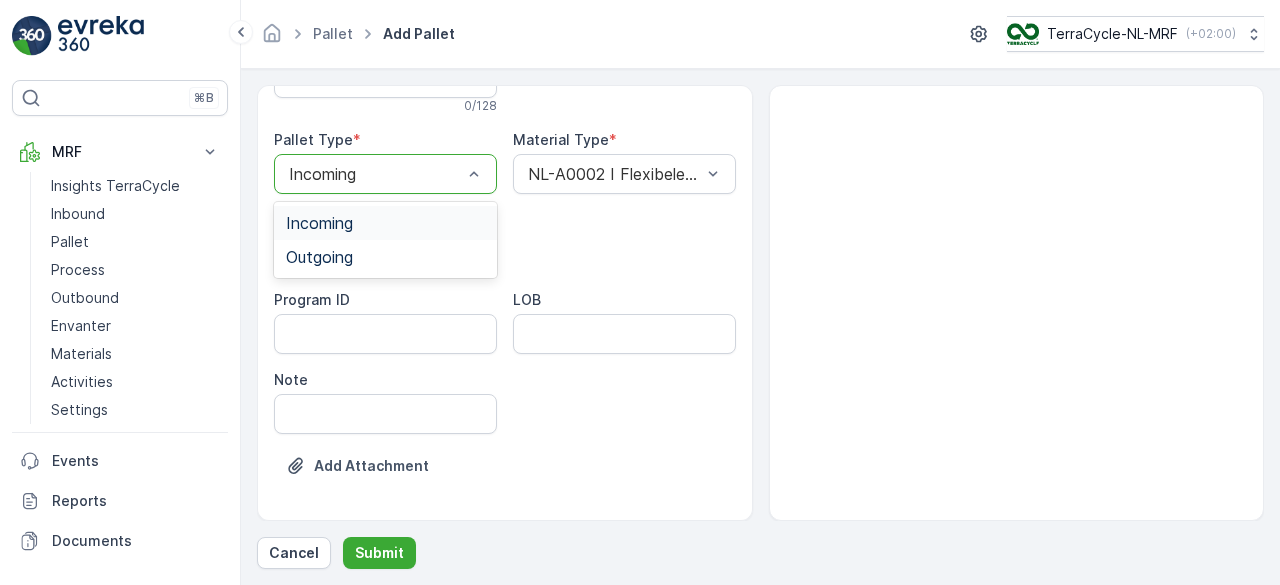 click on "Incoming" at bounding box center (385, 174) 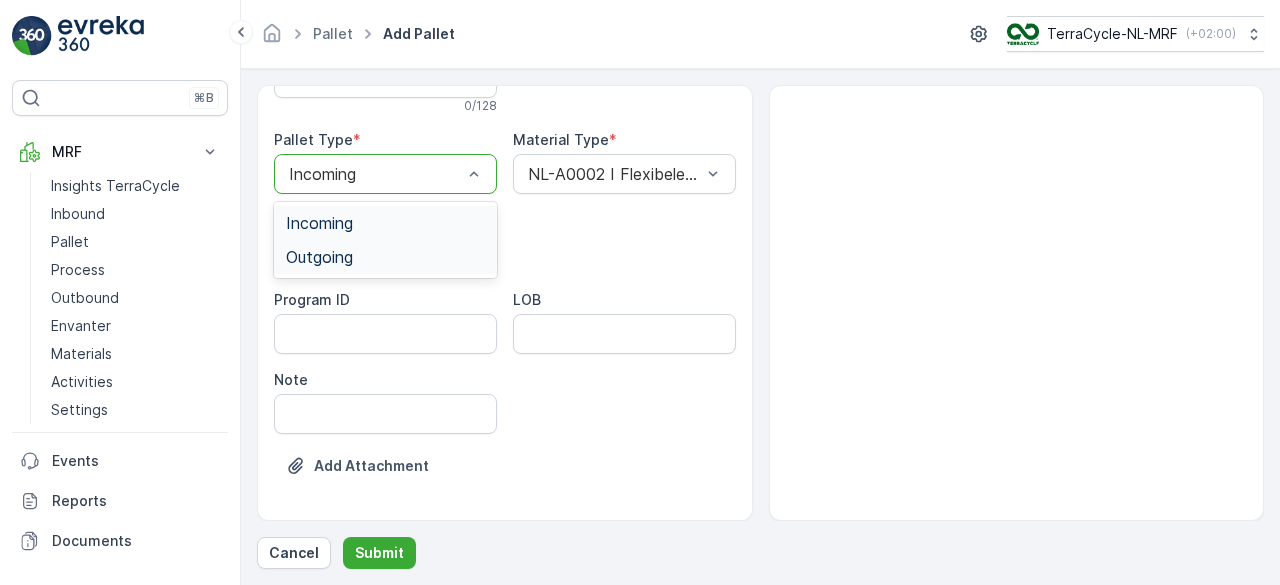 click on "Outgoing" at bounding box center [319, 257] 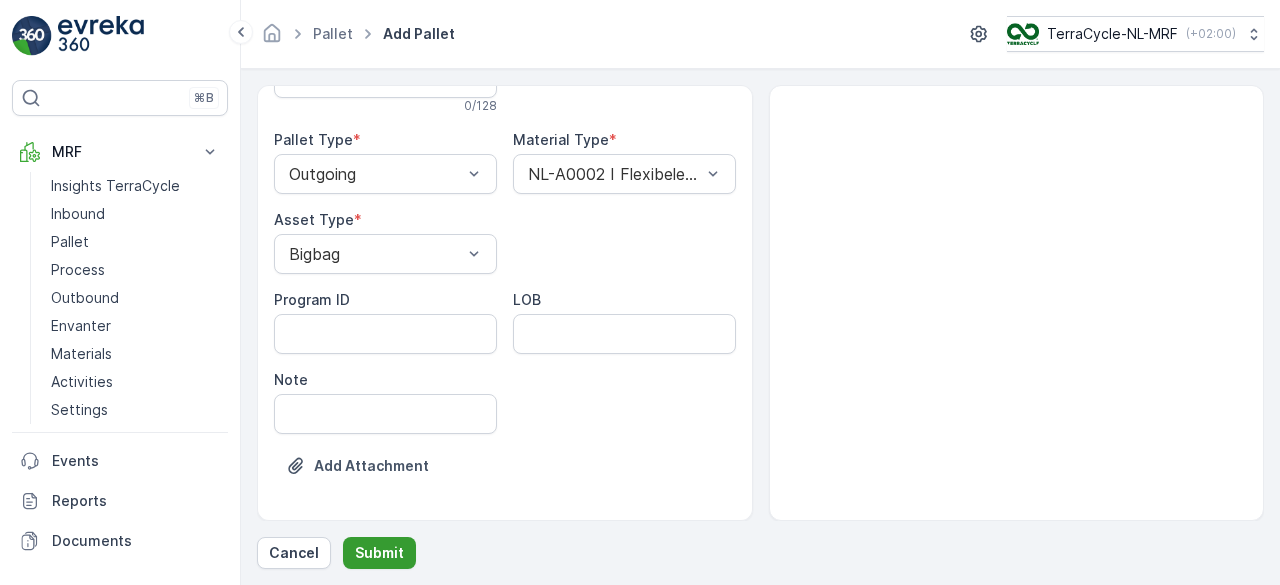 click on "Submit" at bounding box center (379, 553) 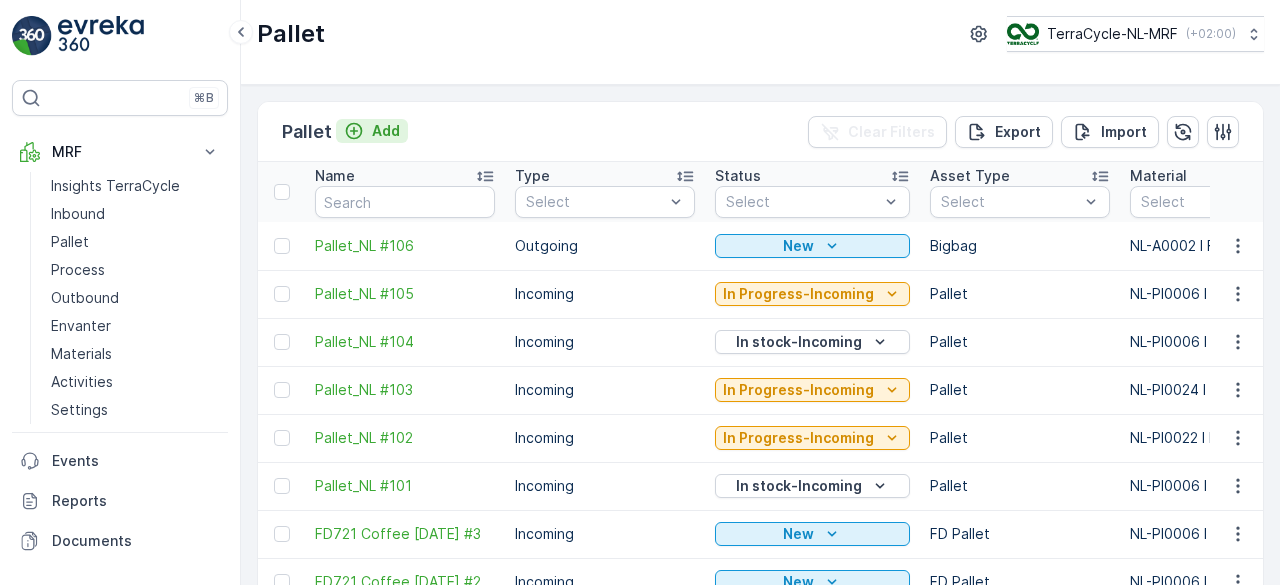 click on "Add" at bounding box center (372, 131) 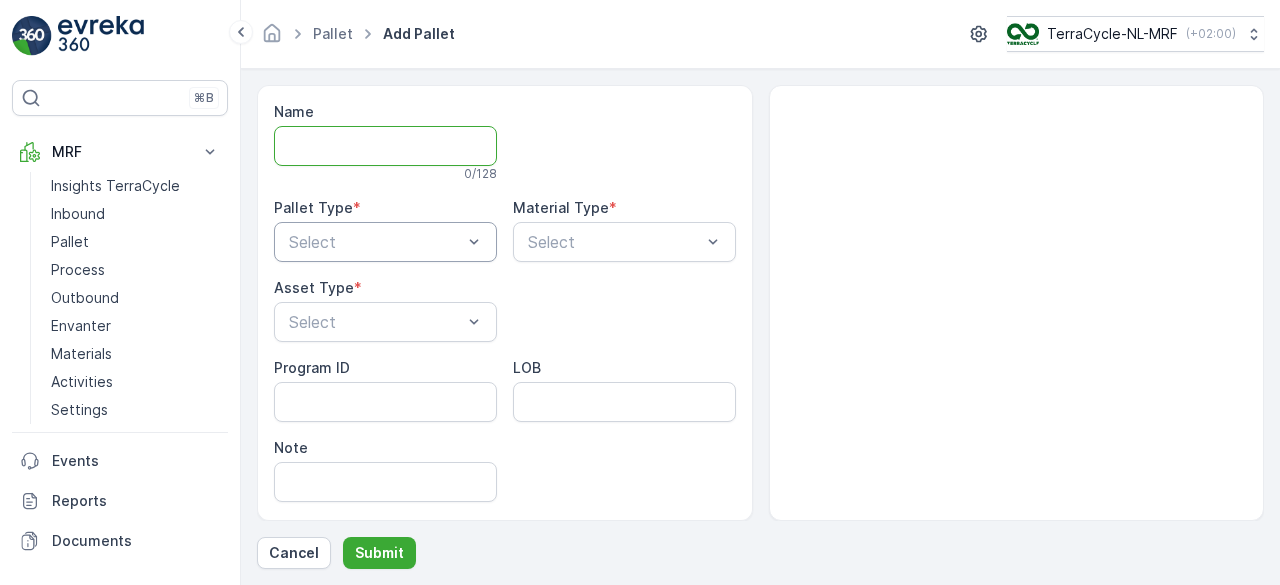 drag, startPoint x: 349, startPoint y: 150, endPoint x: 337, endPoint y: 237, distance: 87.823685 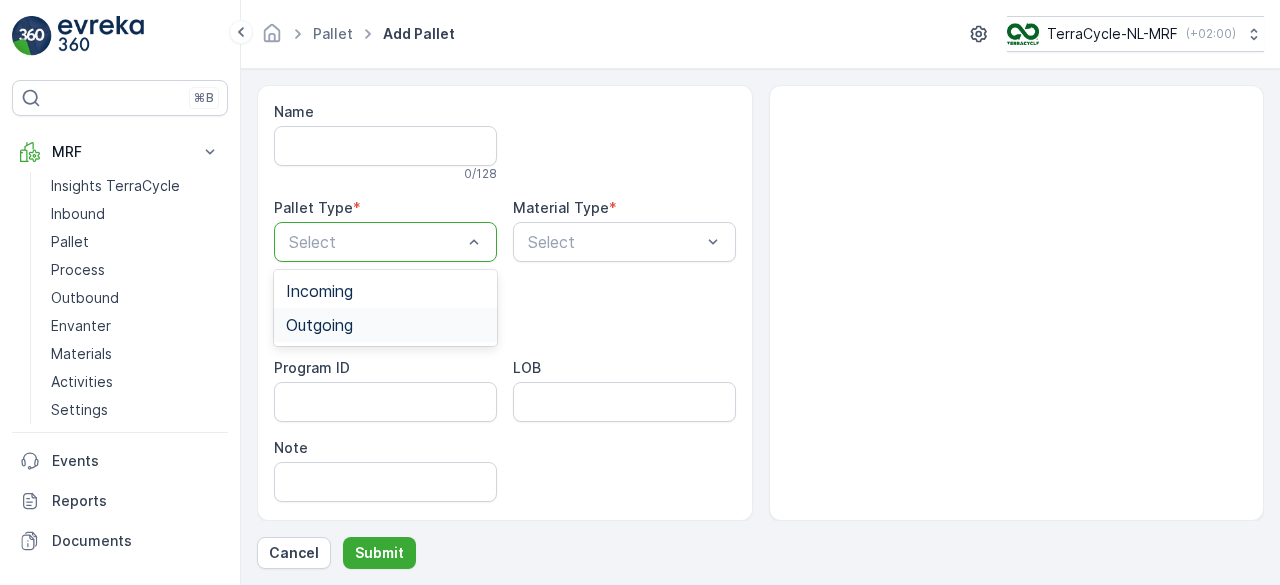 click on "Outgoing" at bounding box center (319, 325) 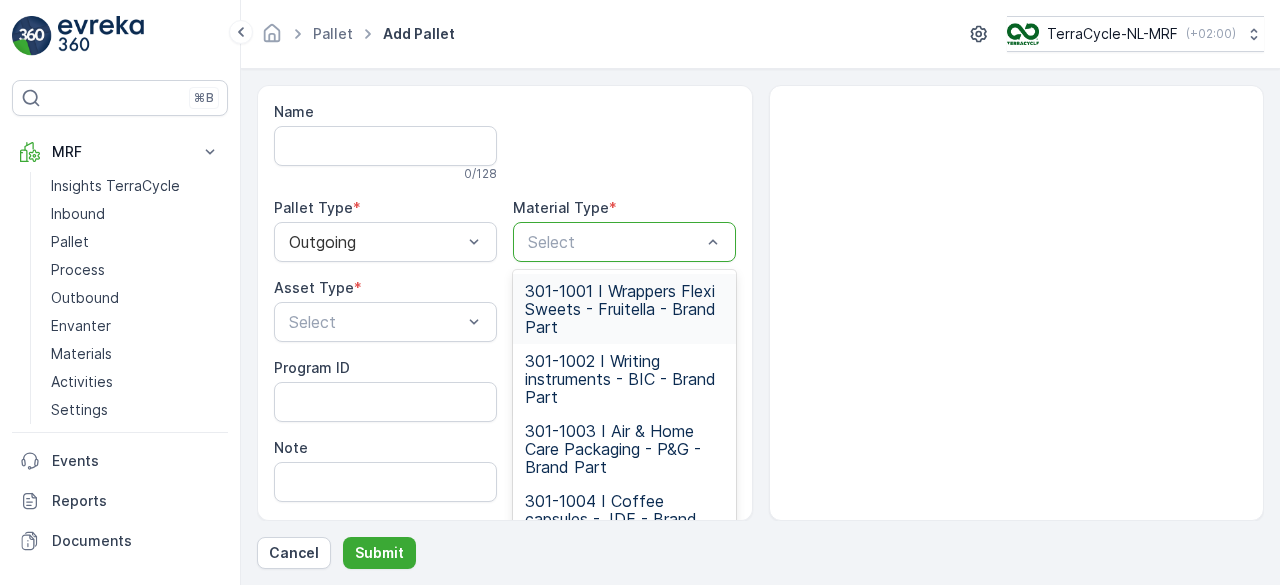 click at bounding box center (614, 242) 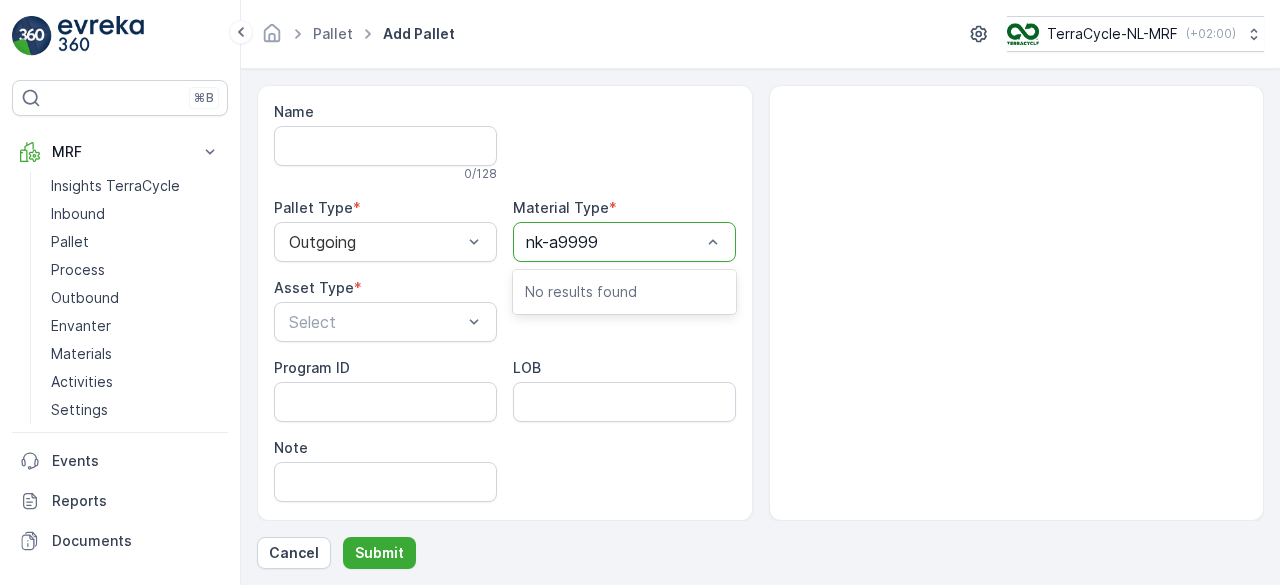 click on "nk-a9999" at bounding box center (564, 242) 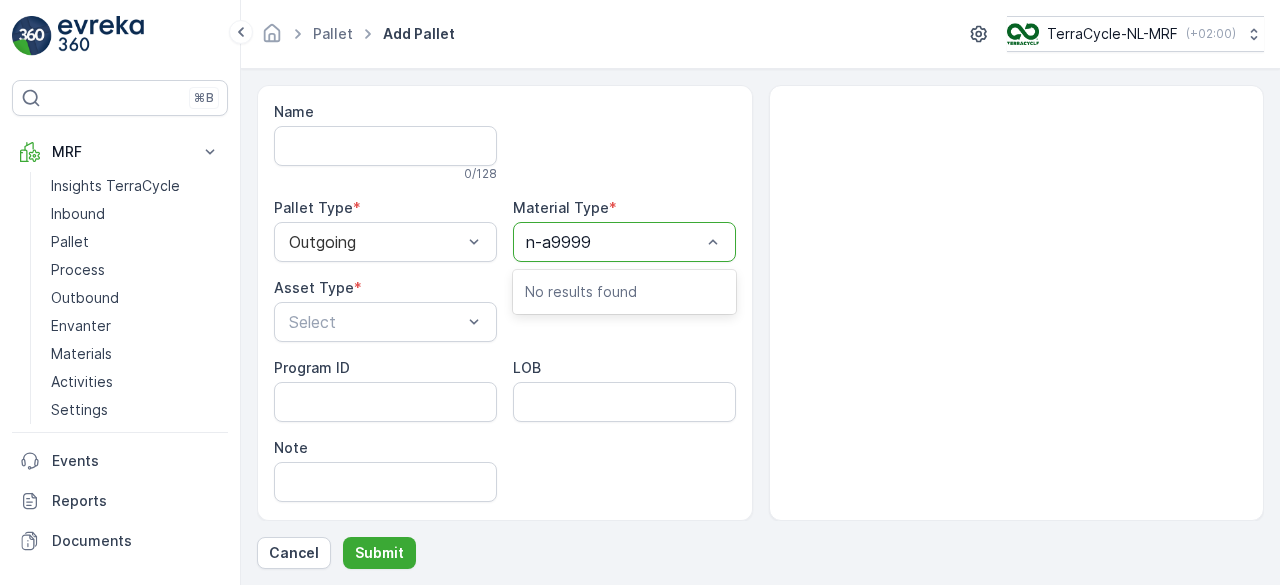 type on "nl-a9999" 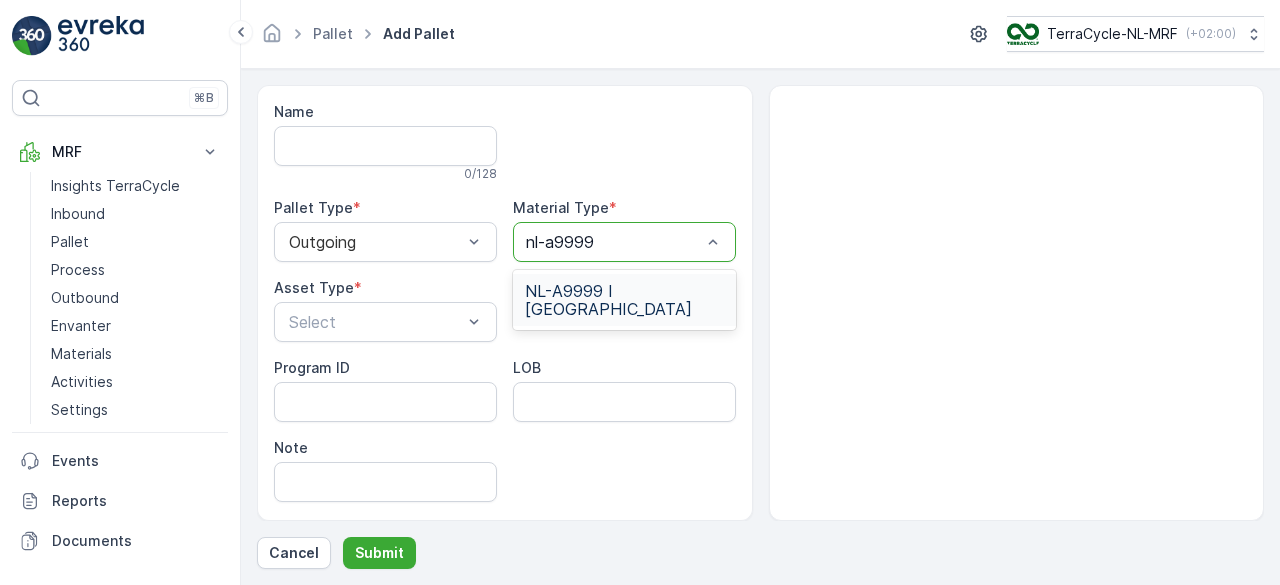 click on "NL-A9999 I [GEOGRAPHIC_DATA]" at bounding box center (624, 300) 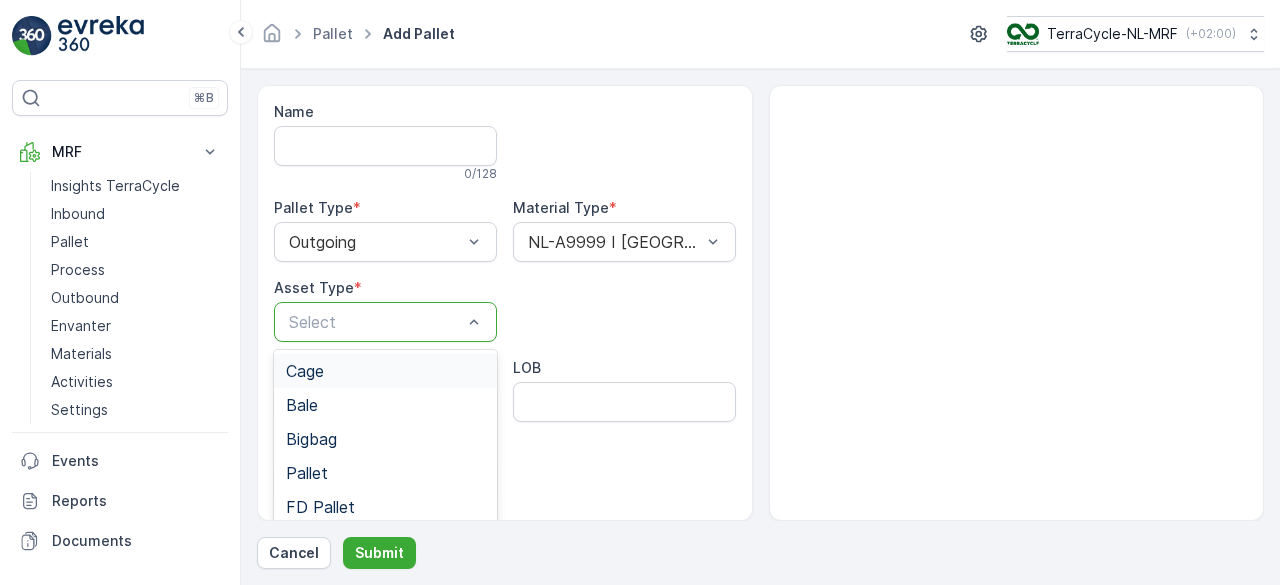 click at bounding box center (375, 322) 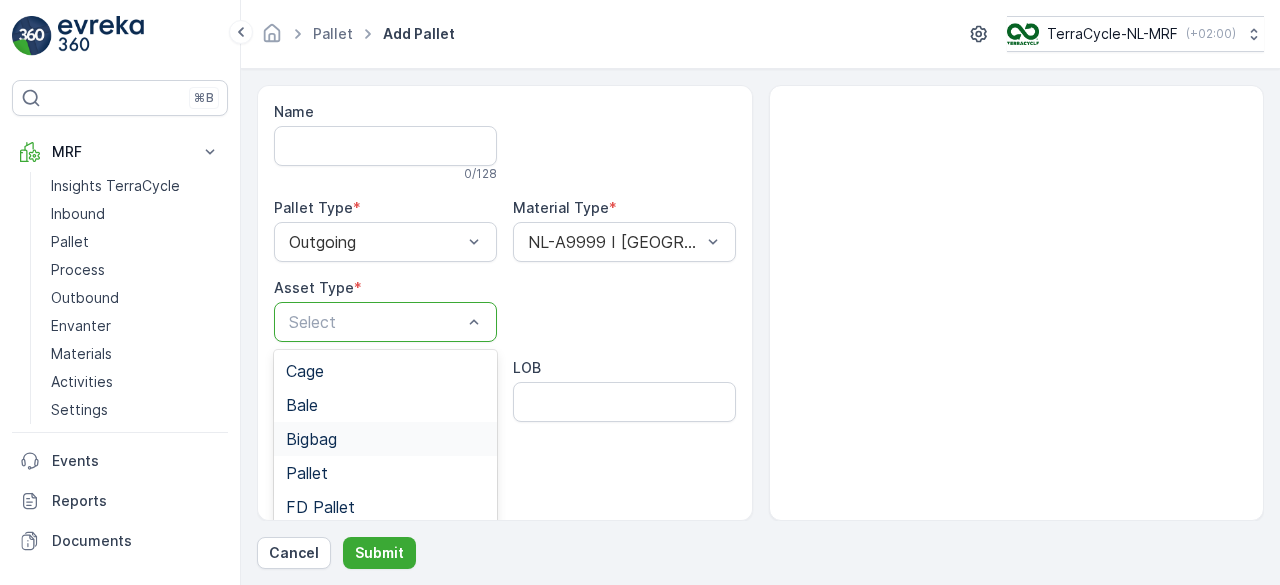 click on "Bigbag" at bounding box center [311, 439] 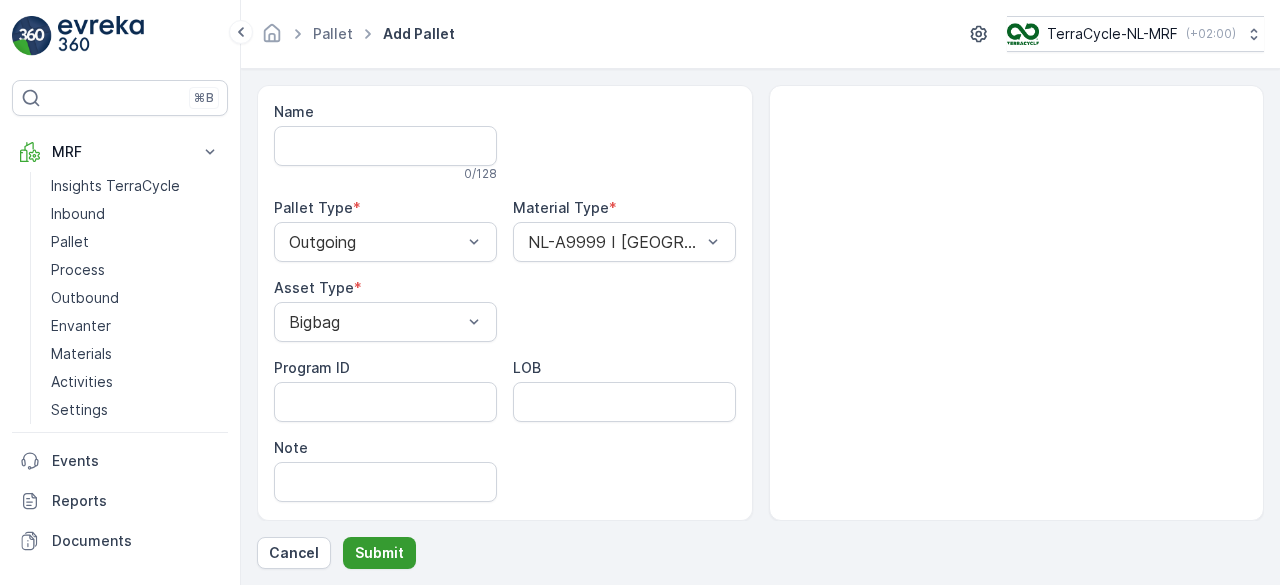 click on "Submit" at bounding box center (379, 553) 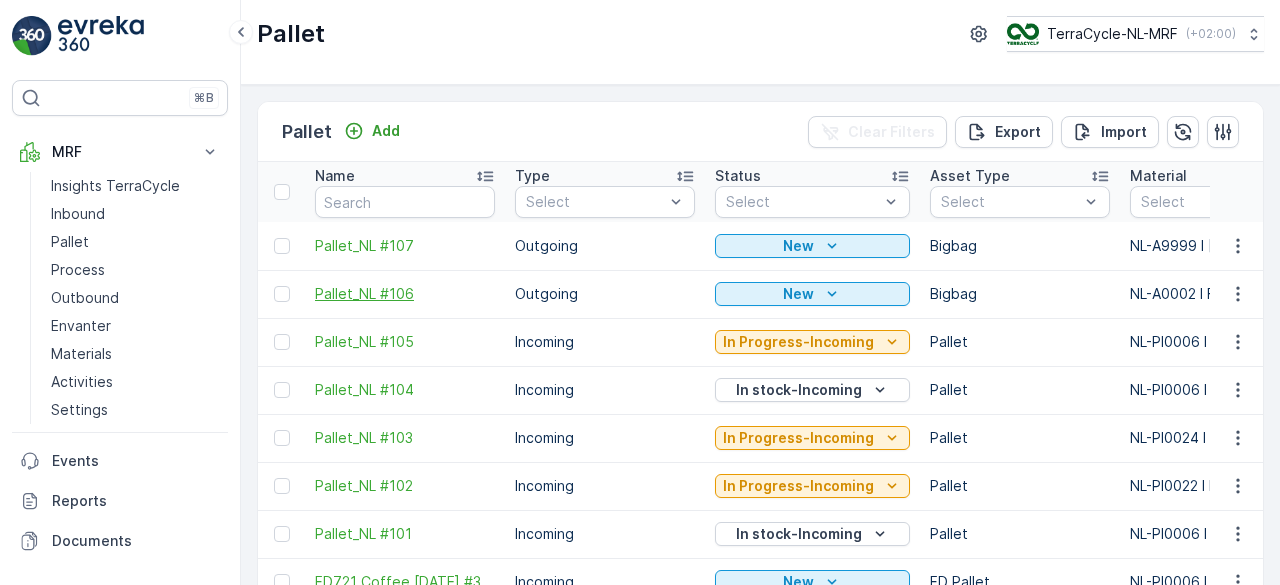 click on "Pallet_NL #106" at bounding box center [405, 294] 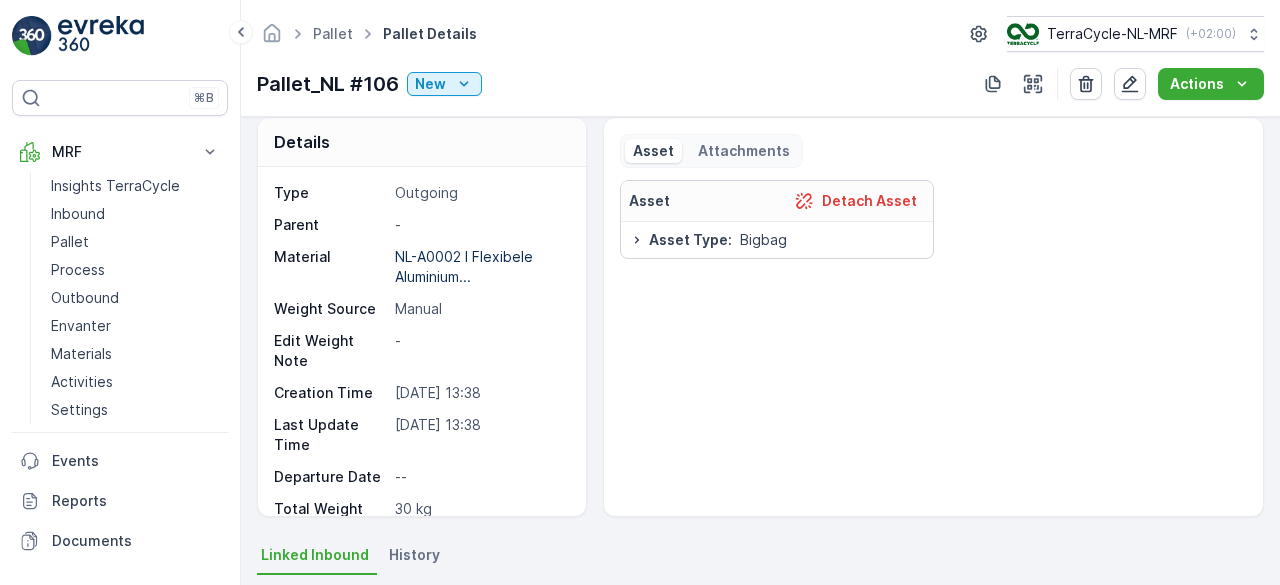 scroll, scrollTop: 20, scrollLeft: 0, axis: vertical 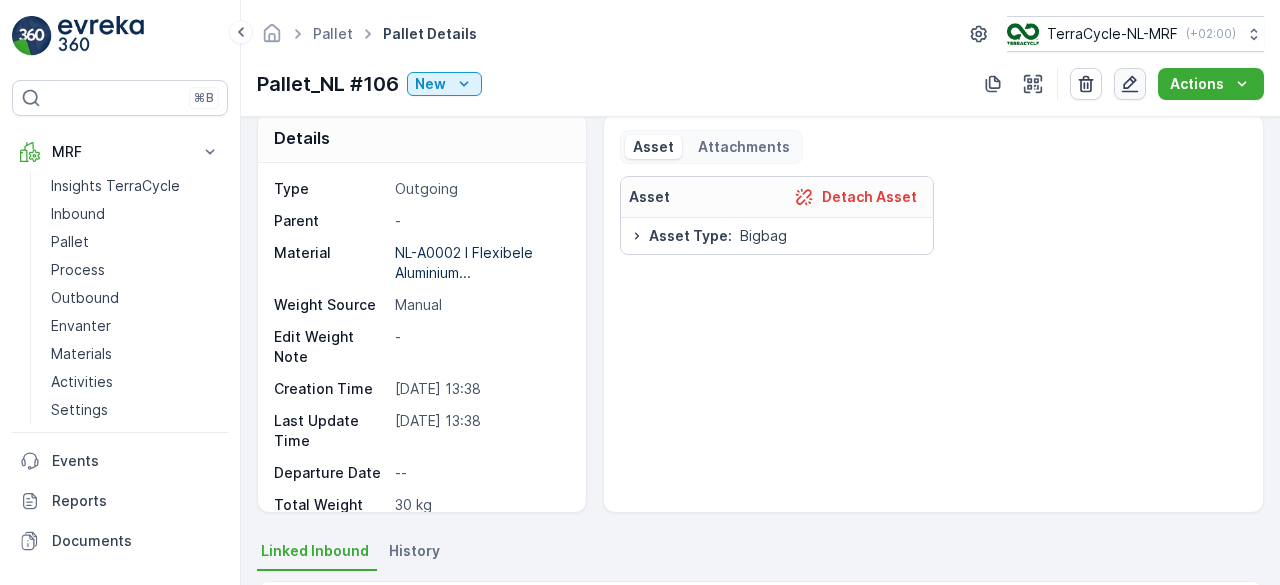 click at bounding box center [1130, 84] 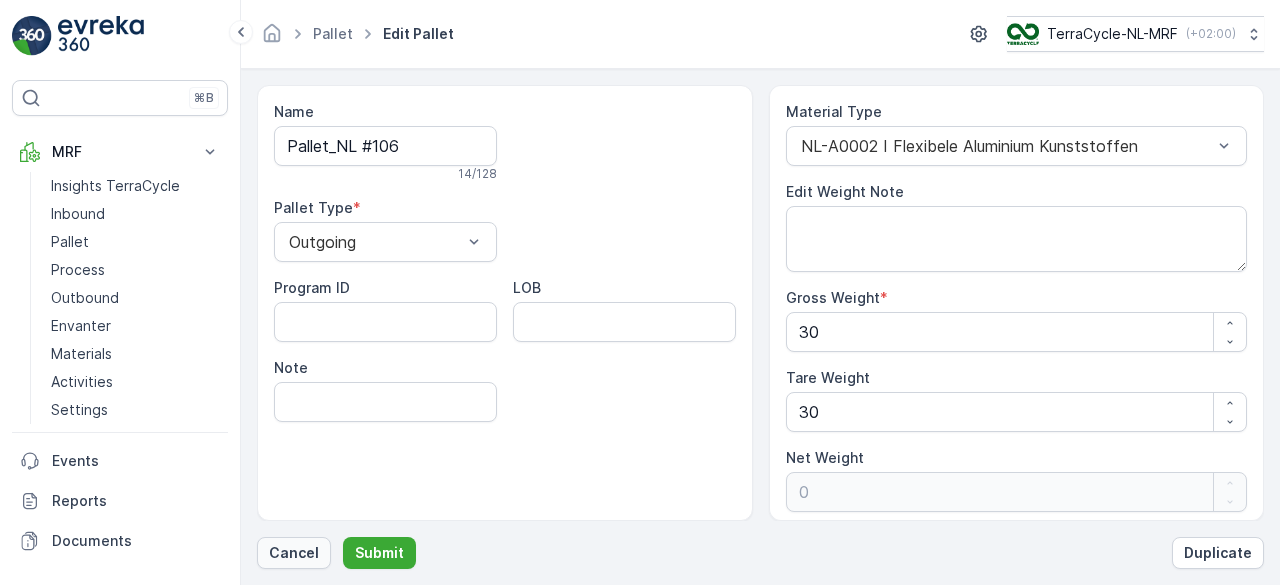 click on "Cancel" at bounding box center [294, 553] 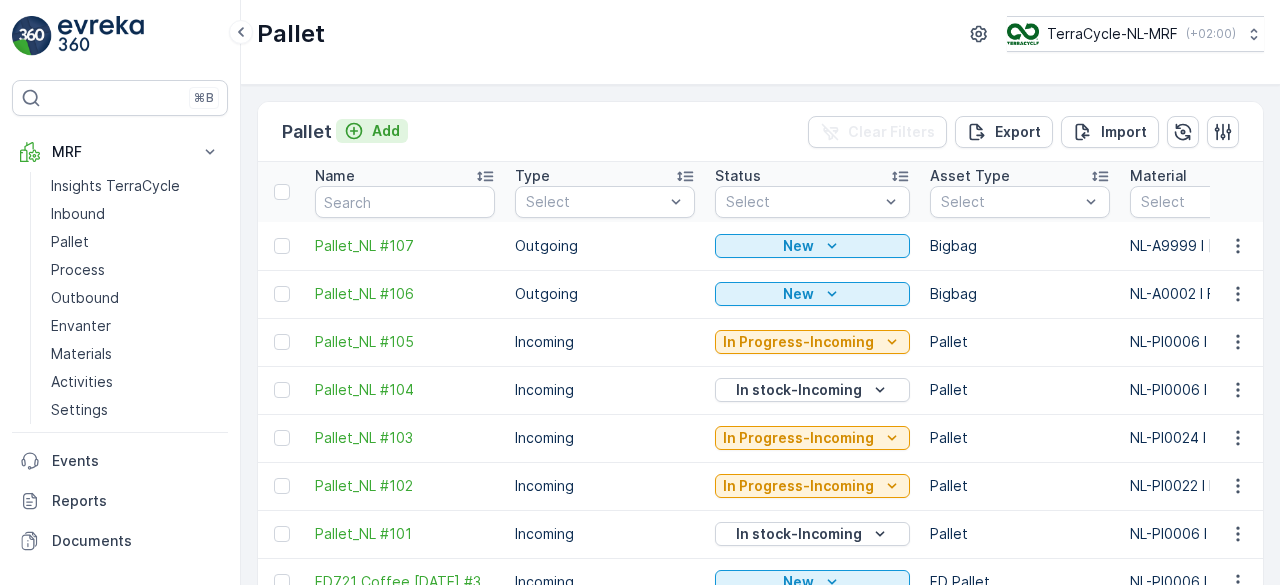 click on "Add" at bounding box center [386, 131] 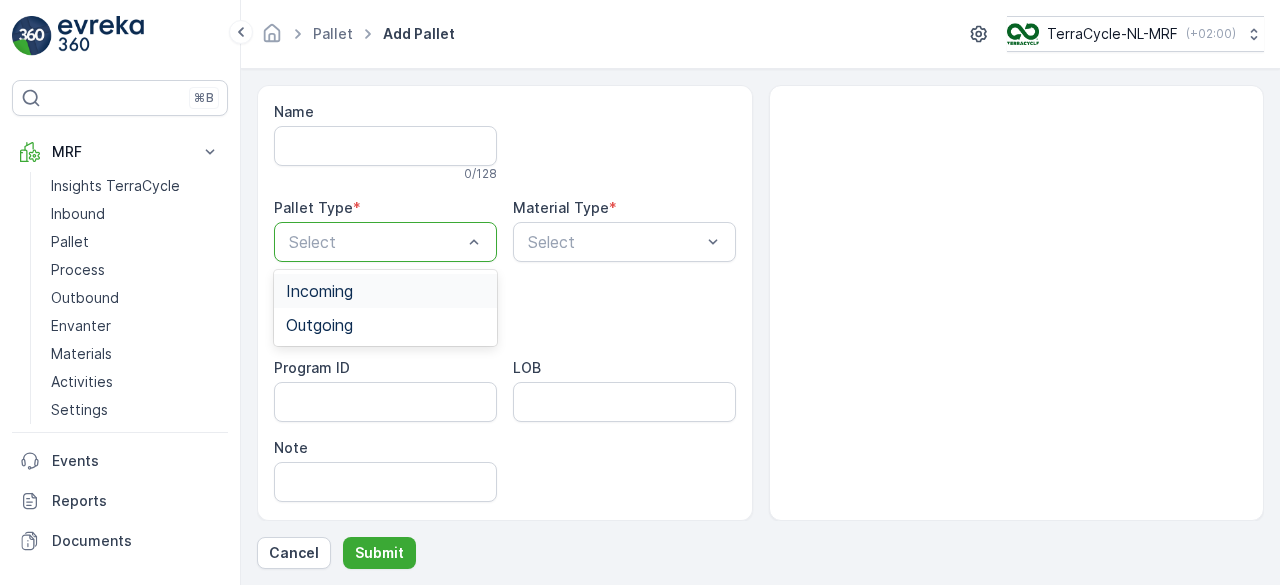 click at bounding box center [375, 242] 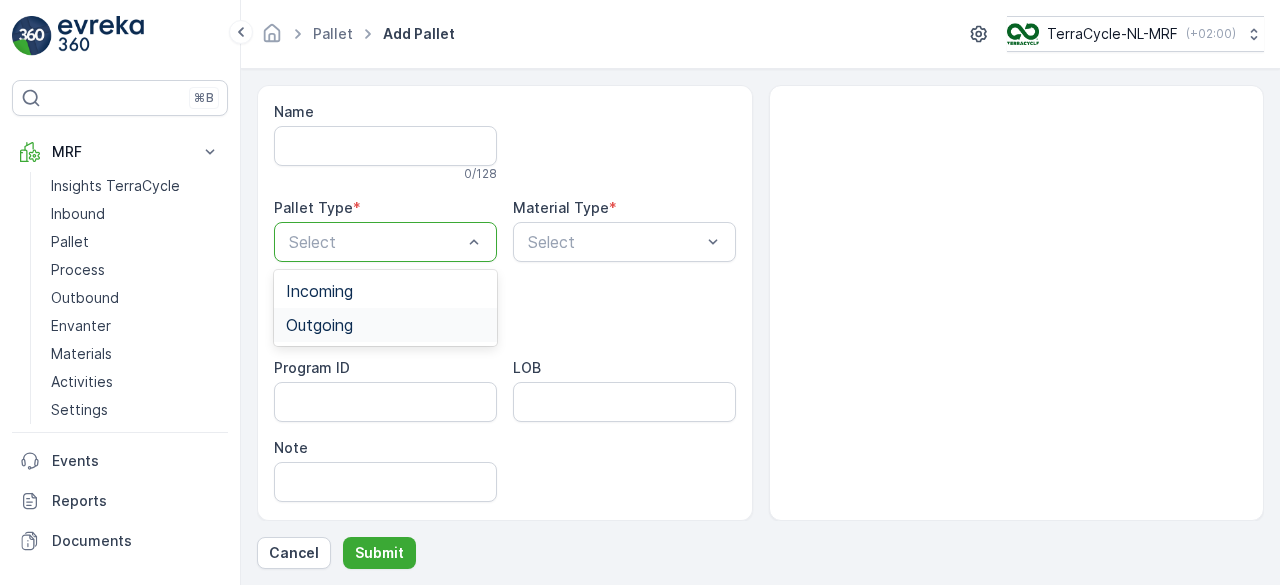 click on "Incoming Outgoing" at bounding box center (385, 308) 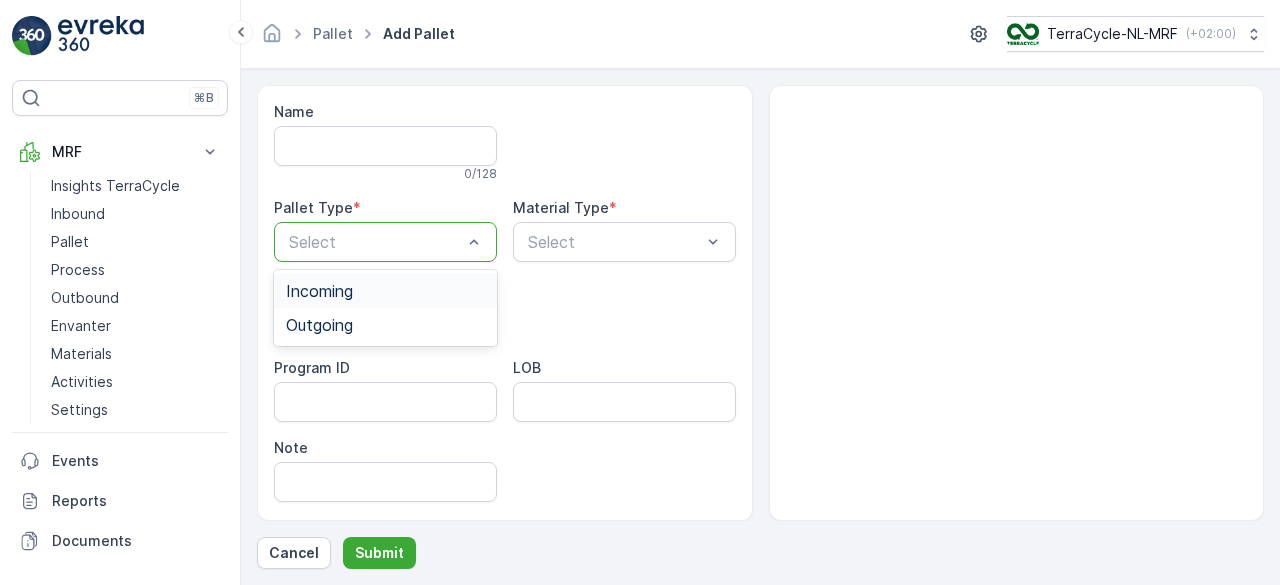 click on "Incoming" at bounding box center [385, 291] 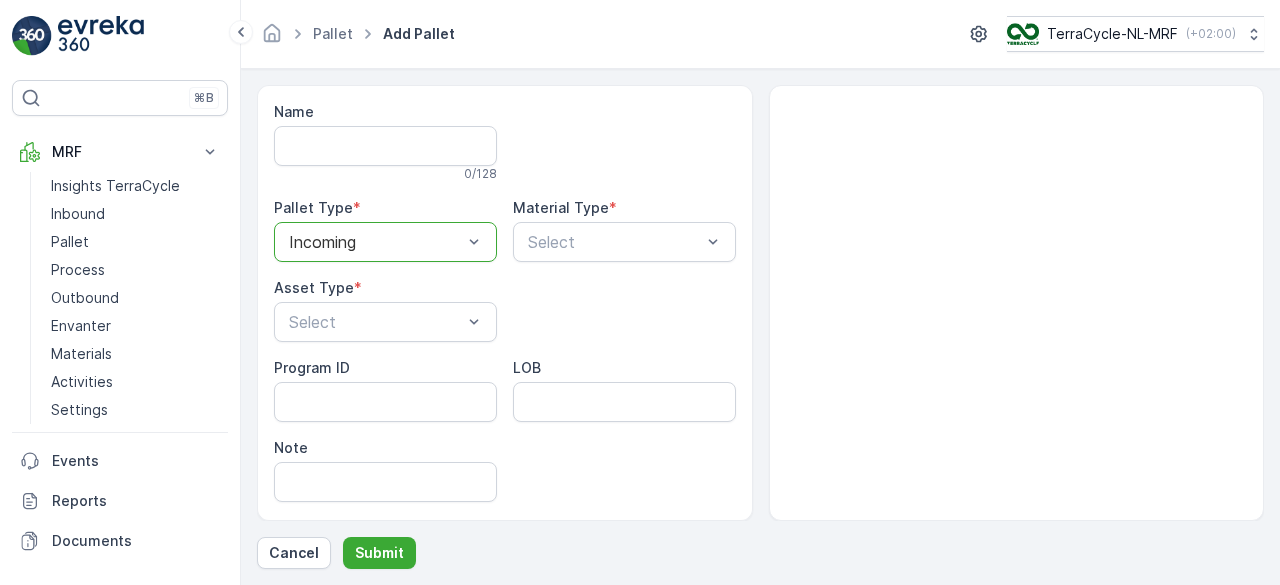 click on "Incoming" at bounding box center [385, 242] 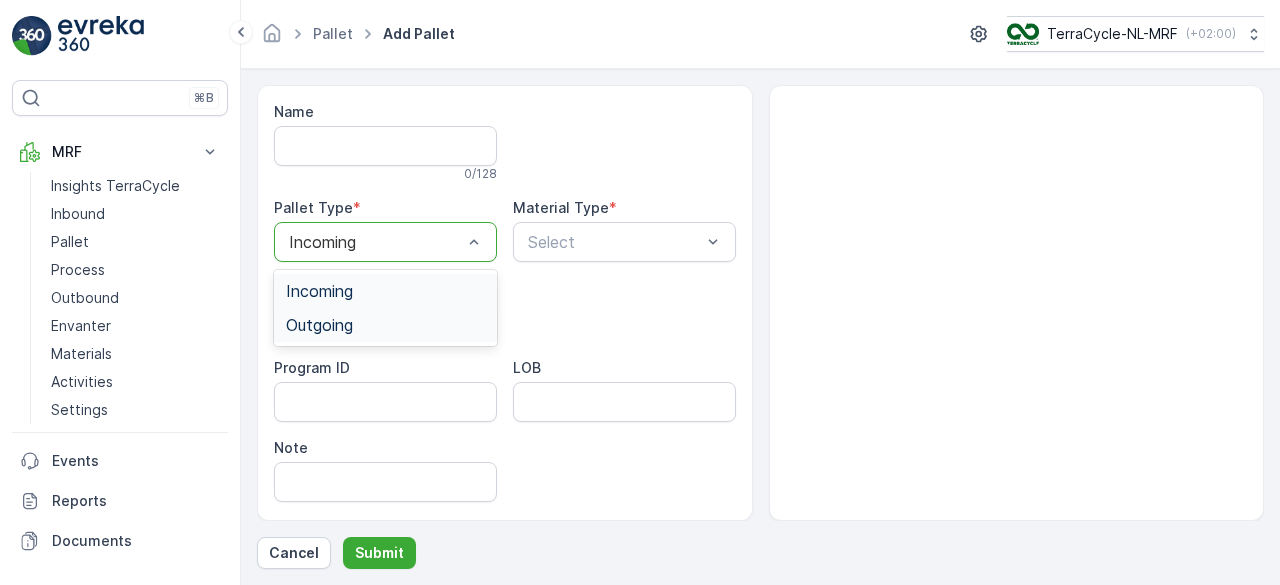 click on "Outgoing" at bounding box center (385, 325) 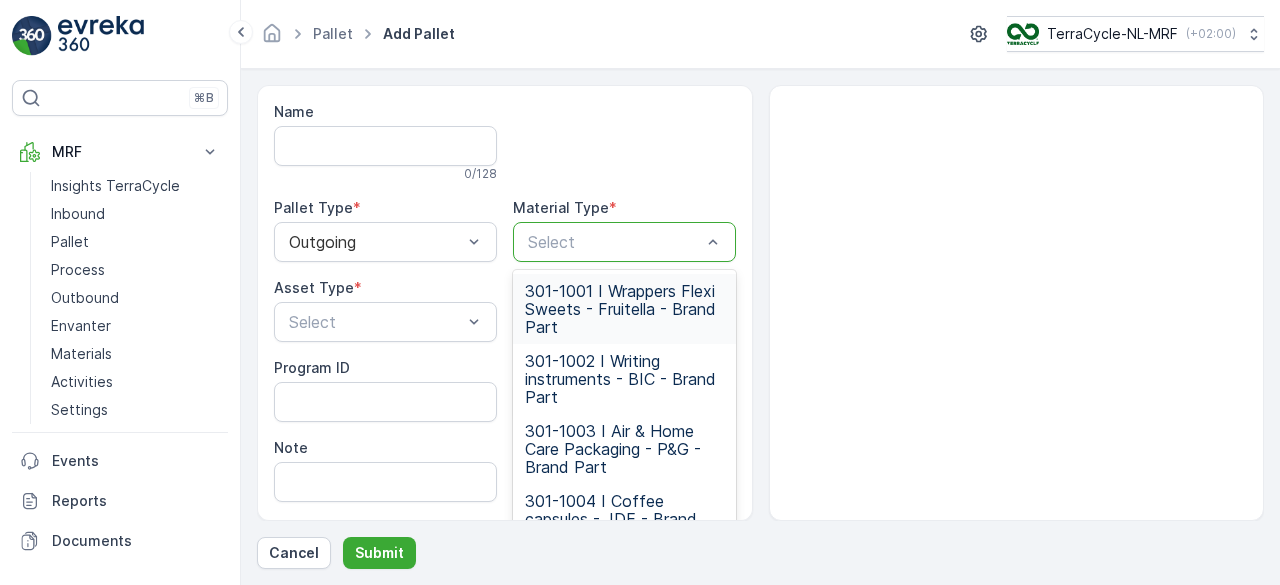 click at bounding box center [614, 242] 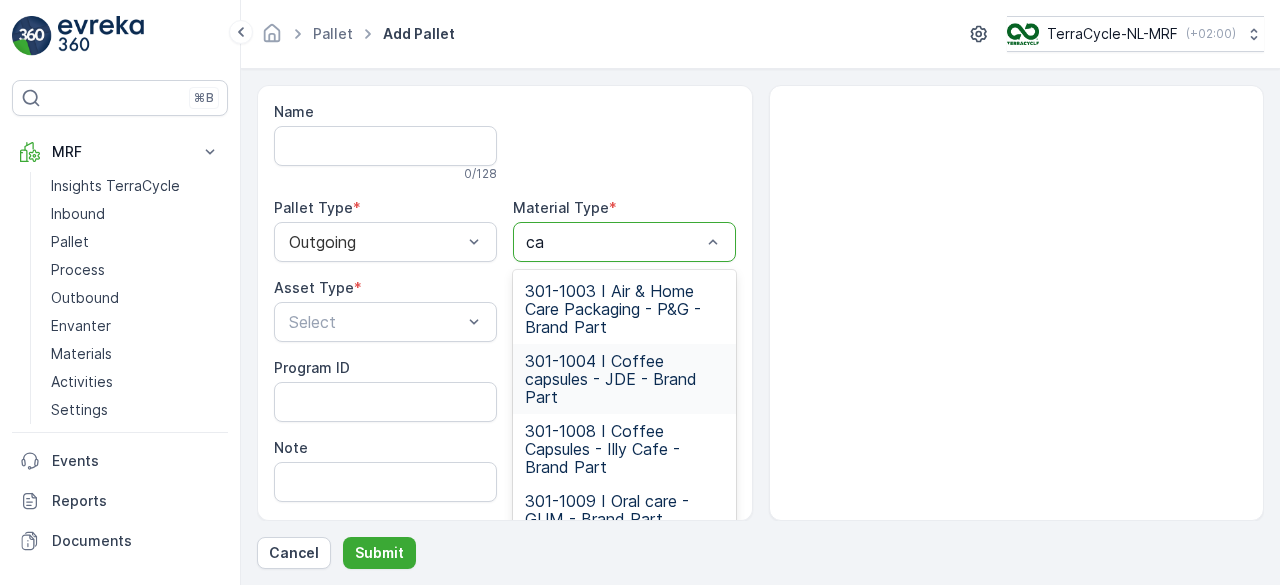type on "c" 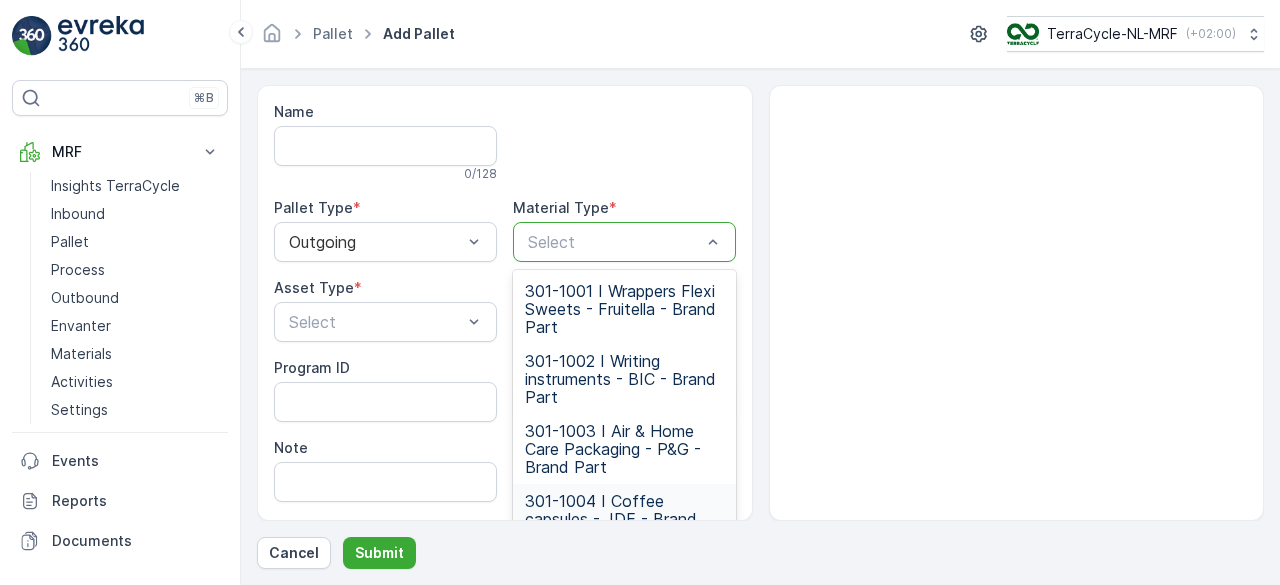 type on "b" 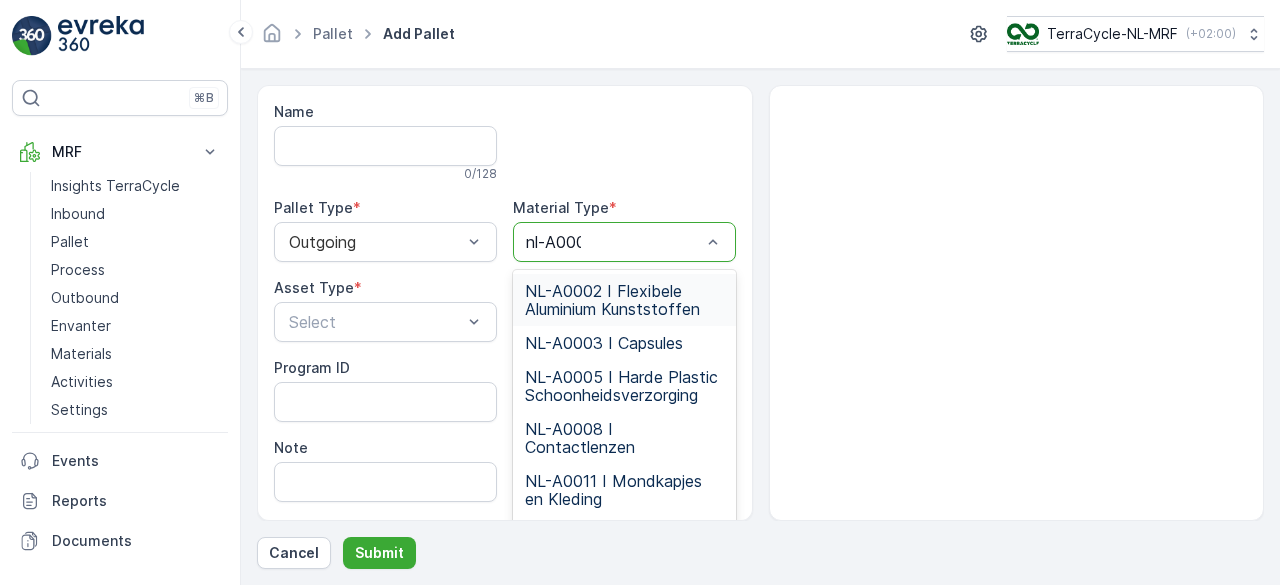 type on "nl-A0003" 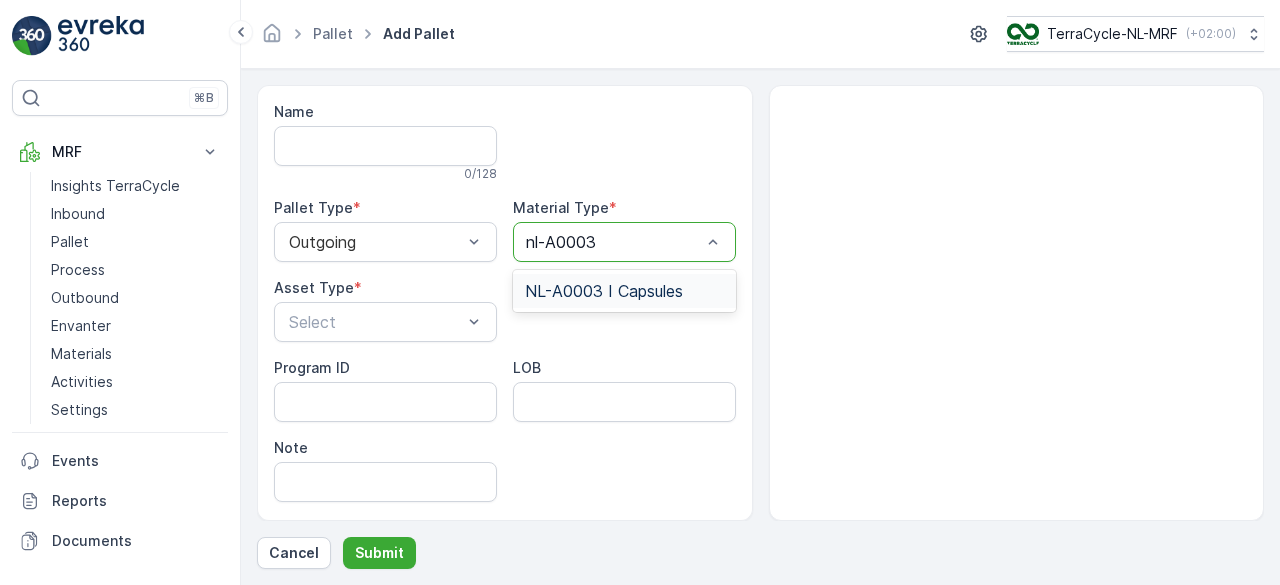 click on "NL-A0003 I Capsules" at bounding box center (604, 291) 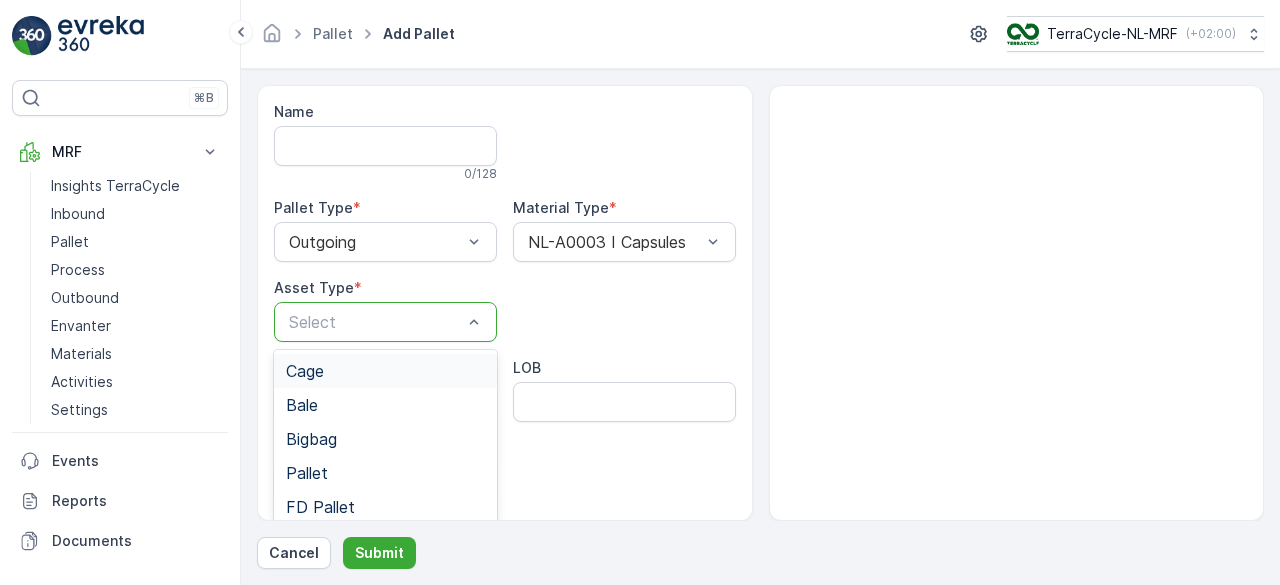 click at bounding box center (375, 322) 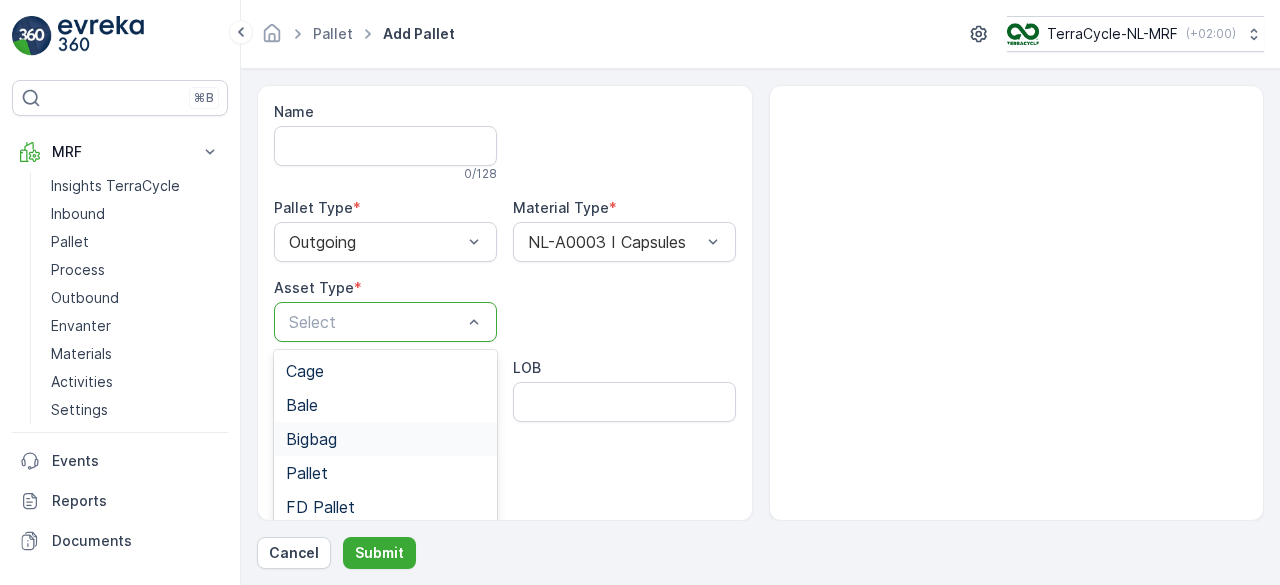 click on "Bigbag" at bounding box center (311, 439) 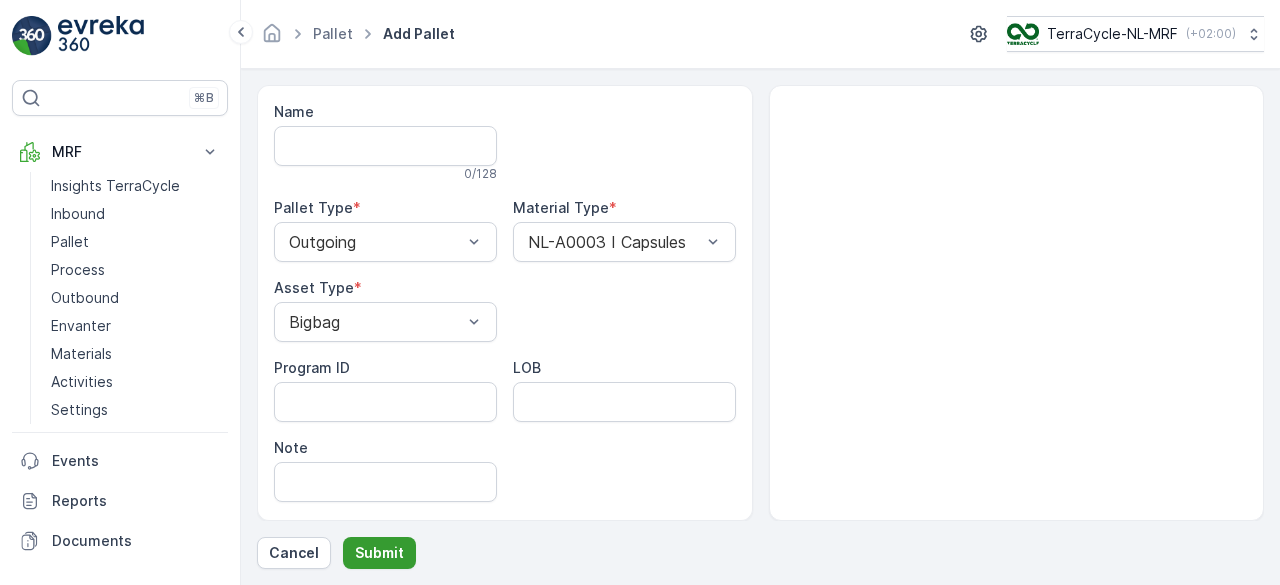 click on "Submit" at bounding box center [379, 553] 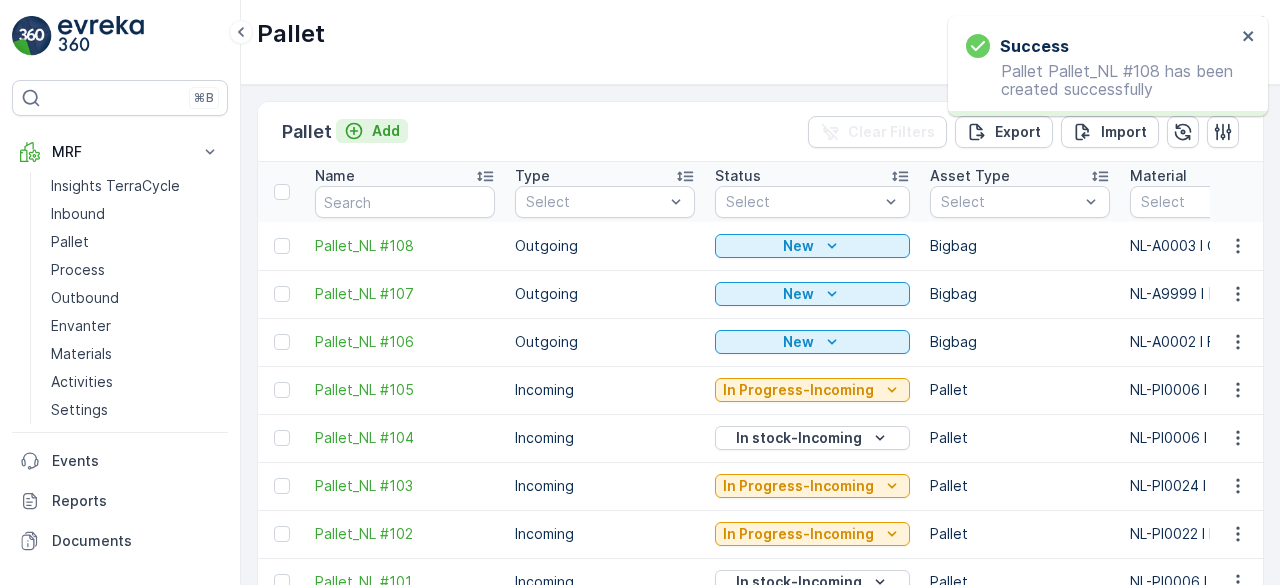 click on "Add" at bounding box center [386, 131] 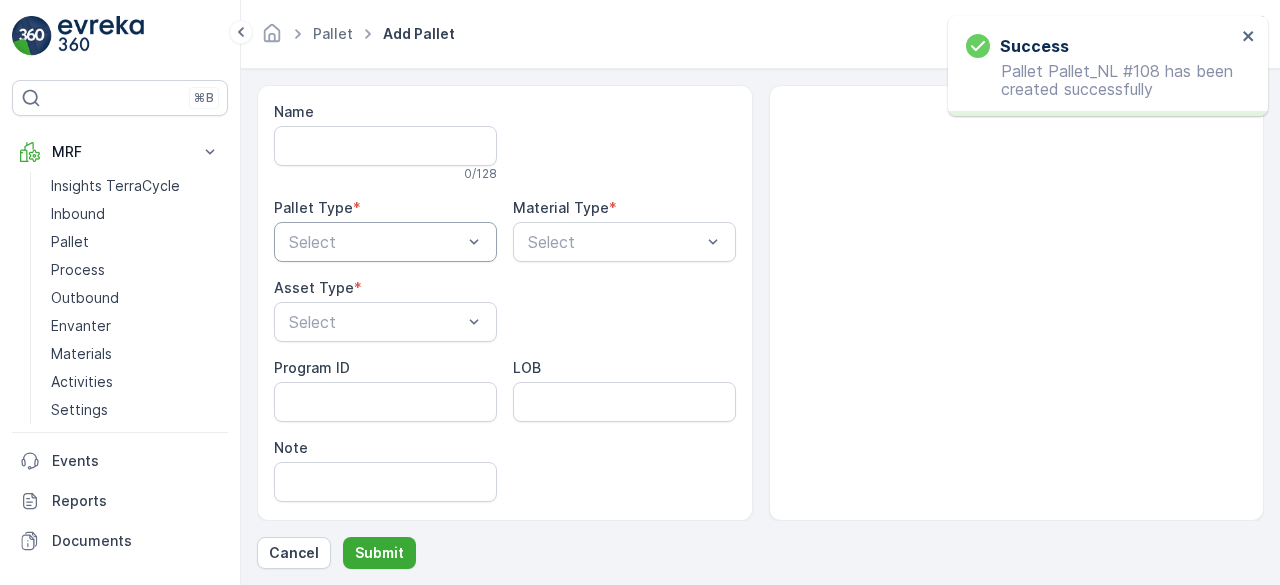 click at bounding box center [375, 242] 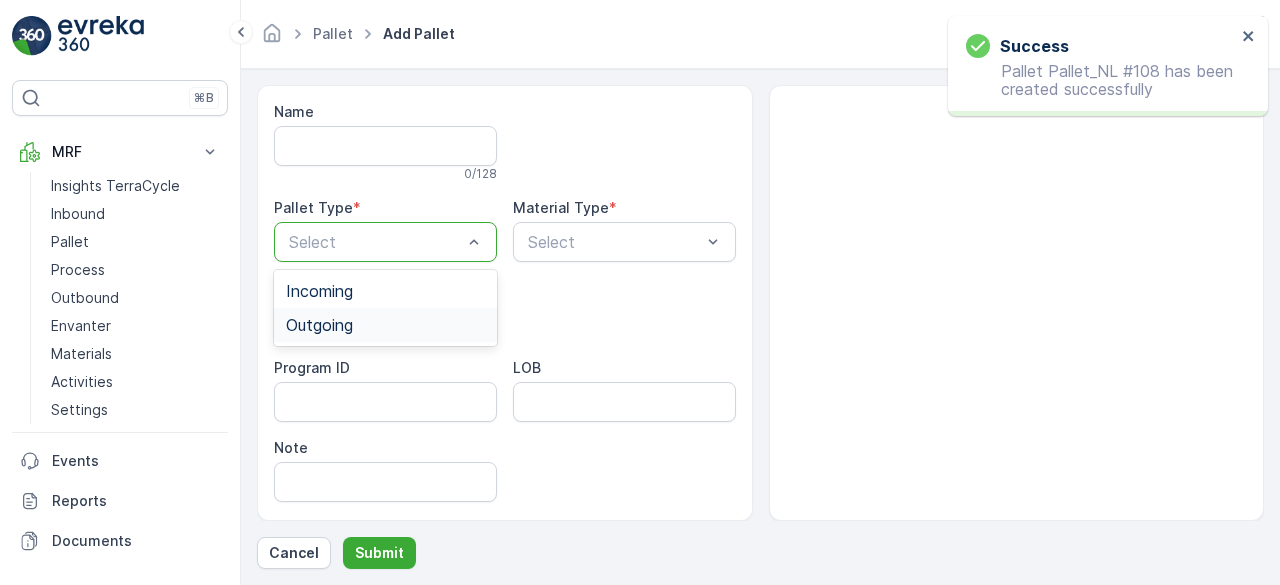 click on "Outgoing" at bounding box center [319, 325] 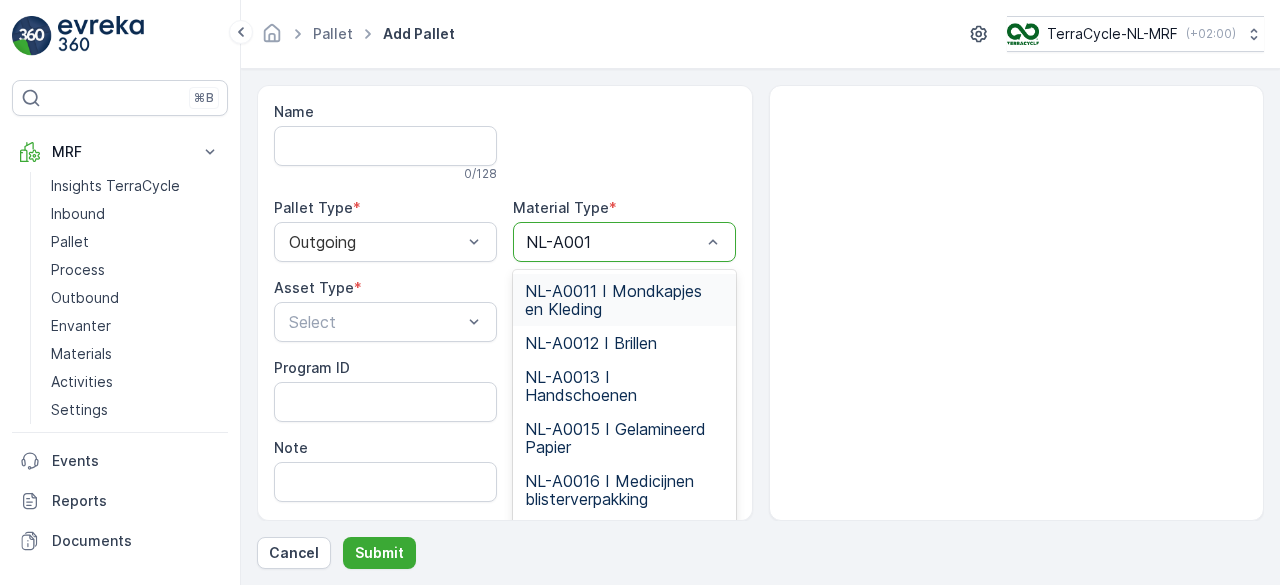 type on "NL-A0015" 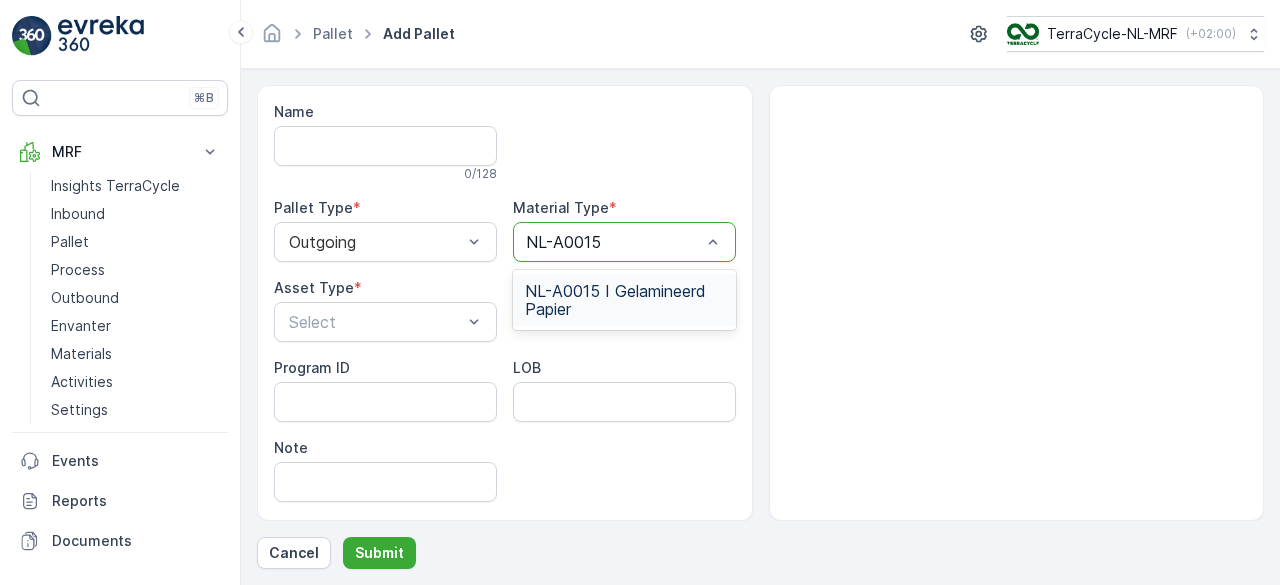 click on "NL-A0015 I Gelamineerd Papier" at bounding box center [624, 300] 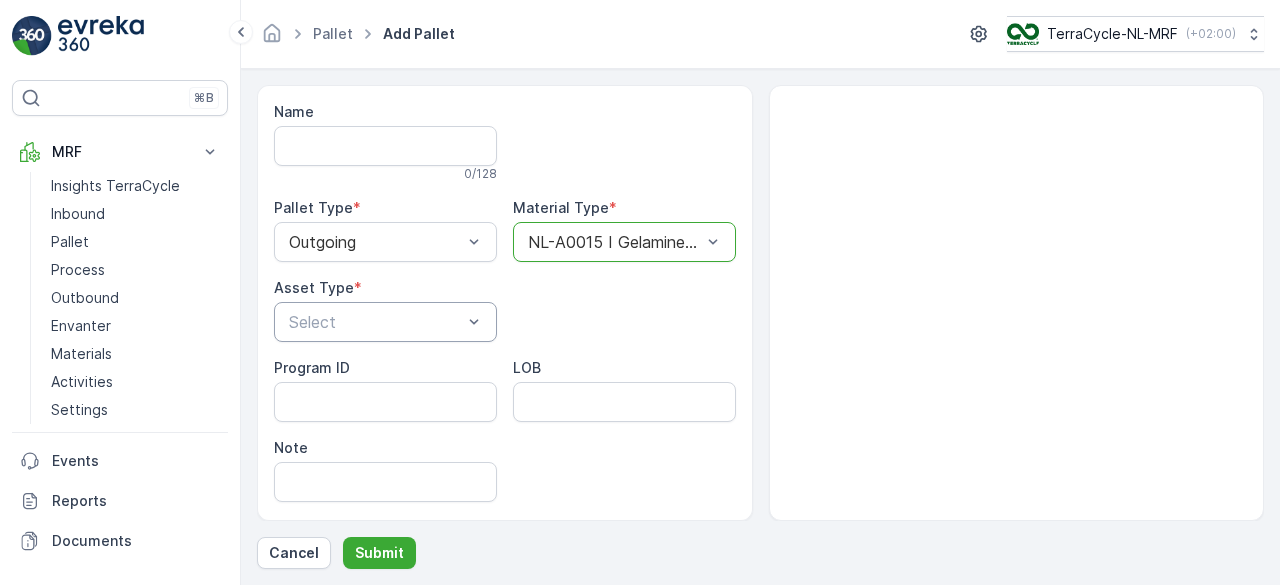click at bounding box center [375, 322] 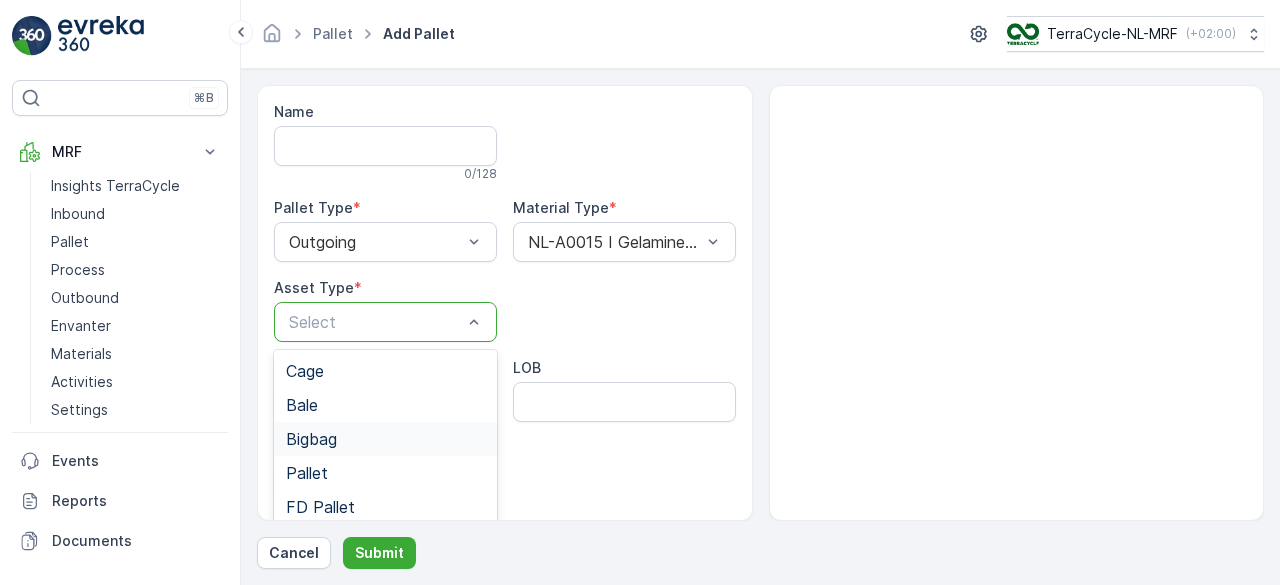 click on "Bigbag" at bounding box center [385, 439] 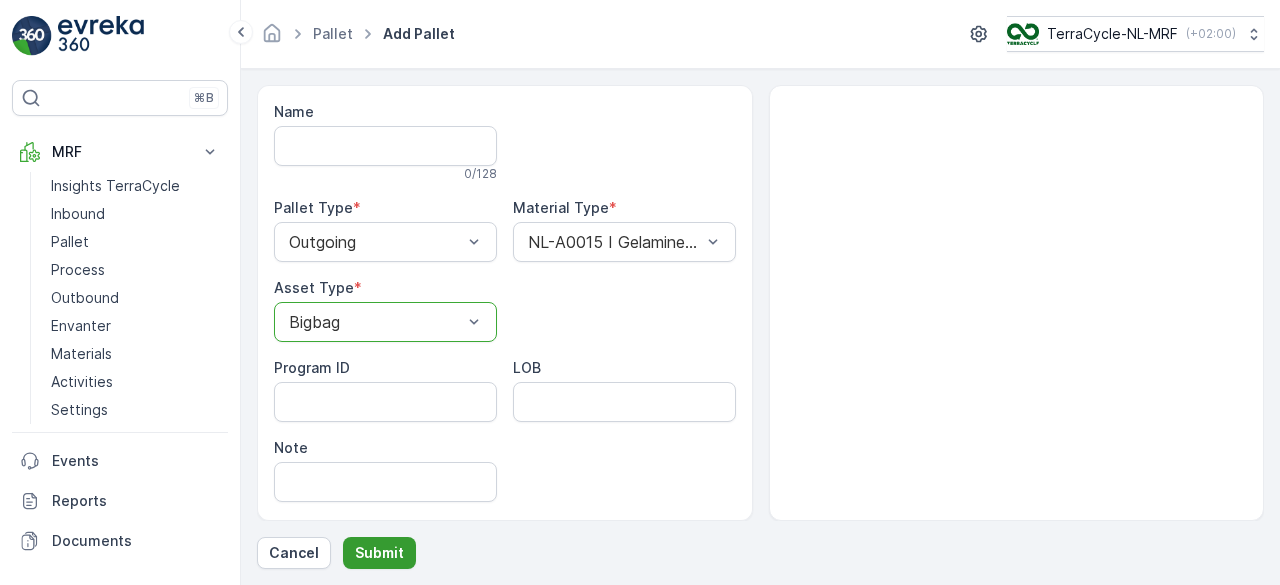 click on "Submit" at bounding box center [379, 553] 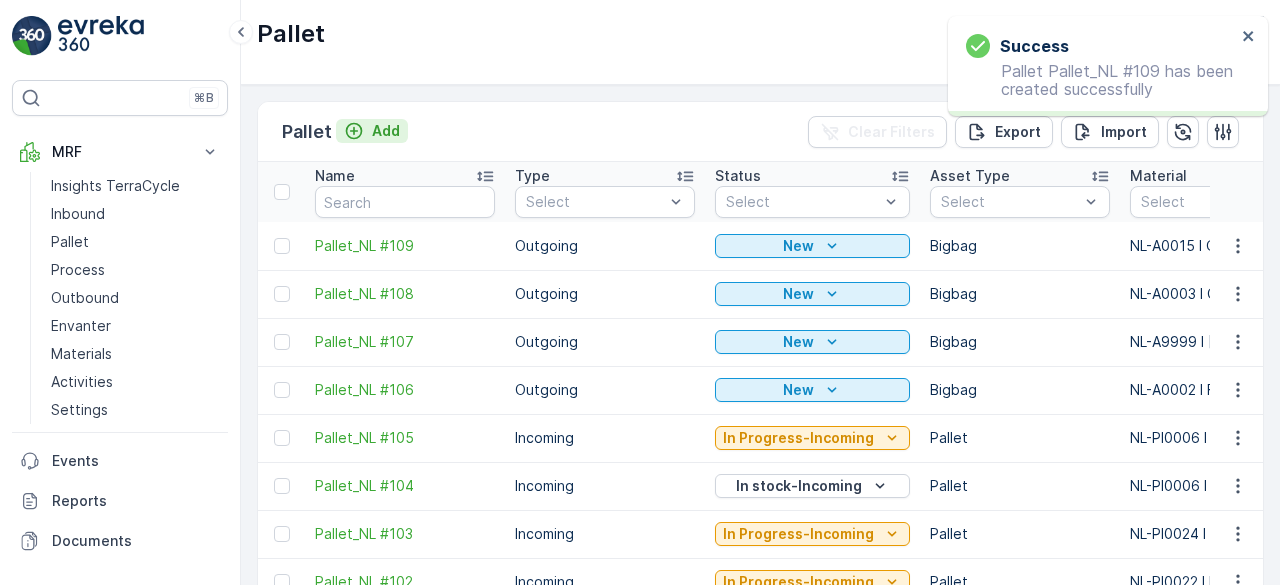 click on "Add" at bounding box center [386, 131] 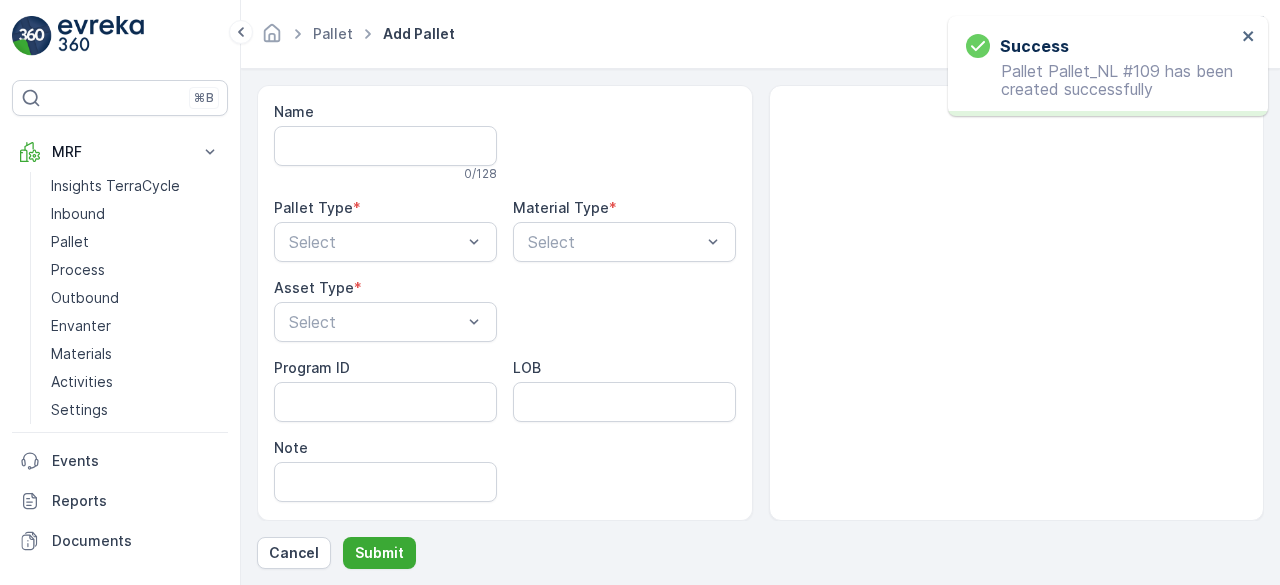 click on "Name 0  /  128 Pallet Type * Select Material Type * Select Asset Type * Select Program ID LOB Note Add Attachment" at bounding box center [505, 338] 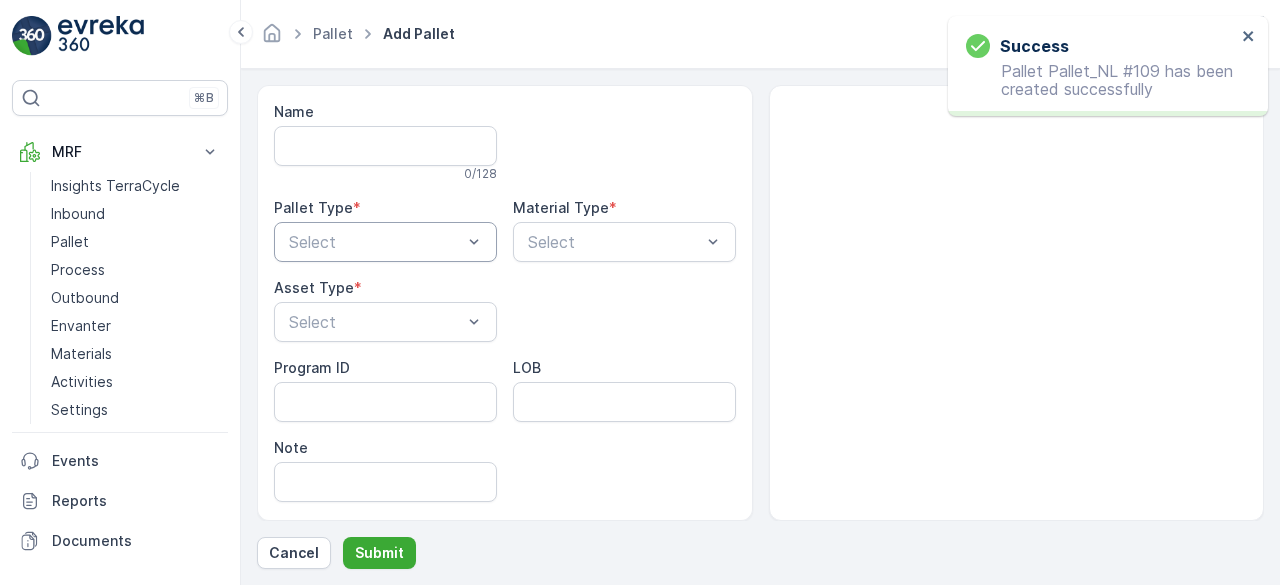 click at bounding box center [375, 242] 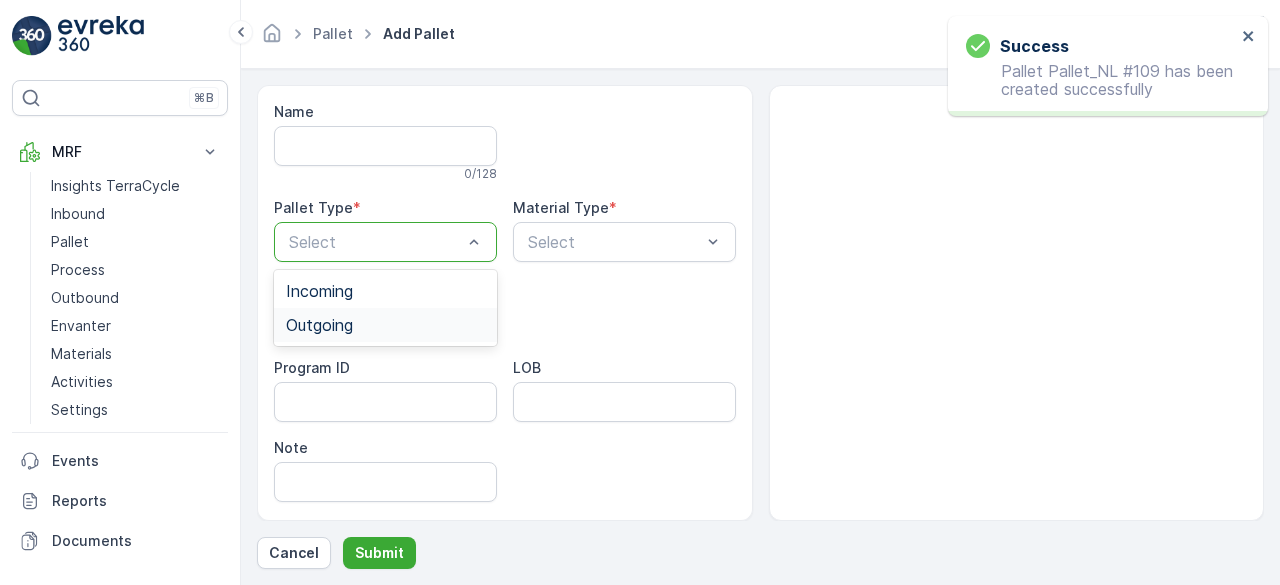 click on "Outgoing" at bounding box center (385, 325) 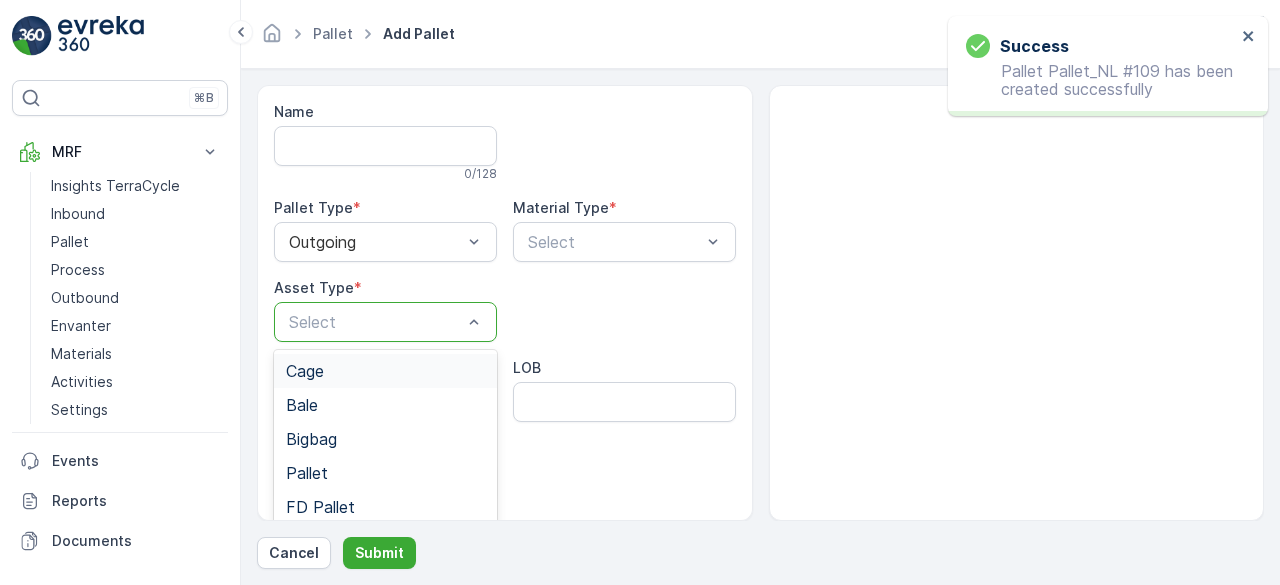click at bounding box center [375, 322] 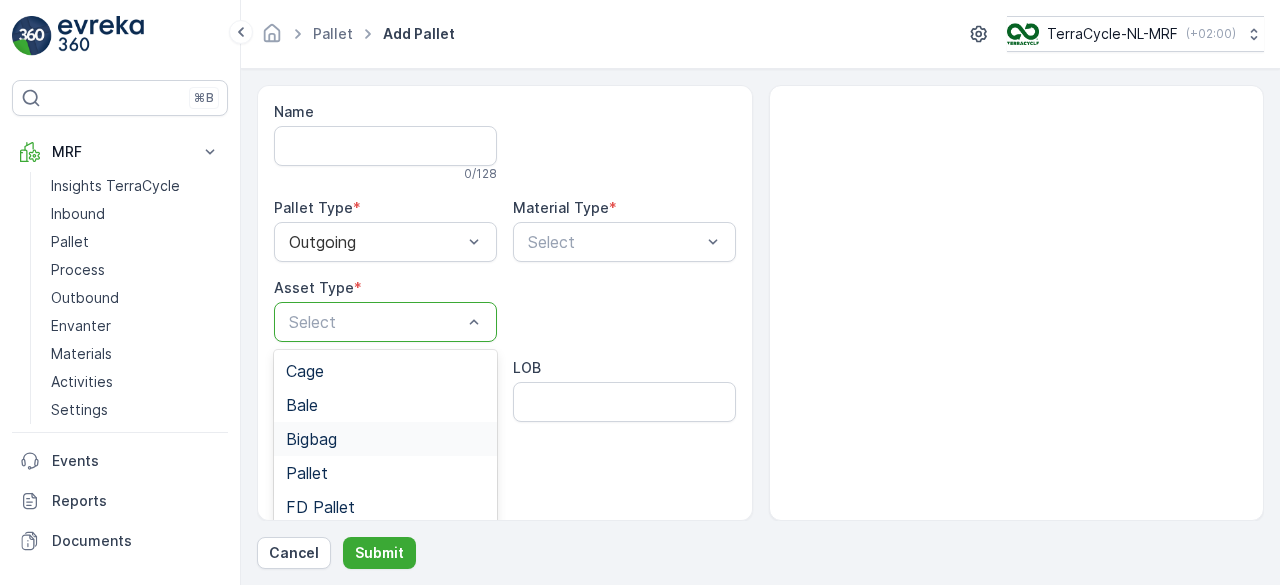 click on "Bigbag" at bounding box center (385, 439) 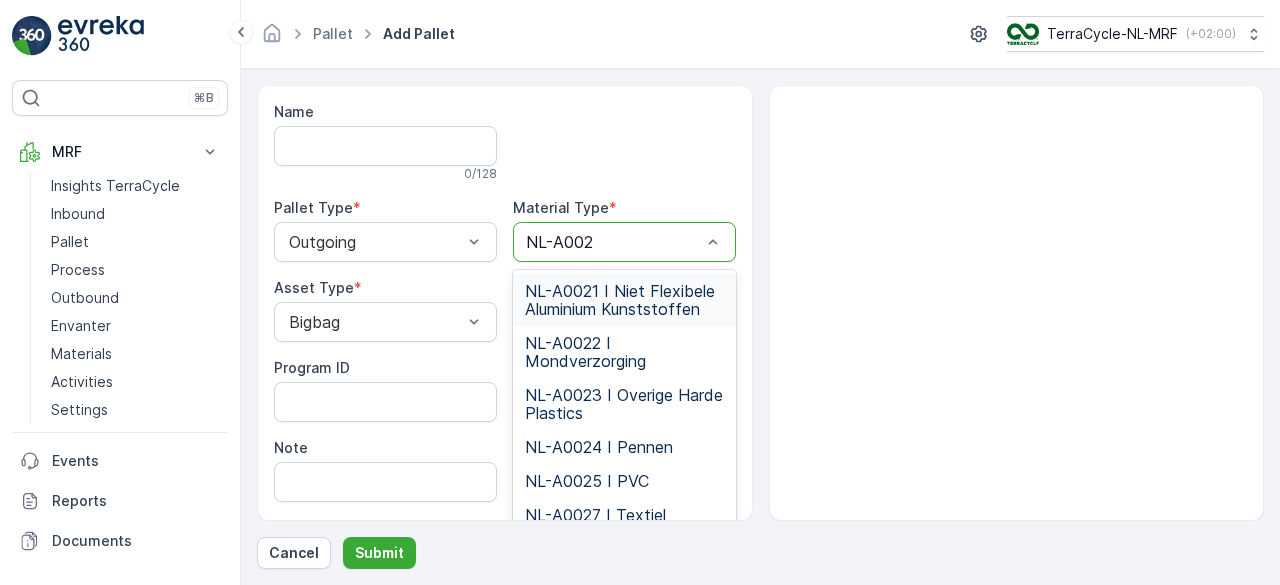 type on "NL-A0021" 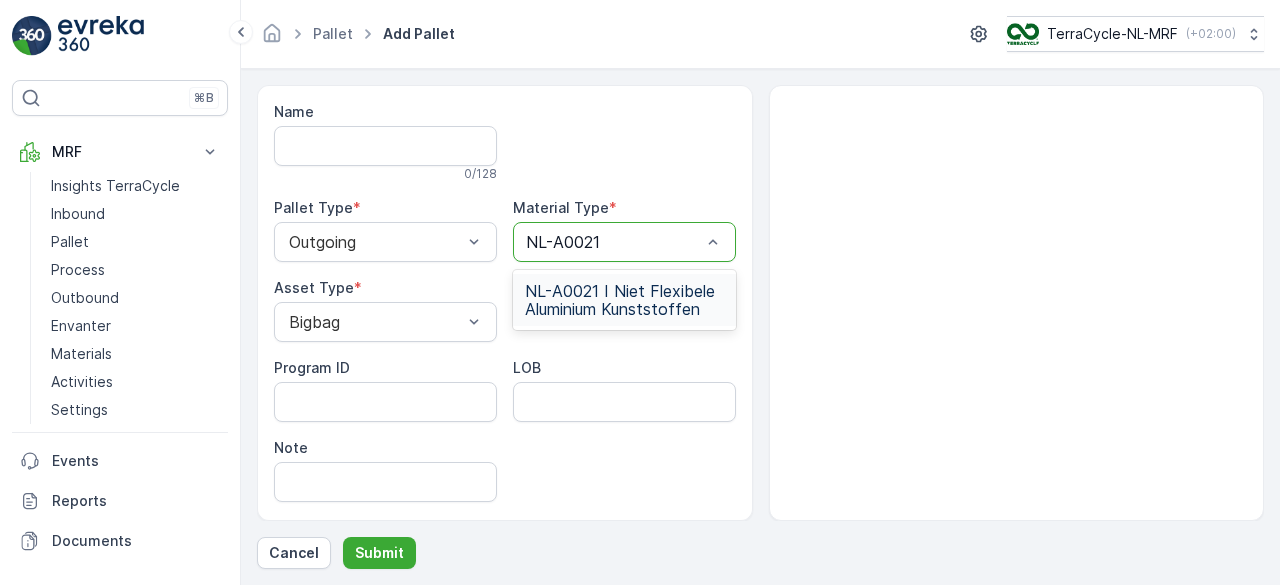 click on "NL-A0021 I Niet Flexibele Aluminium Kunststoffen" at bounding box center (624, 300) 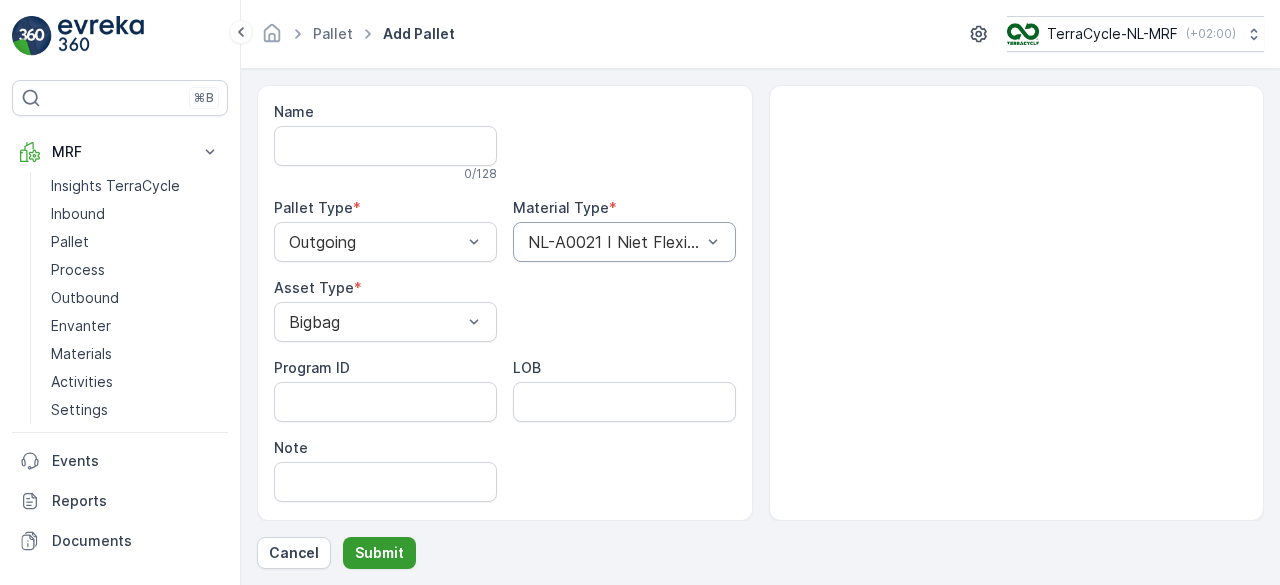 click on "Submit" at bounding box center (379, 553) 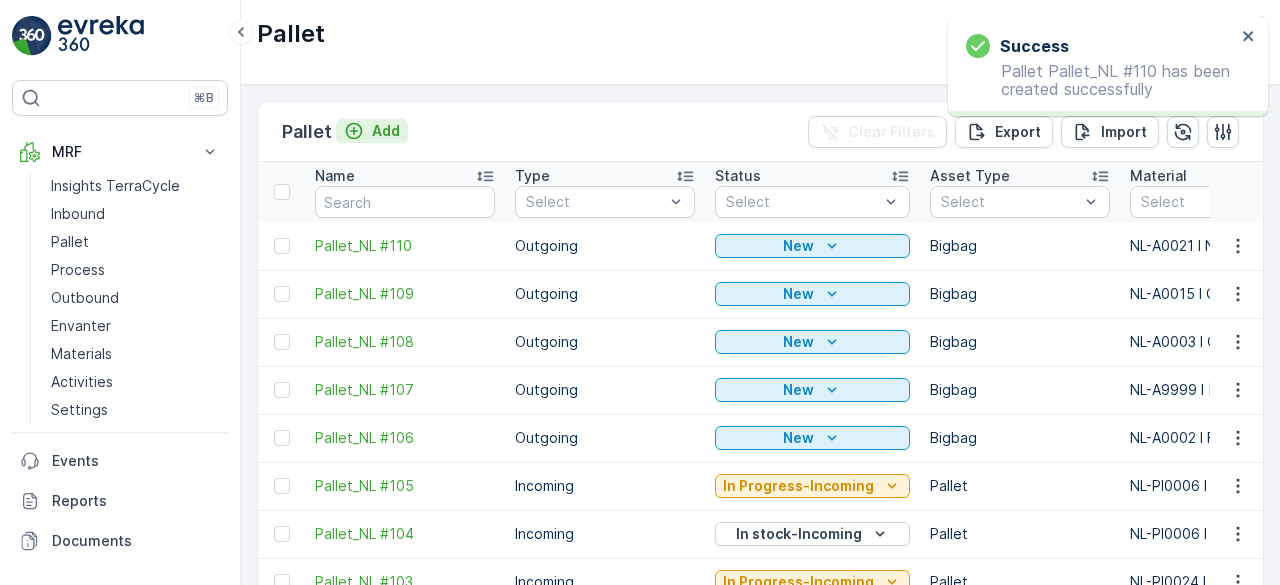 click on "Add" at bounding box center [386, 131] 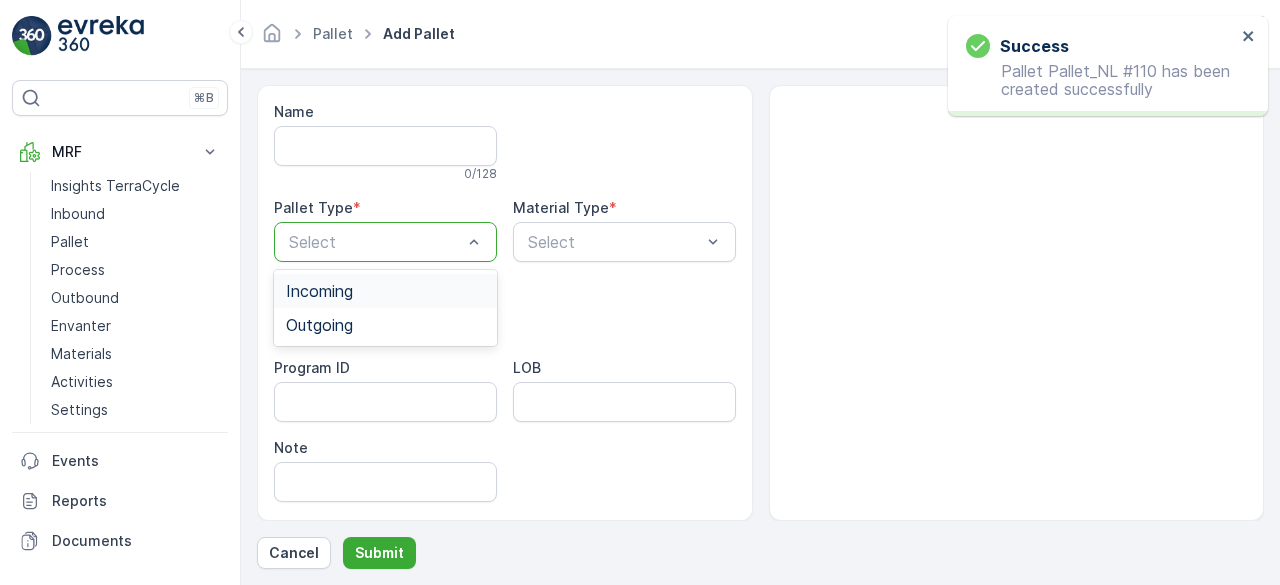 click at bounding box center (375, 242) 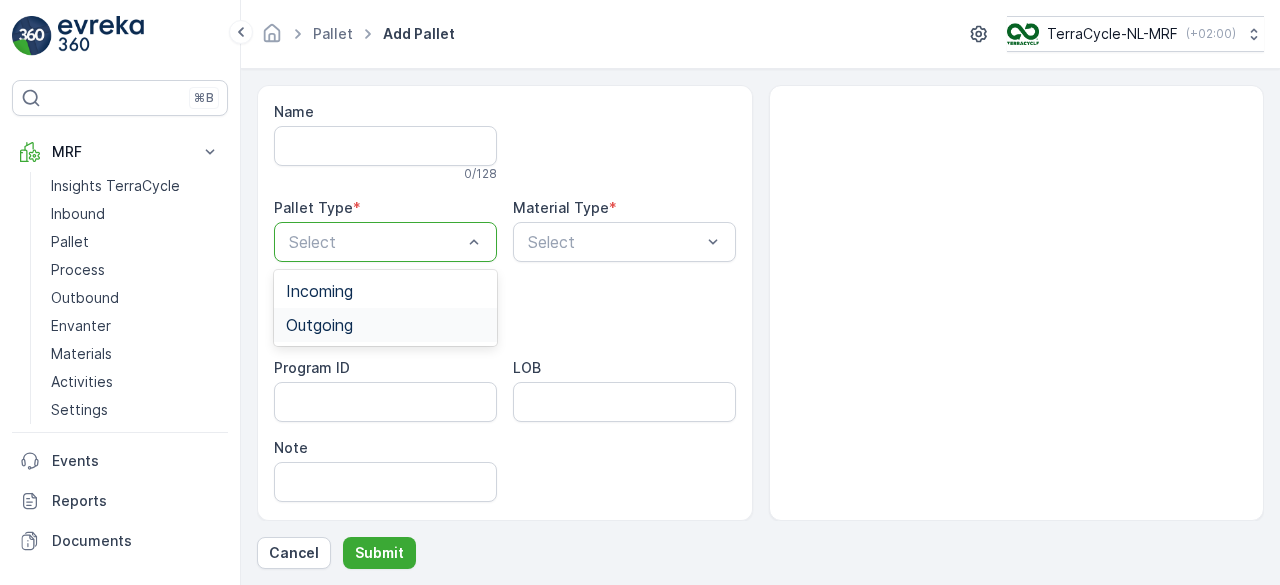 click on "Outgoing" at bounding box center [319, 325] 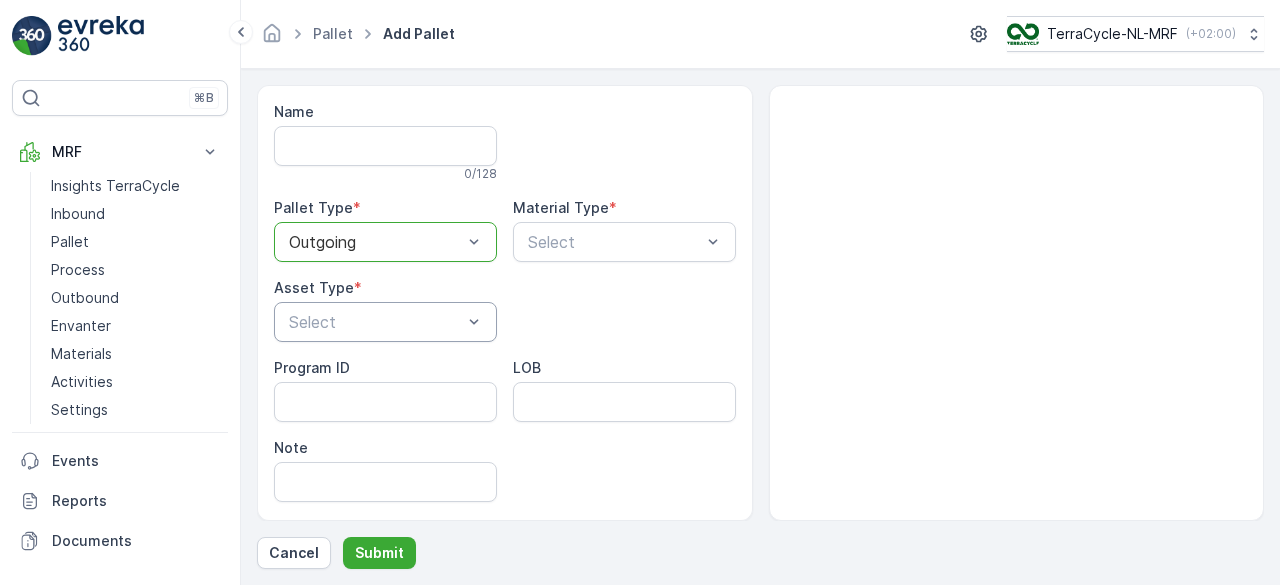 click at bounding box center [375, 322] 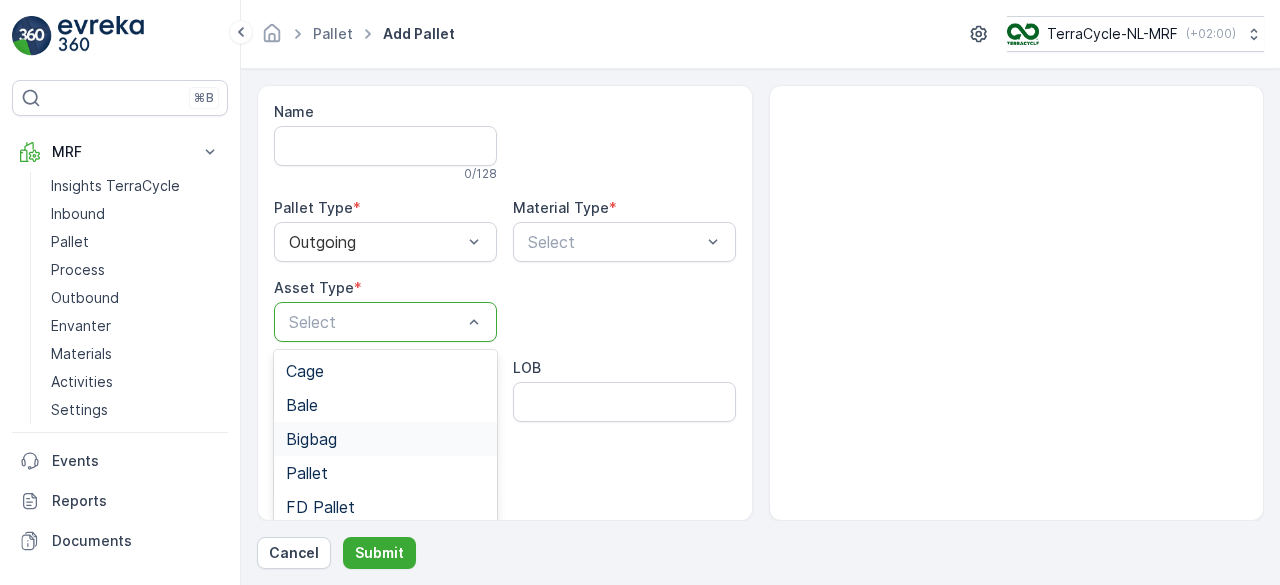 click on "Bigbag" at bounding box center [311, 439] 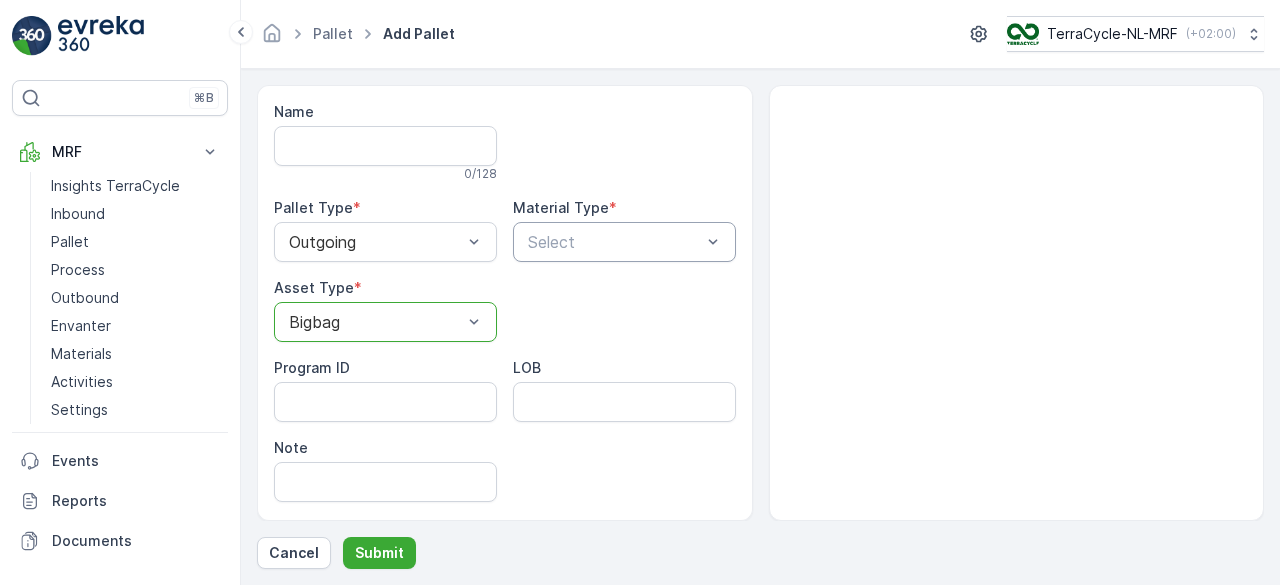 click at bounding box center [614, 242] 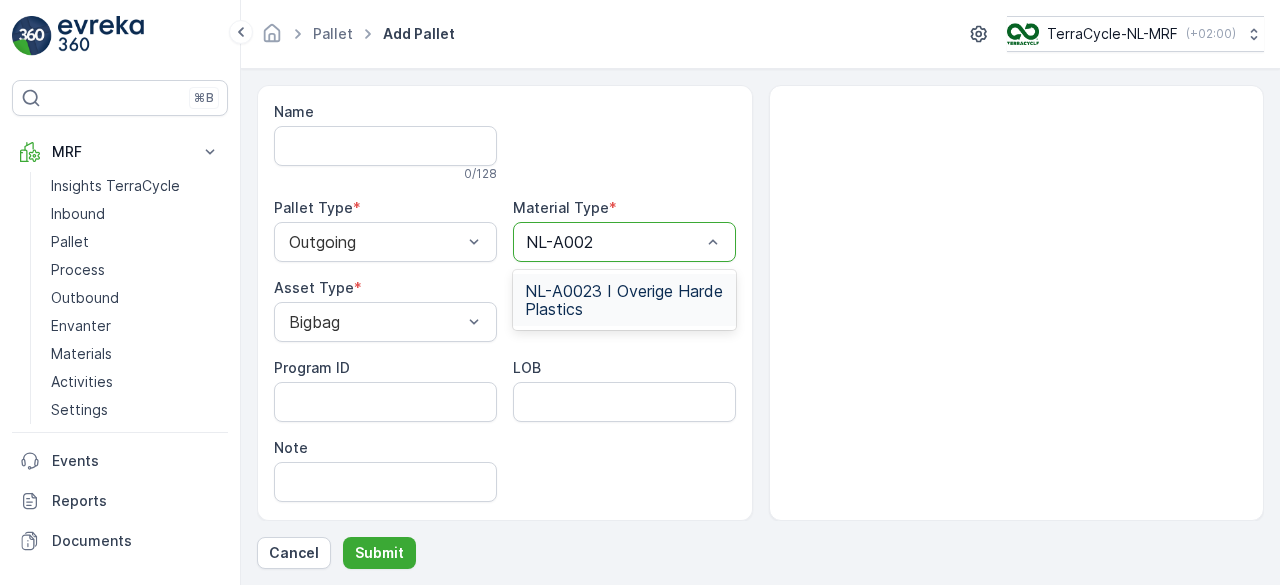 type on "NL-A0023" 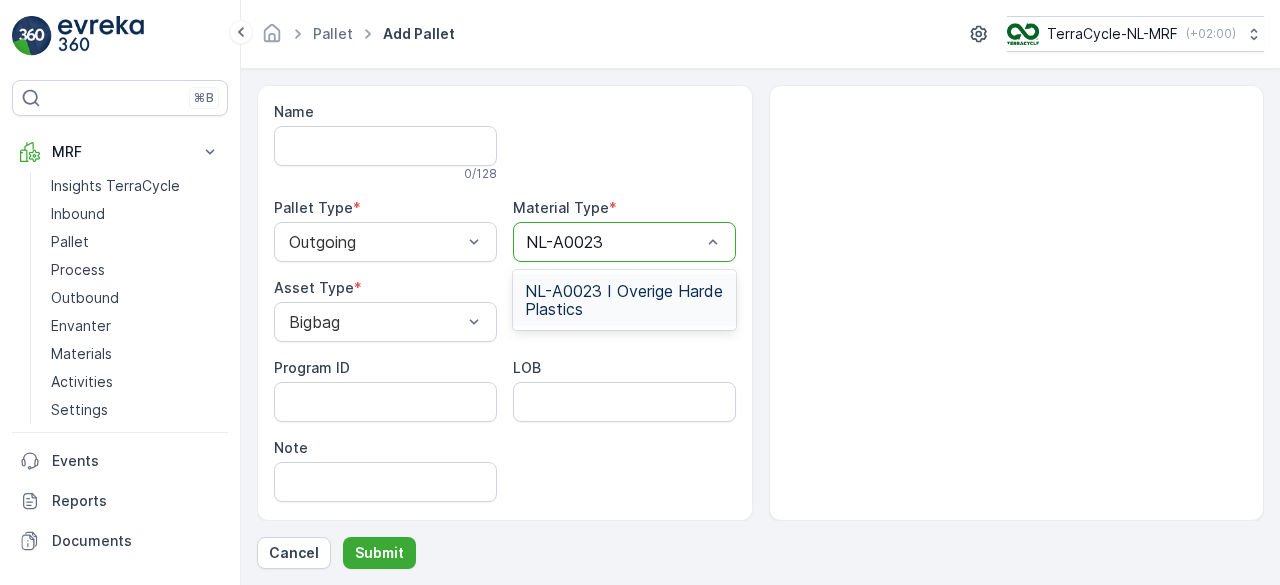 click on "NL-A0023 I Overige Harde Plastics" at bounding box center (624, 300) 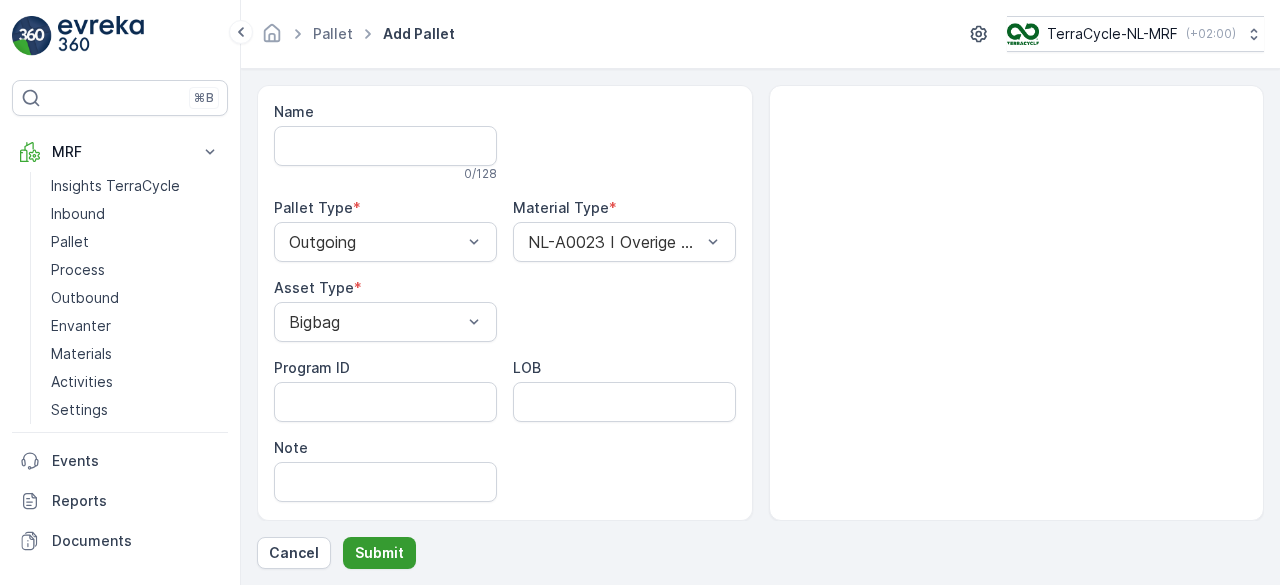 click on "Submit" at bounding box center (379, 553) 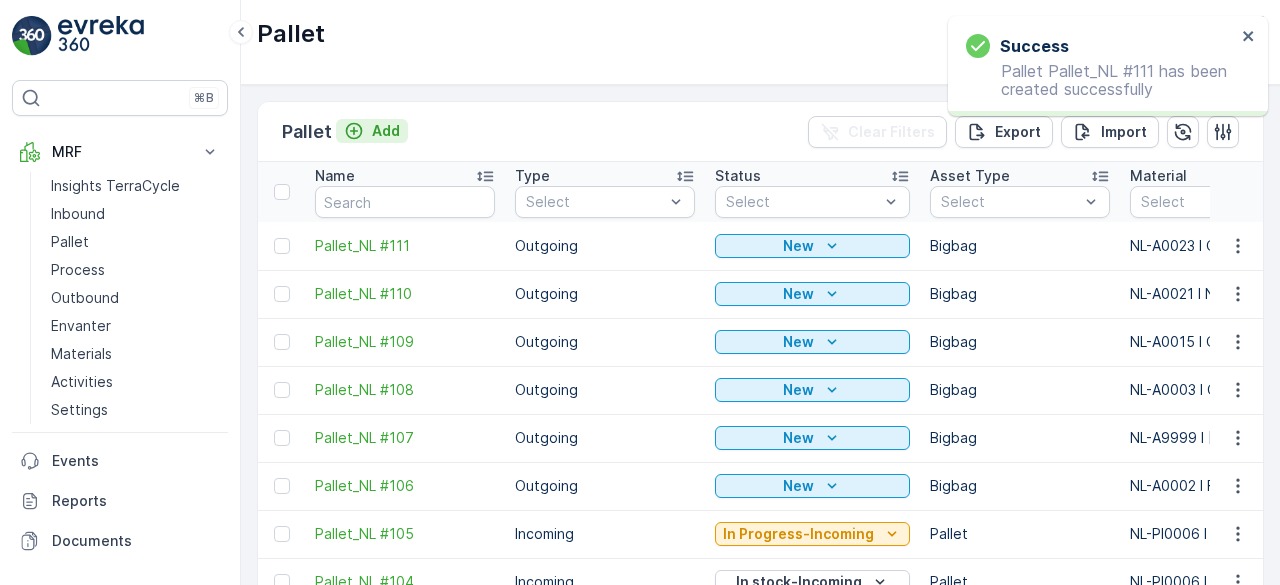 click on "Add" at bounding box center (386, 131) 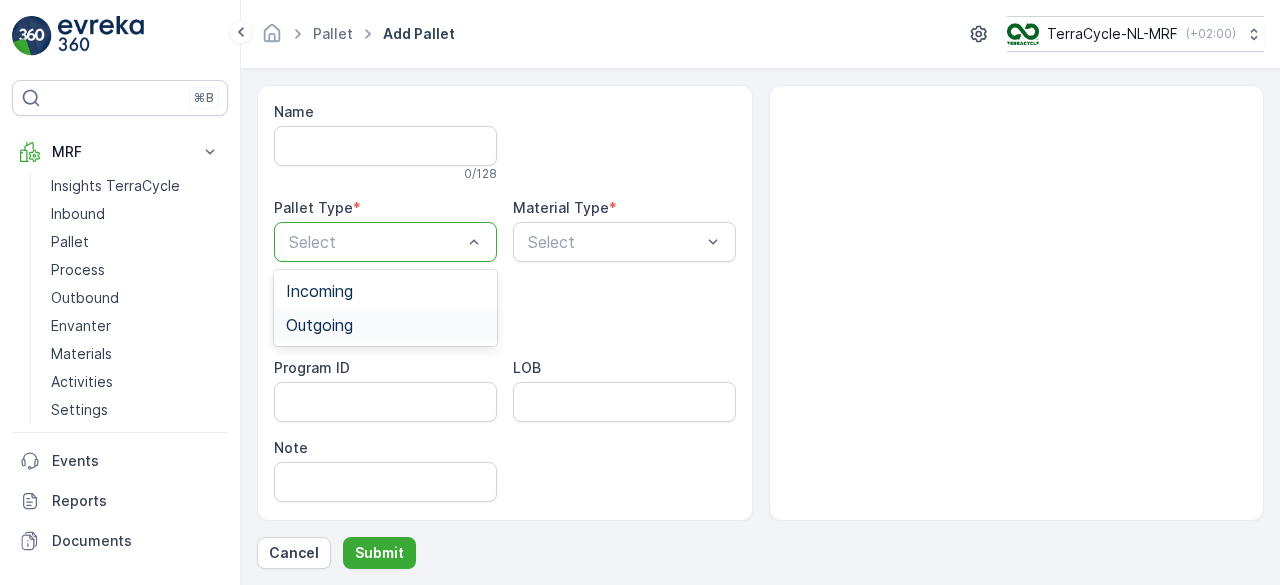 click on "Outgoing" at bounding box center (385, 325) 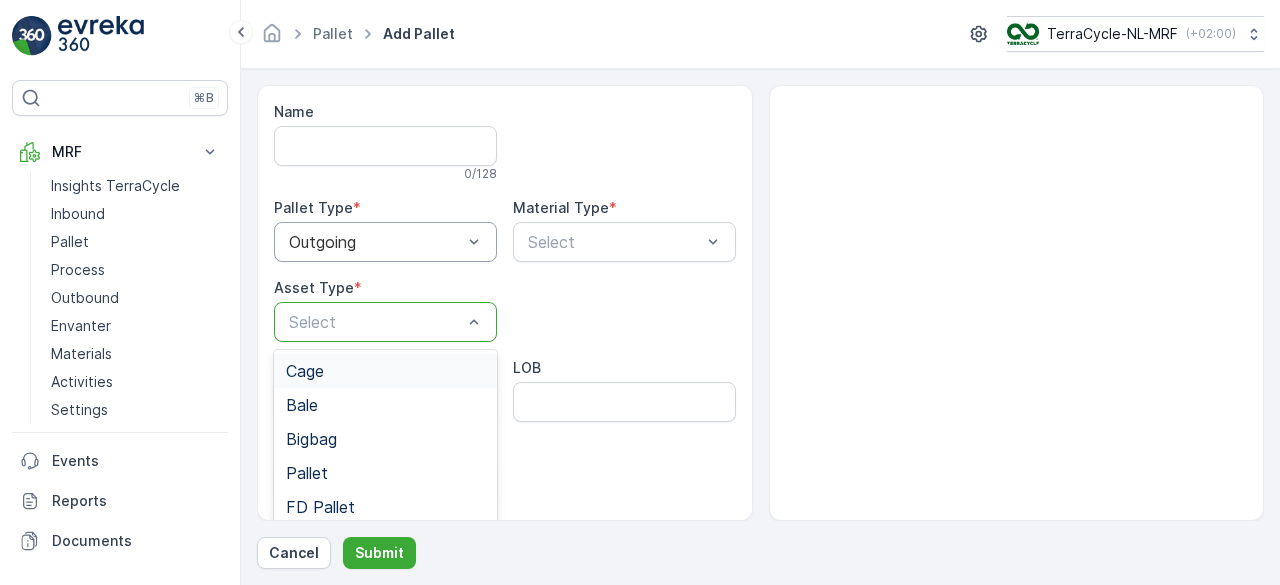 click at bounding box center [375, 322] 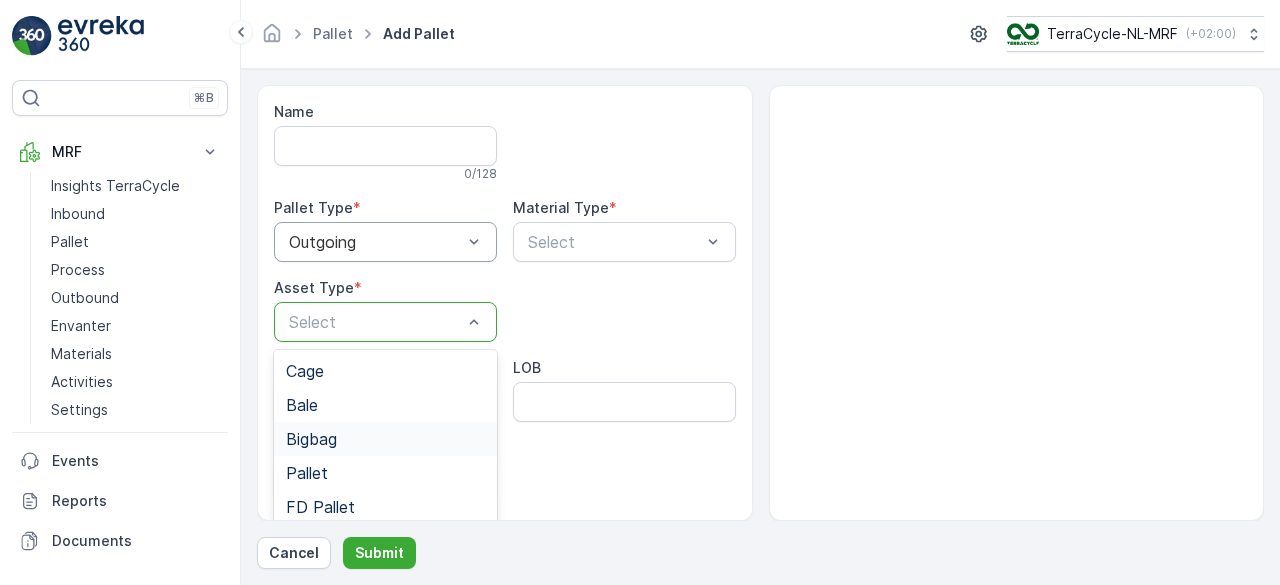 click on "Bigbag" at bounding box center (311, 439) 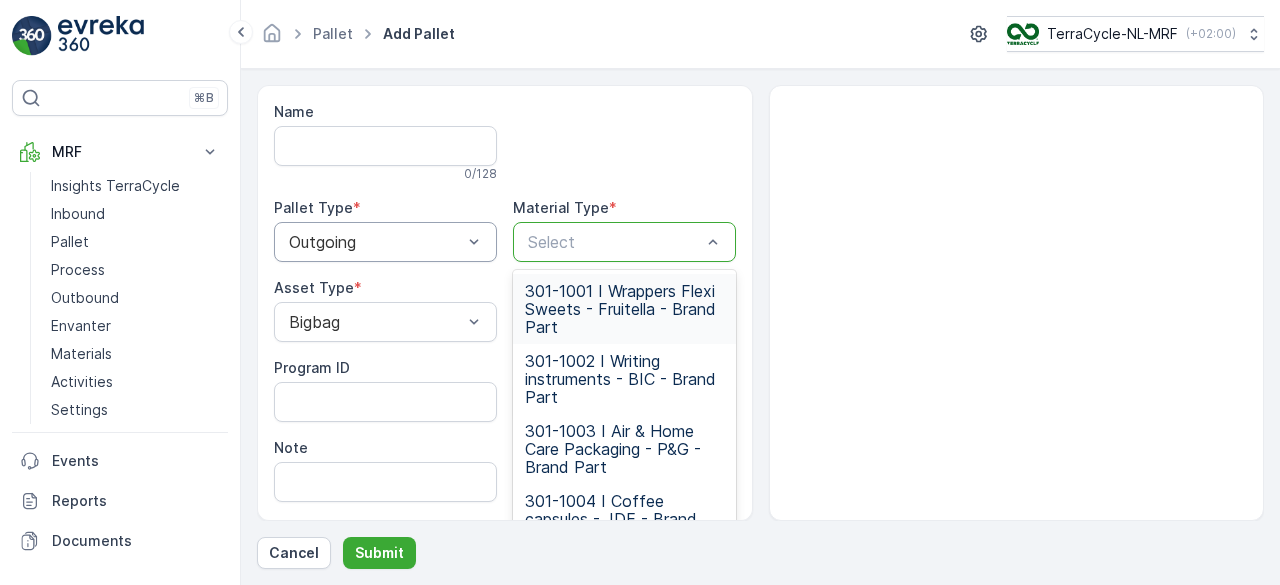 click at bounding box center [614, 242] 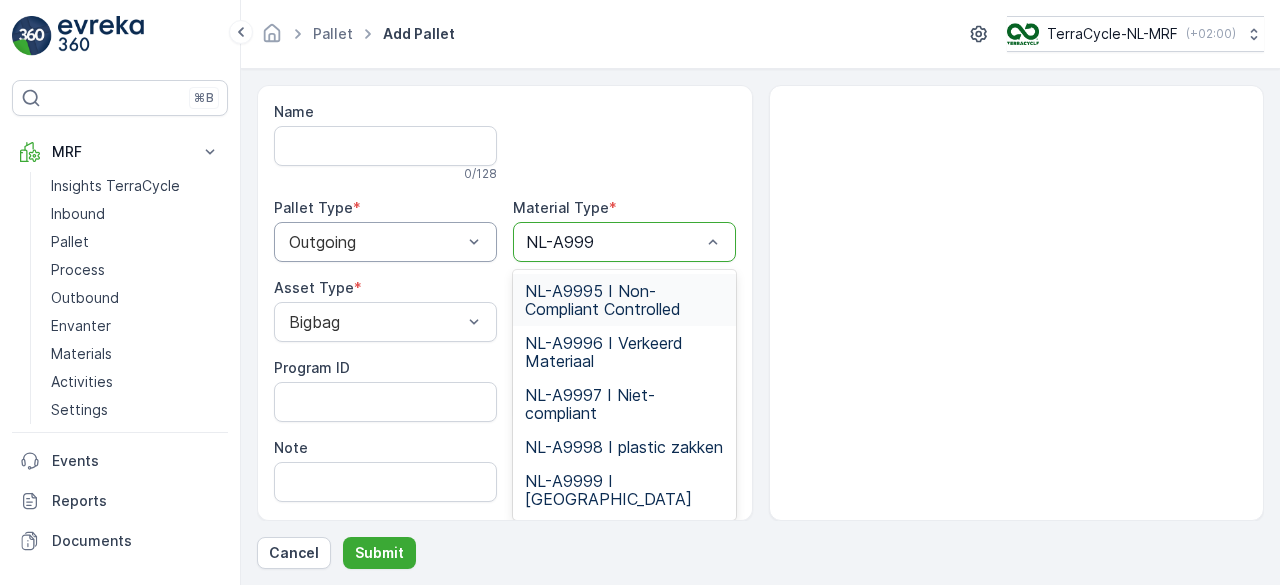 type on "NL-A9997" 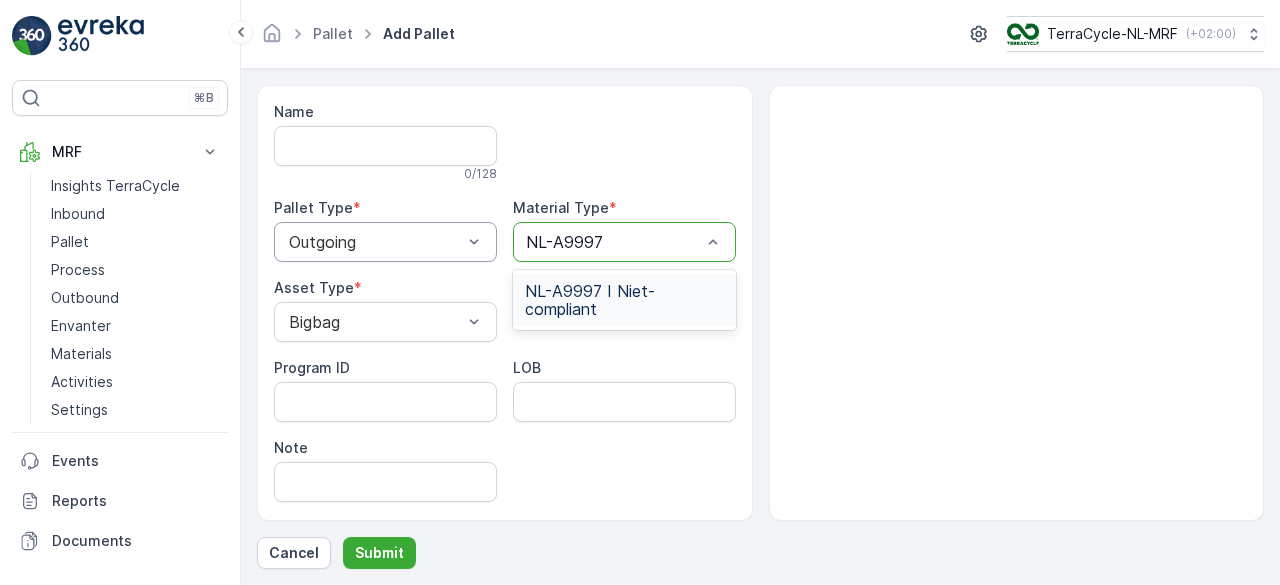 click on "NL-A9997 I Niet-compliant" at bounding box center [624, 300] 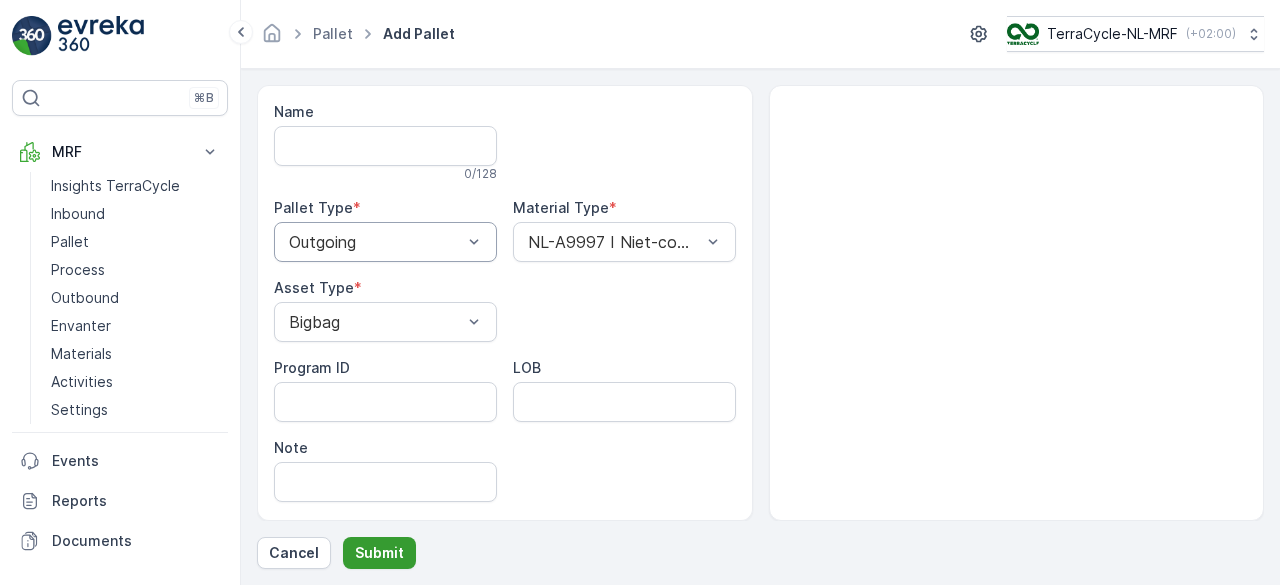 click on "Submit" at bounding box center [379, 553] 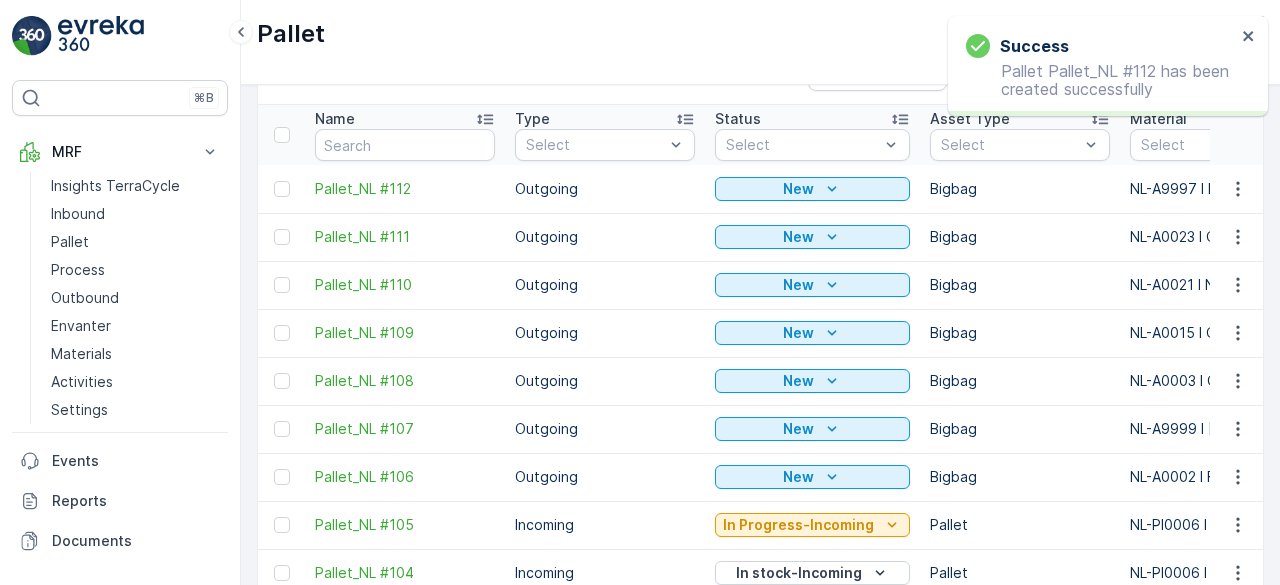 scroll, scrollTop: 67, scrollLeft: 0, axis: vertical 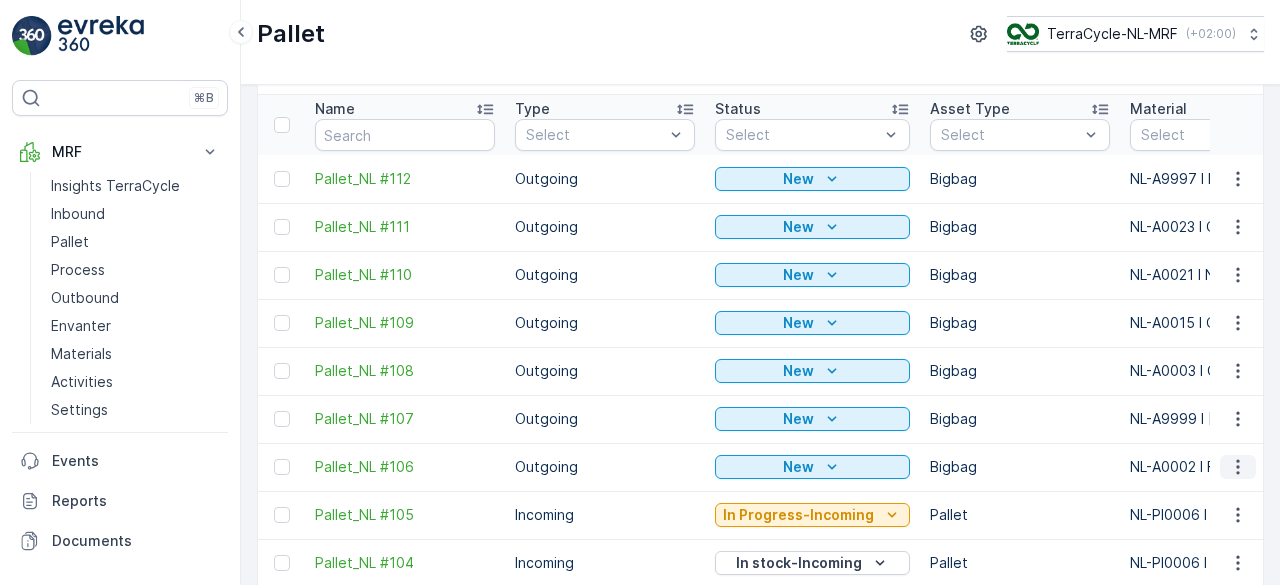 click 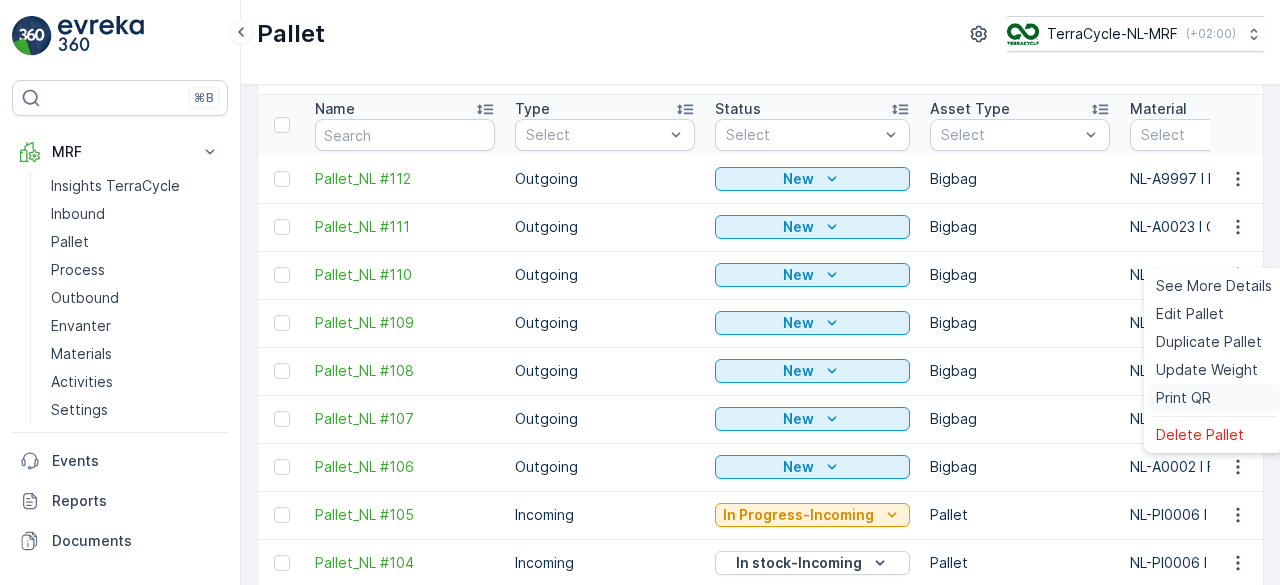 click on "Print QR" at bounding box center [1183, 398] 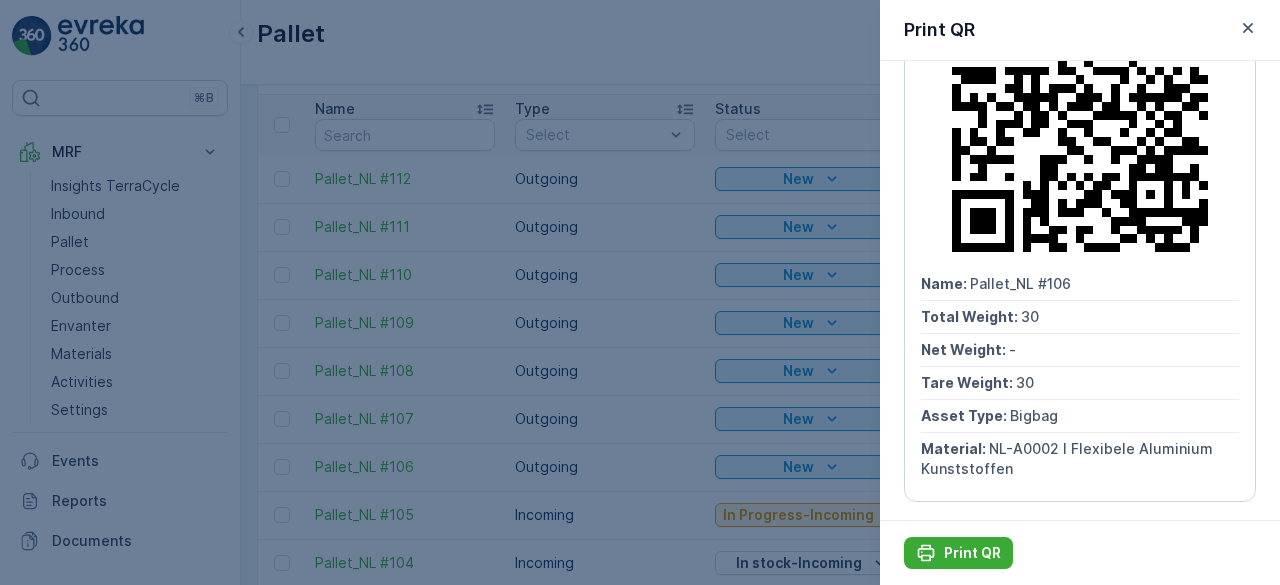 scroll, scrollTop: 140, scrollLeft: 0, axis: vertical 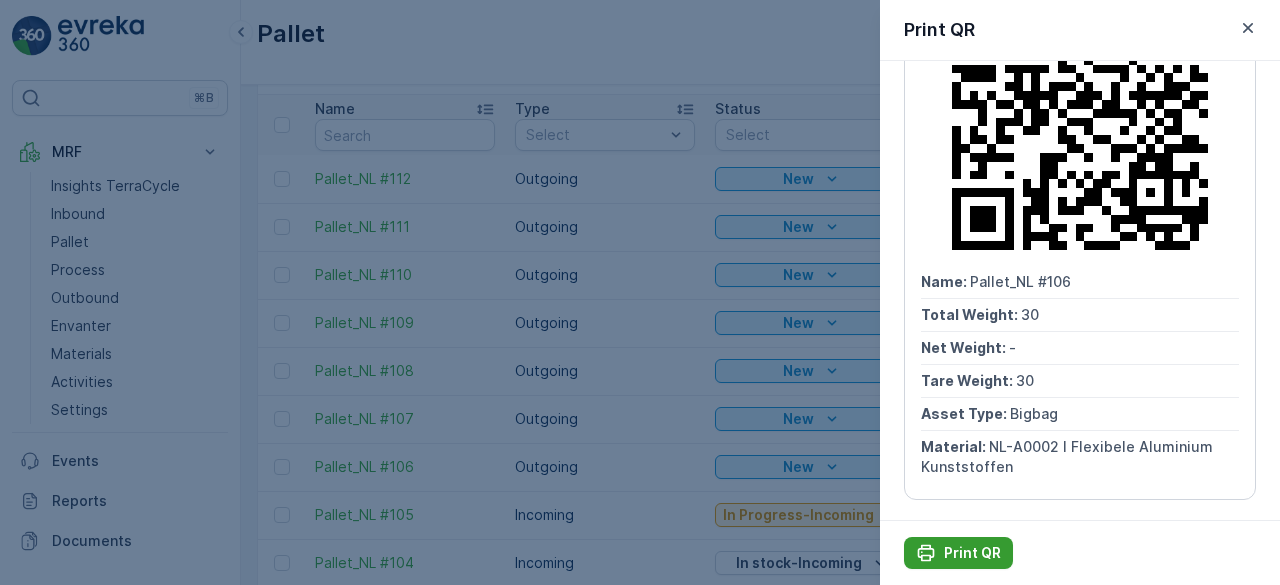 click on "Print QR" at bounding box center [972, 553] 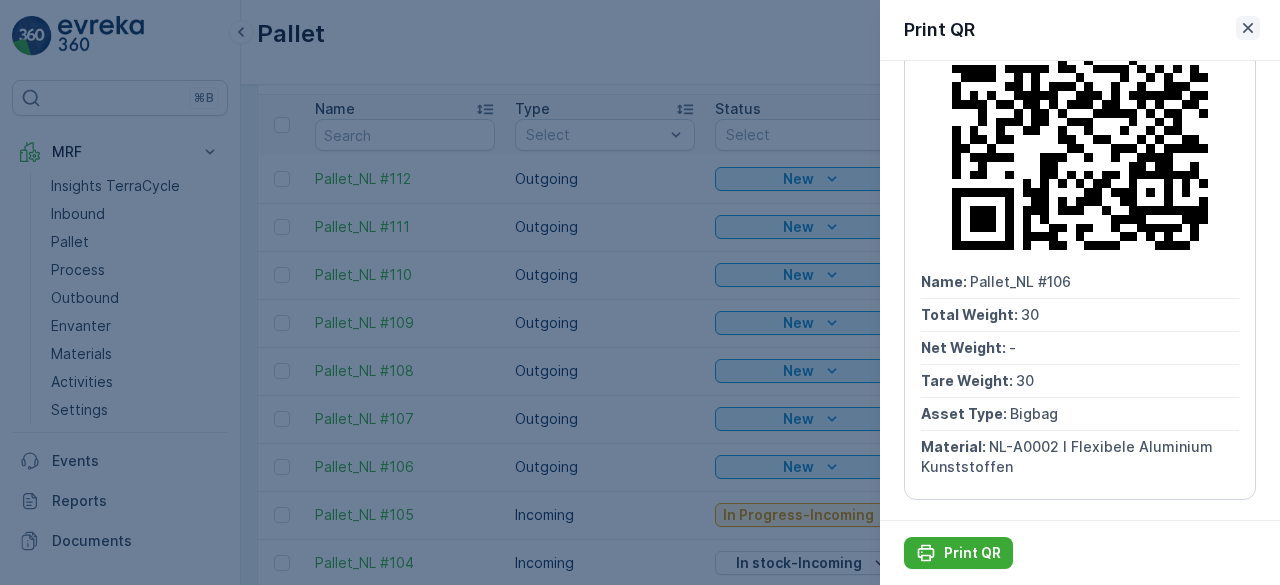 click at bounding box center (1248, 28) 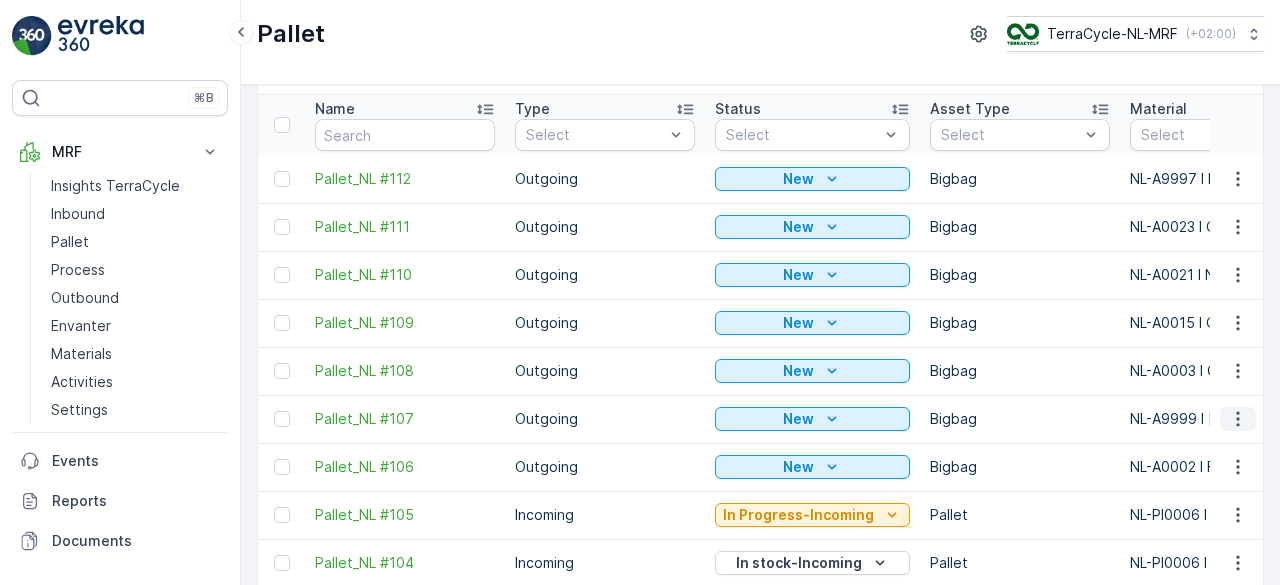 click 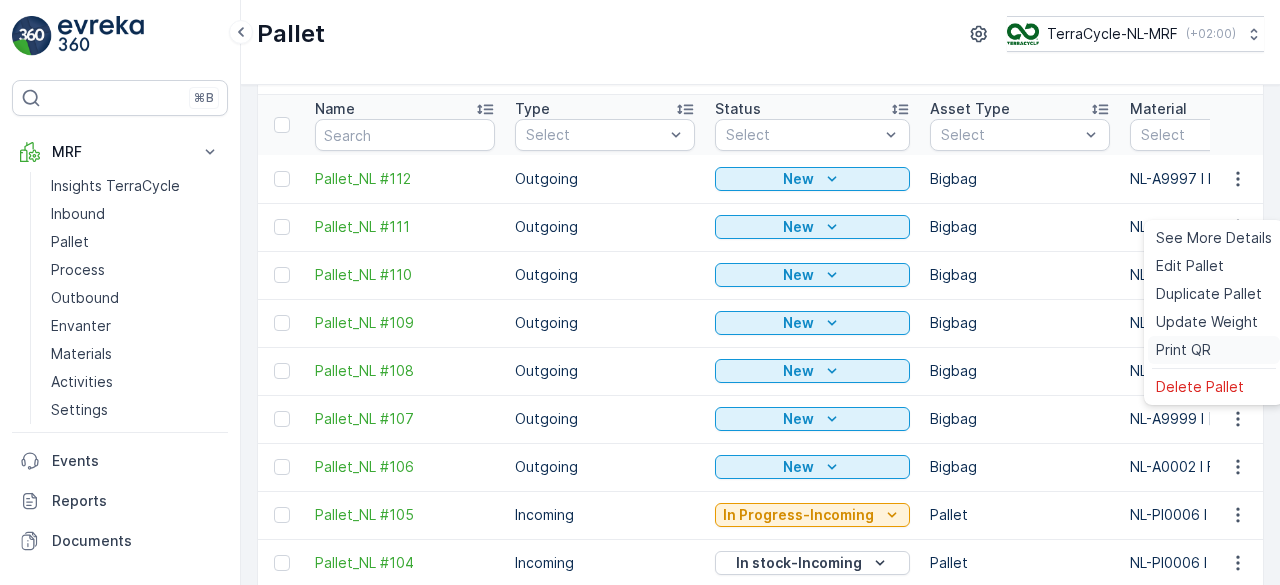 click on "Print QR" at bounding box center (1183, 350) 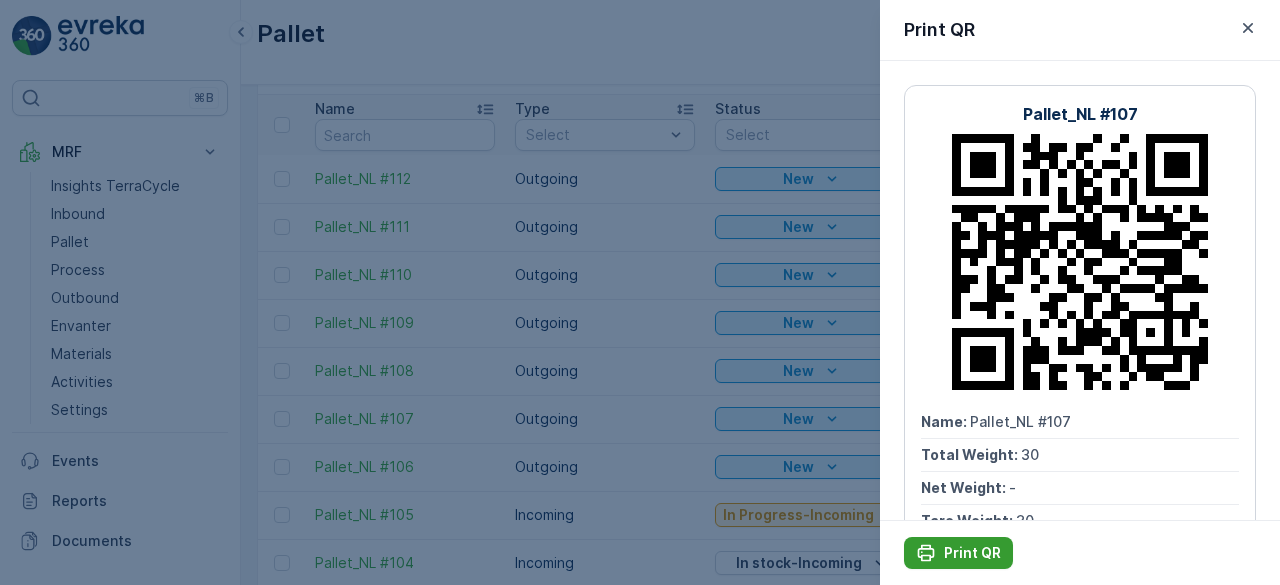 click on "Print QR" at bounding box center [972, 553] 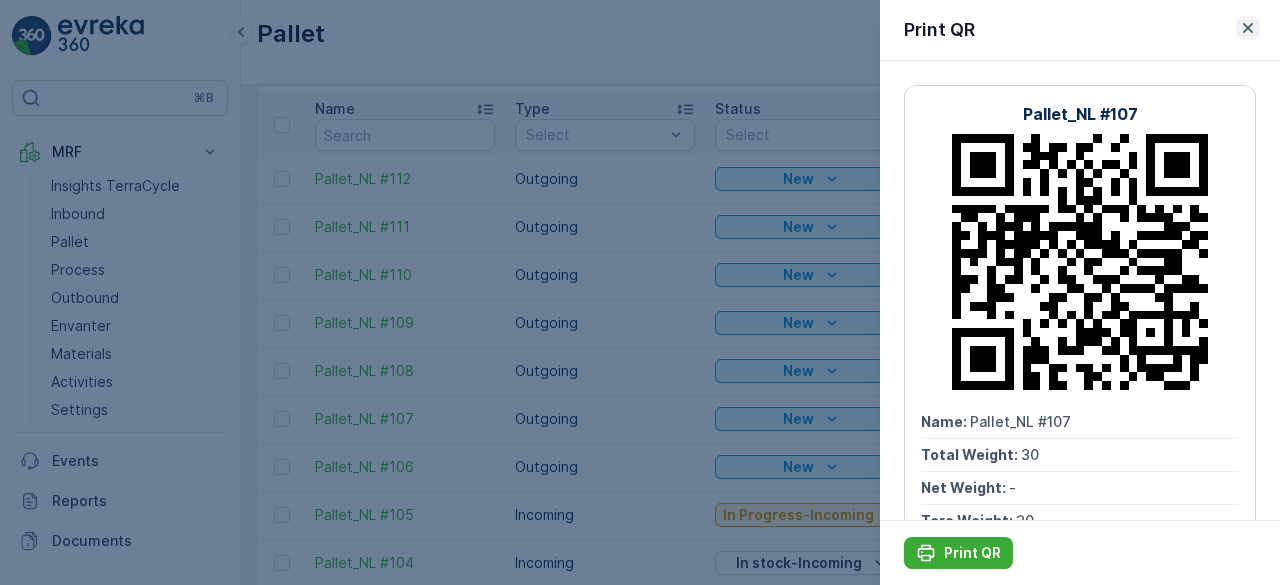 click 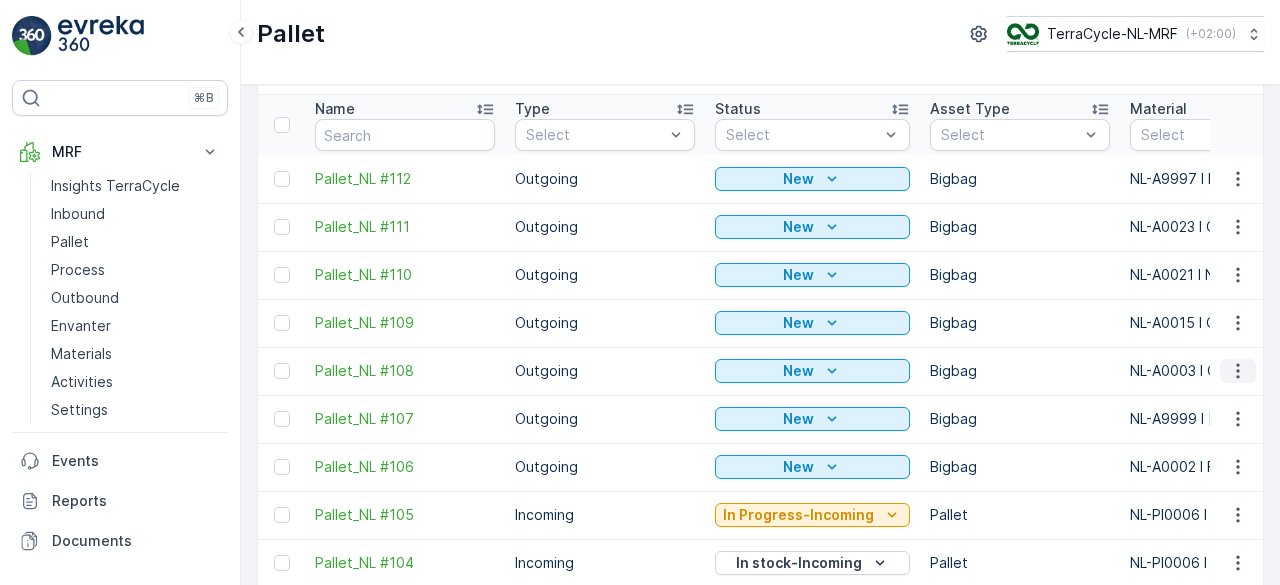 click 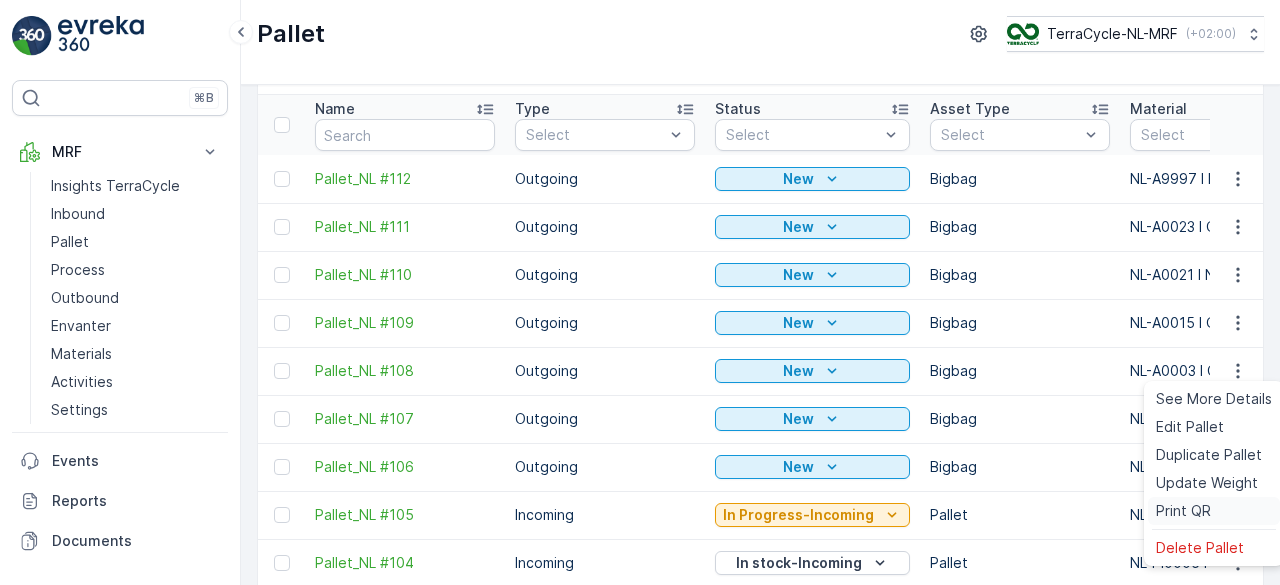 click on "Print QR" at bounding box center (1183, 511) 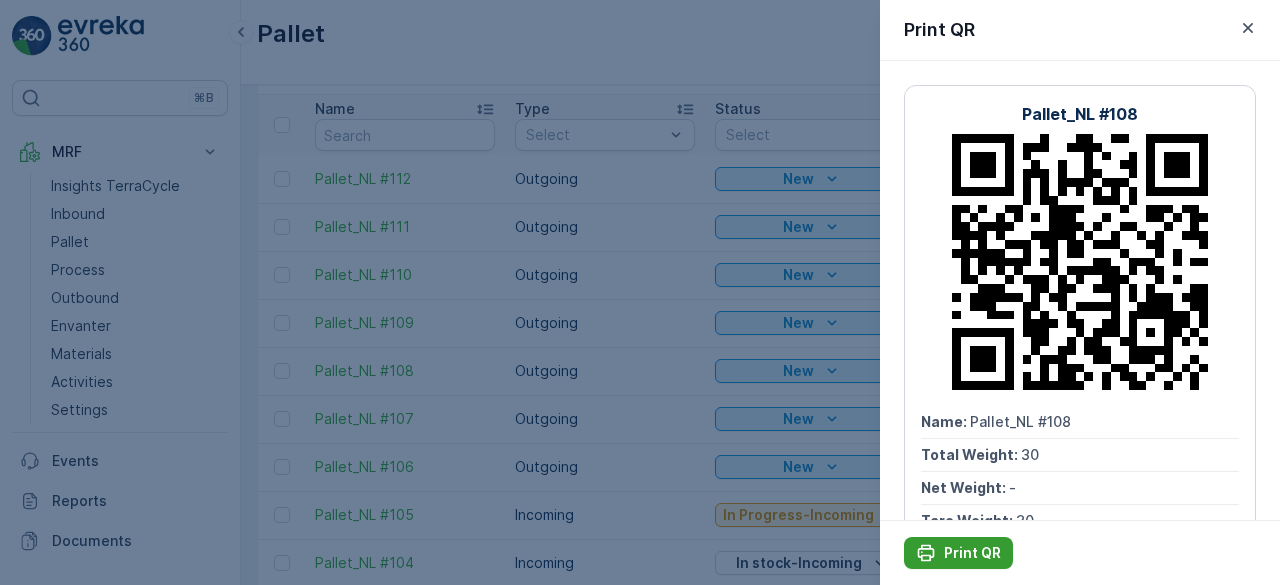 click 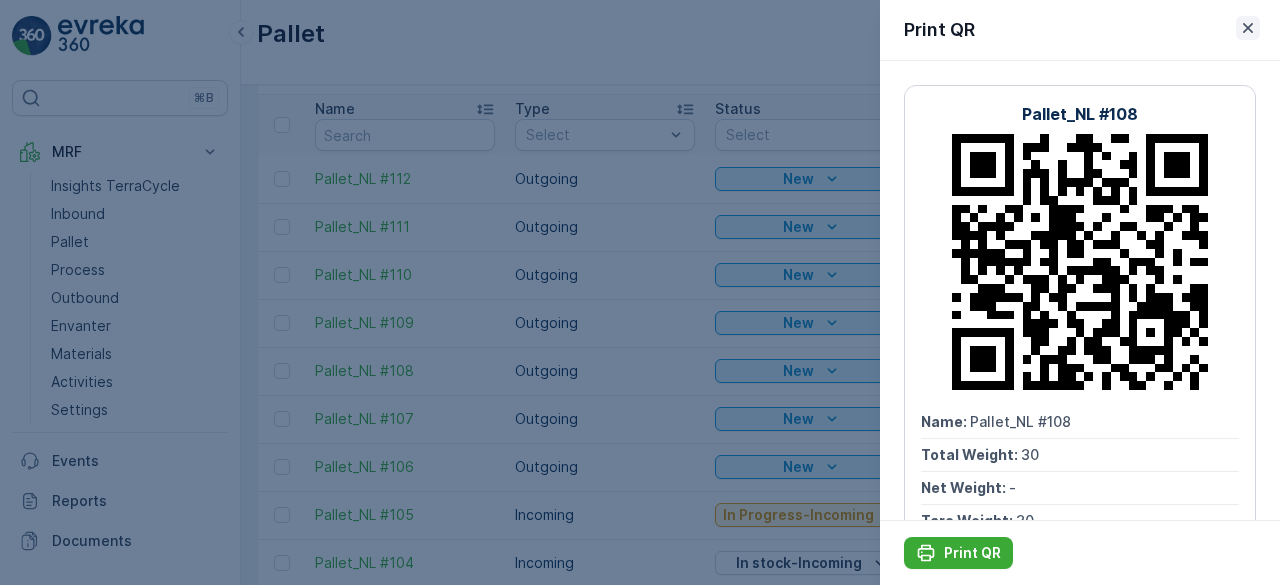 click 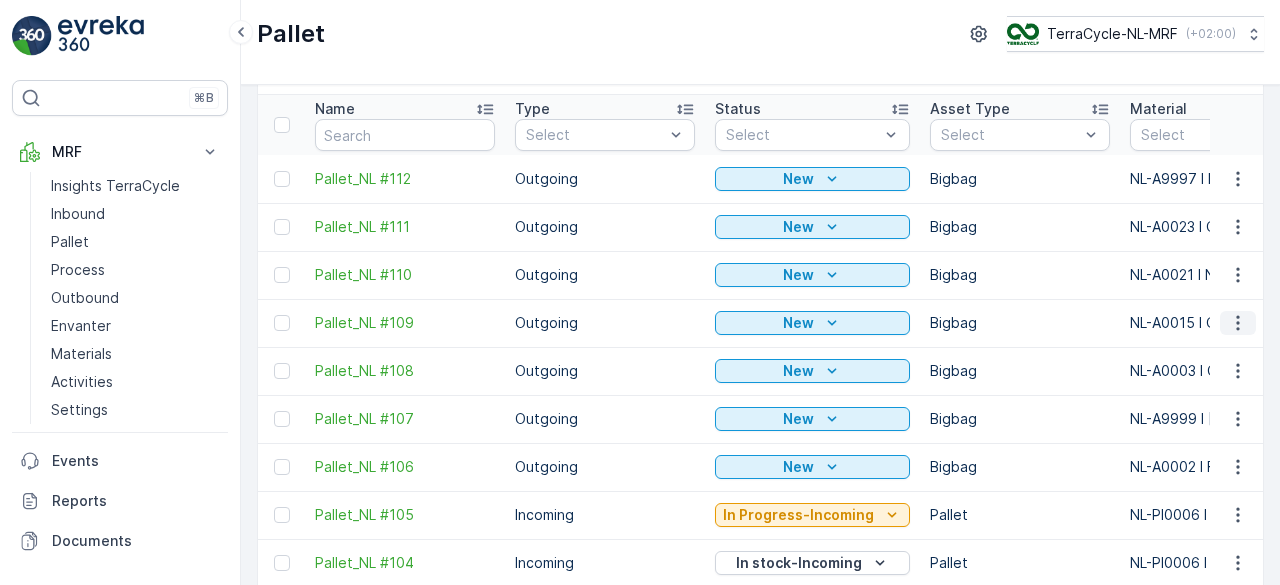 click 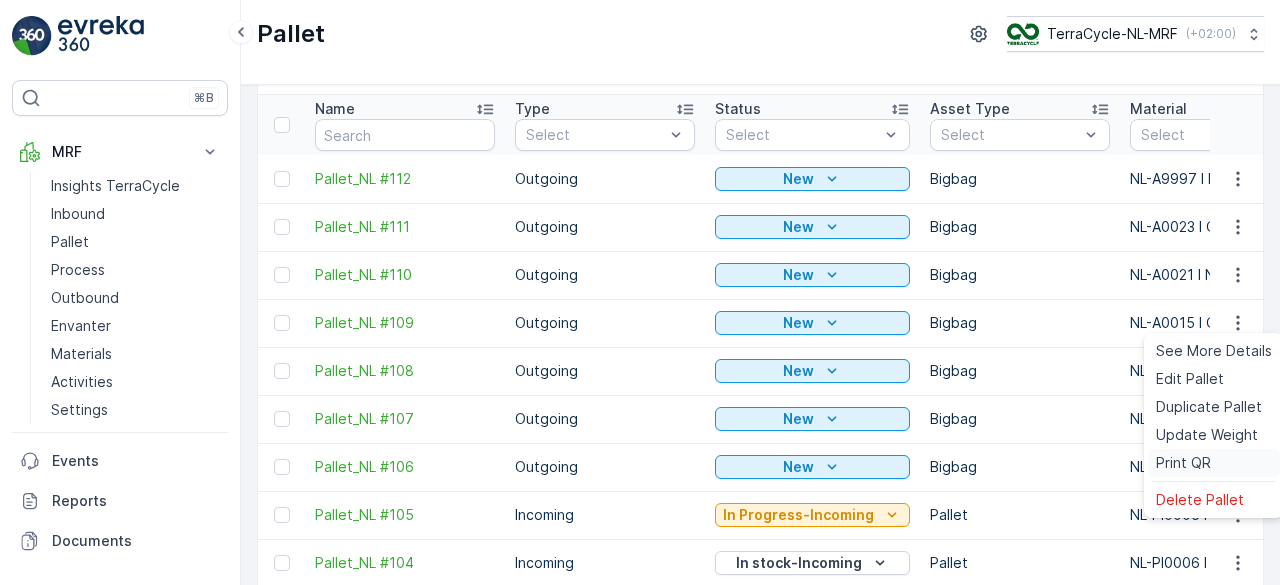 click on "Print QR" at bounding box center (1183, 463) 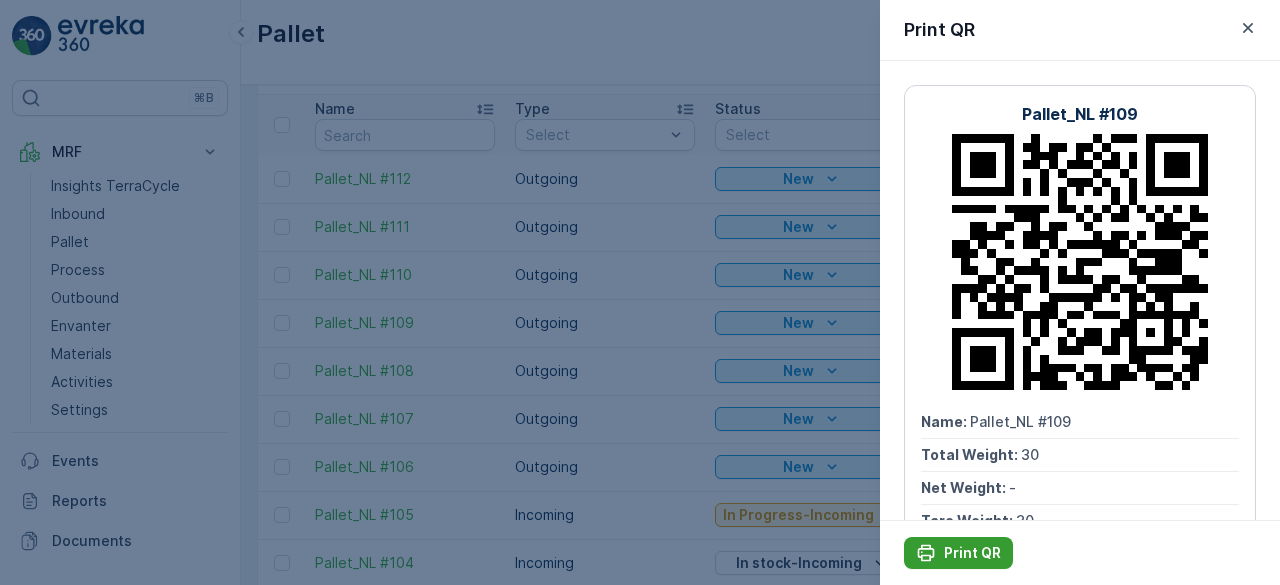 click on "Print QR" at bounding box center [958, 553] 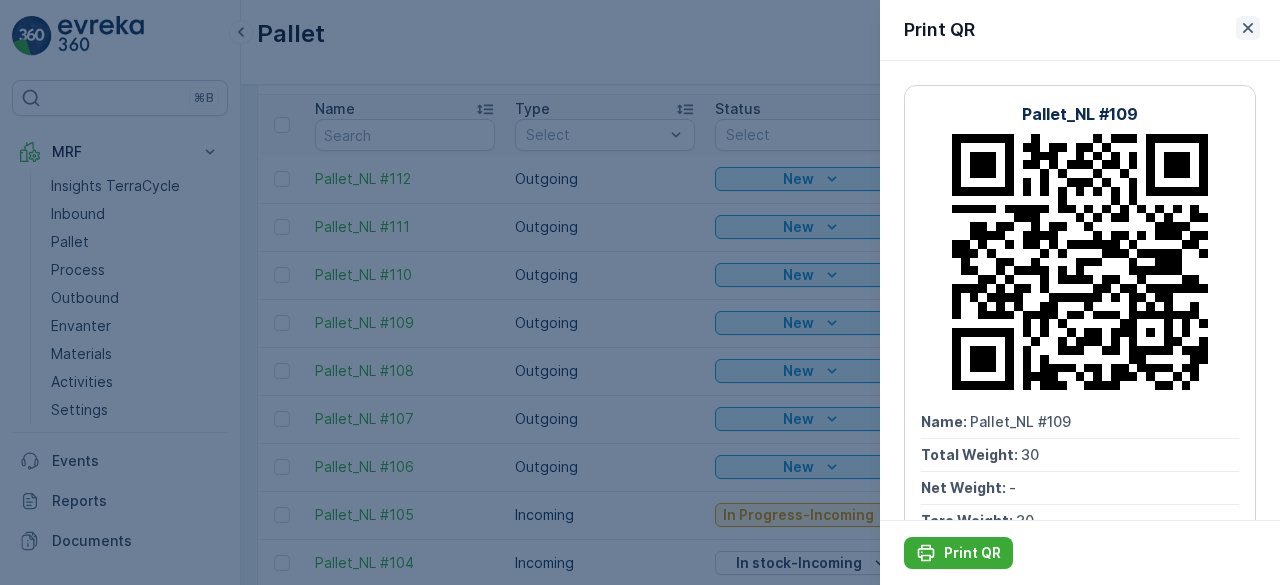 click 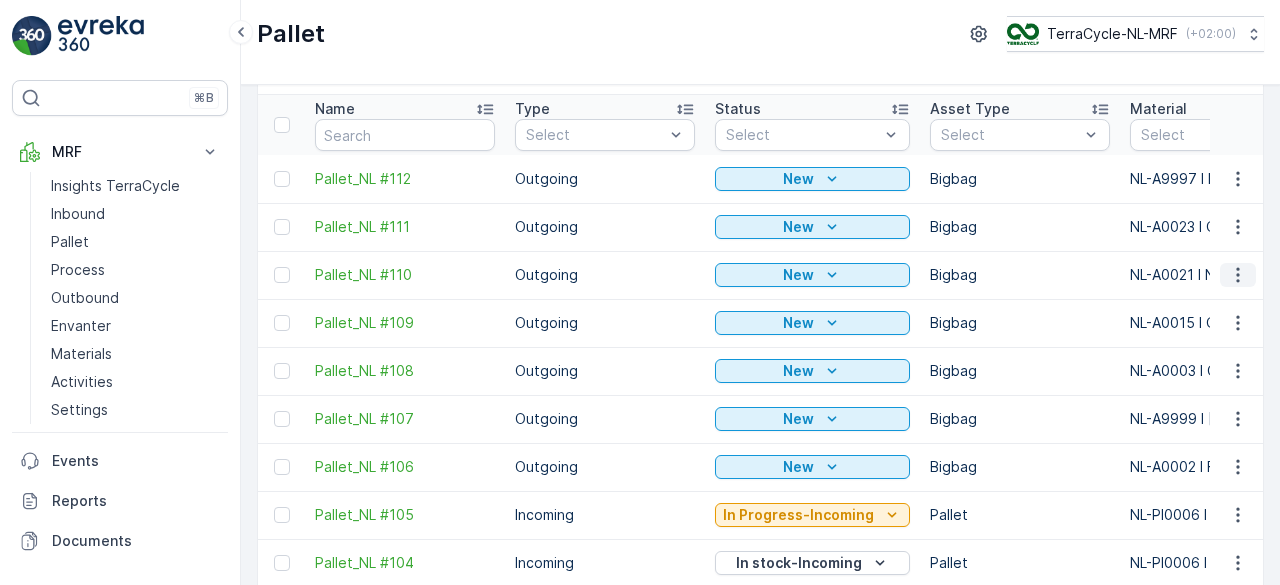 click 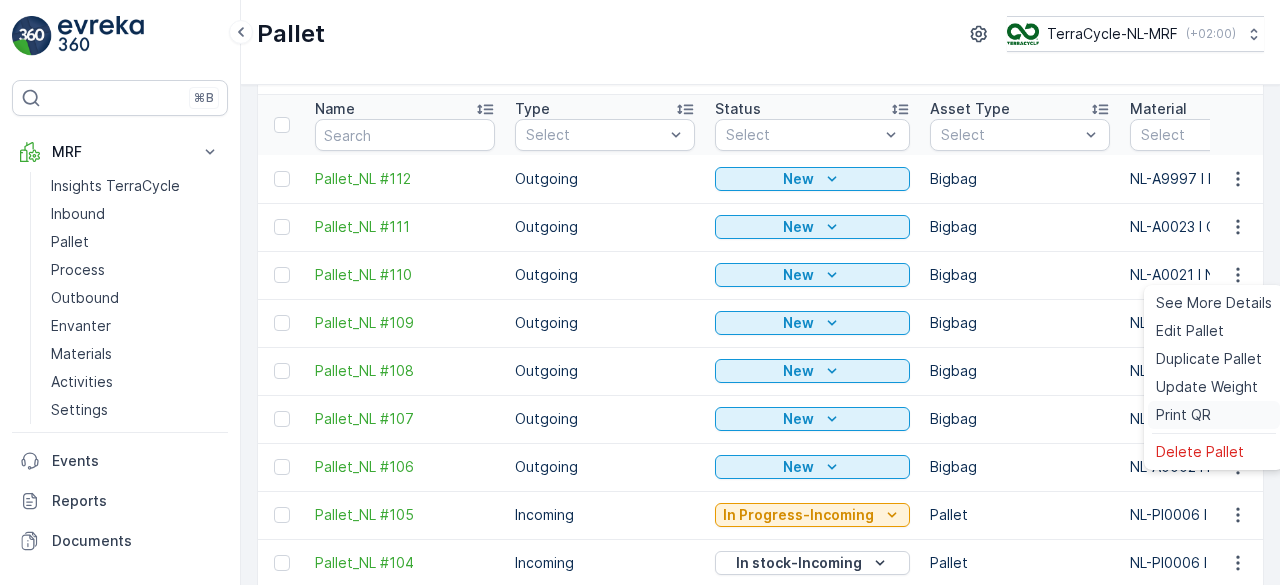 click on "Print QR" at bounding box center (1183, 415) 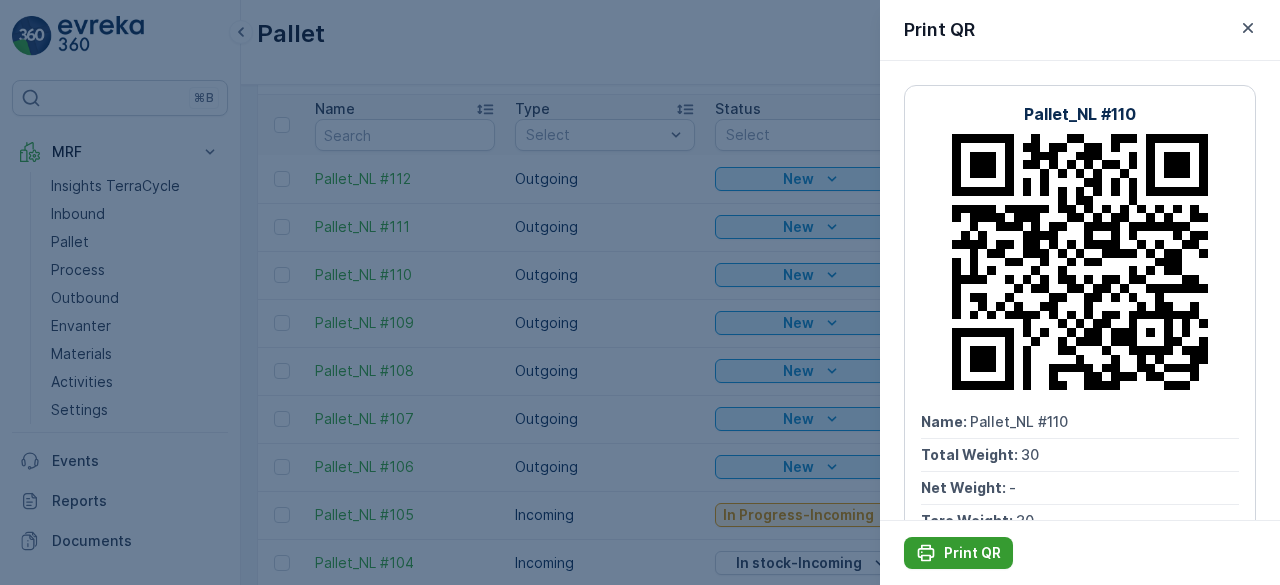 click 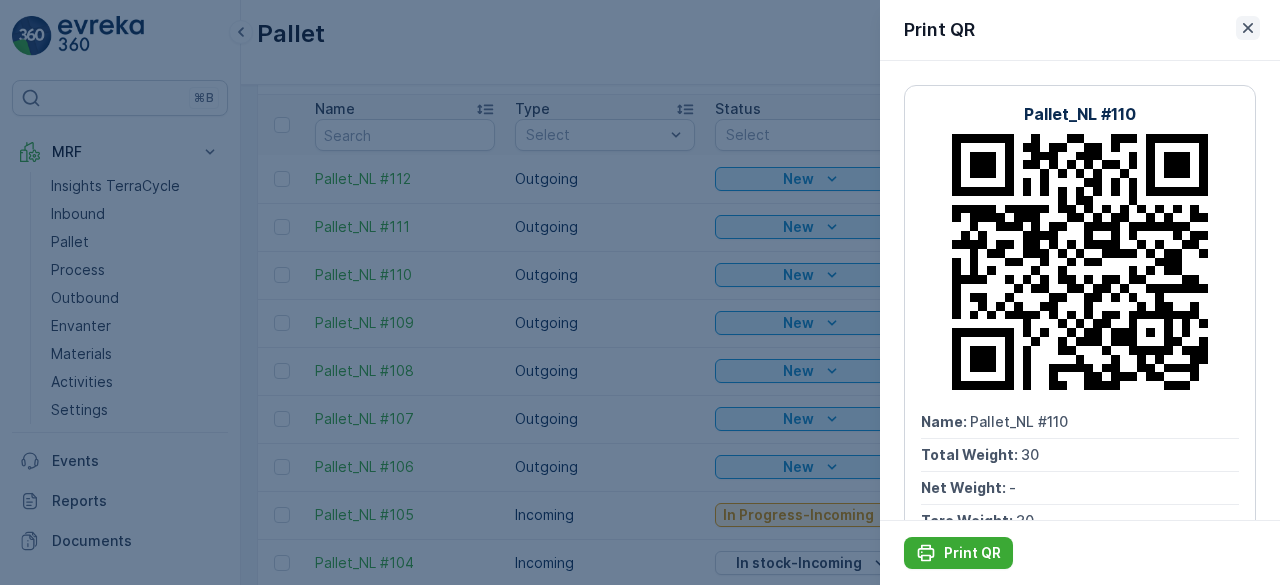 click 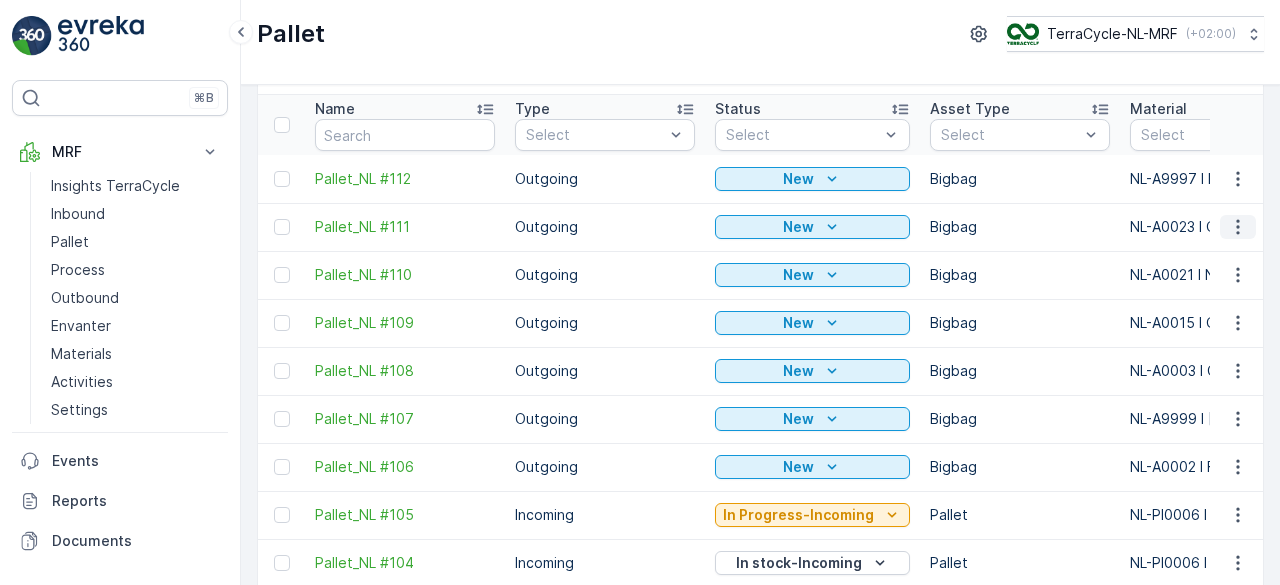 click 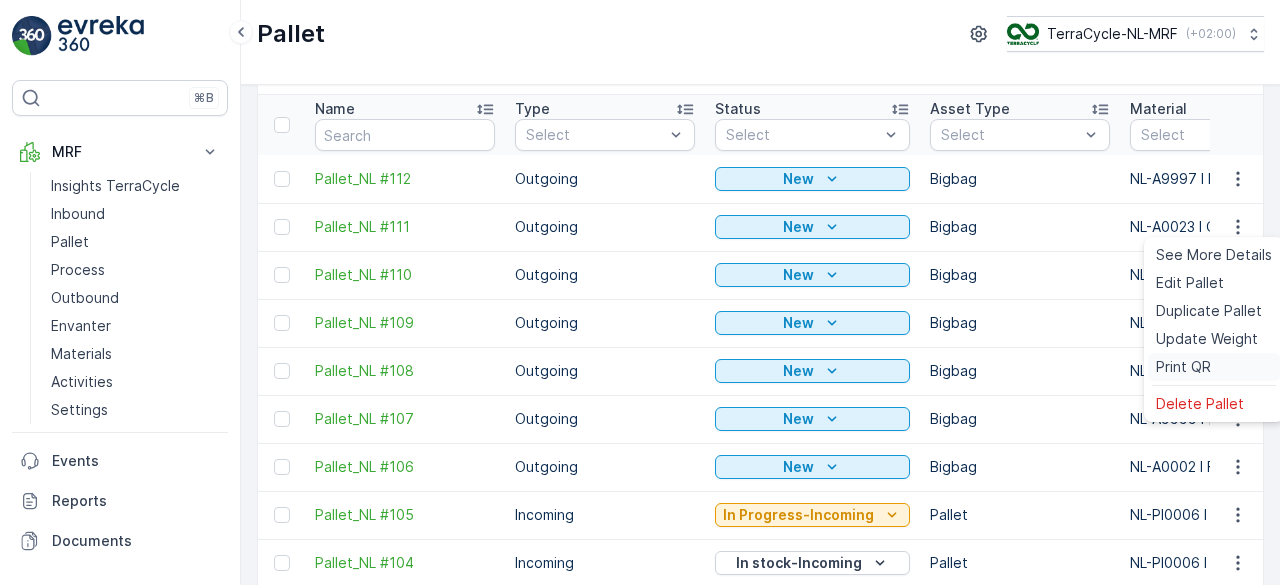 click on "Print QR" at bounding box center (1183, 367) 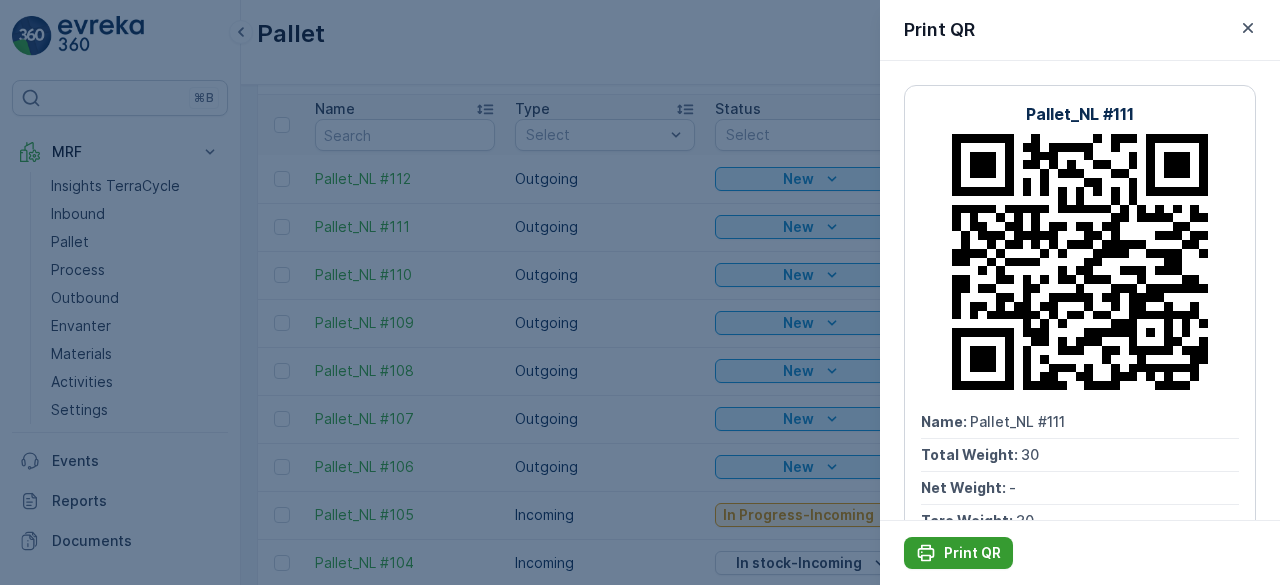 click on "Print QR" at bounding box center [972, 553] 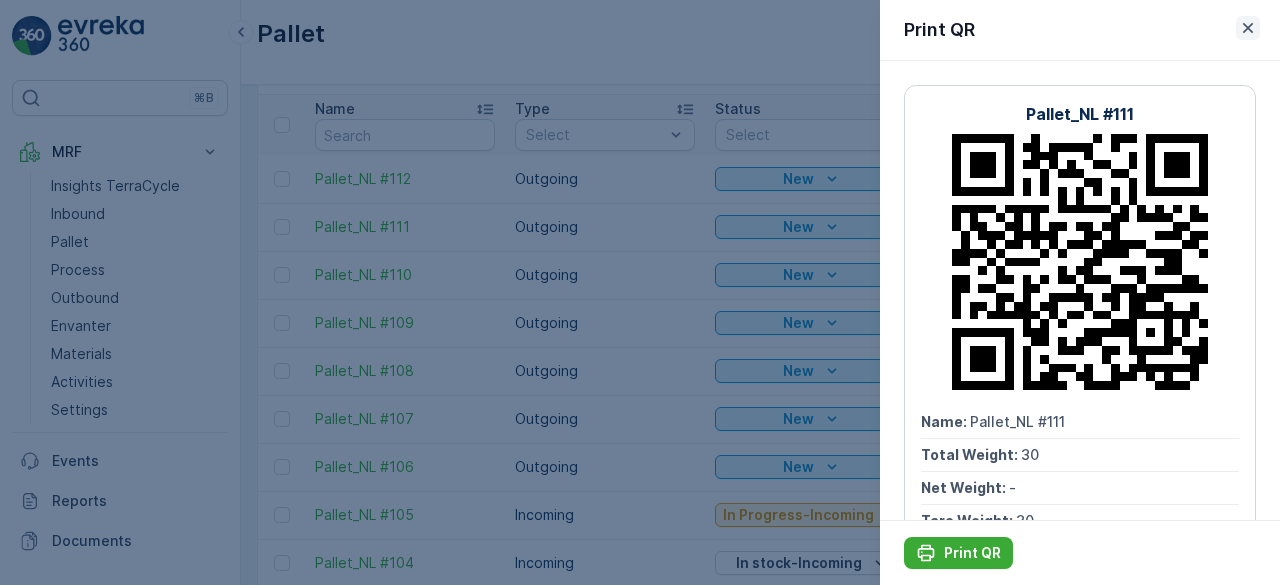 click 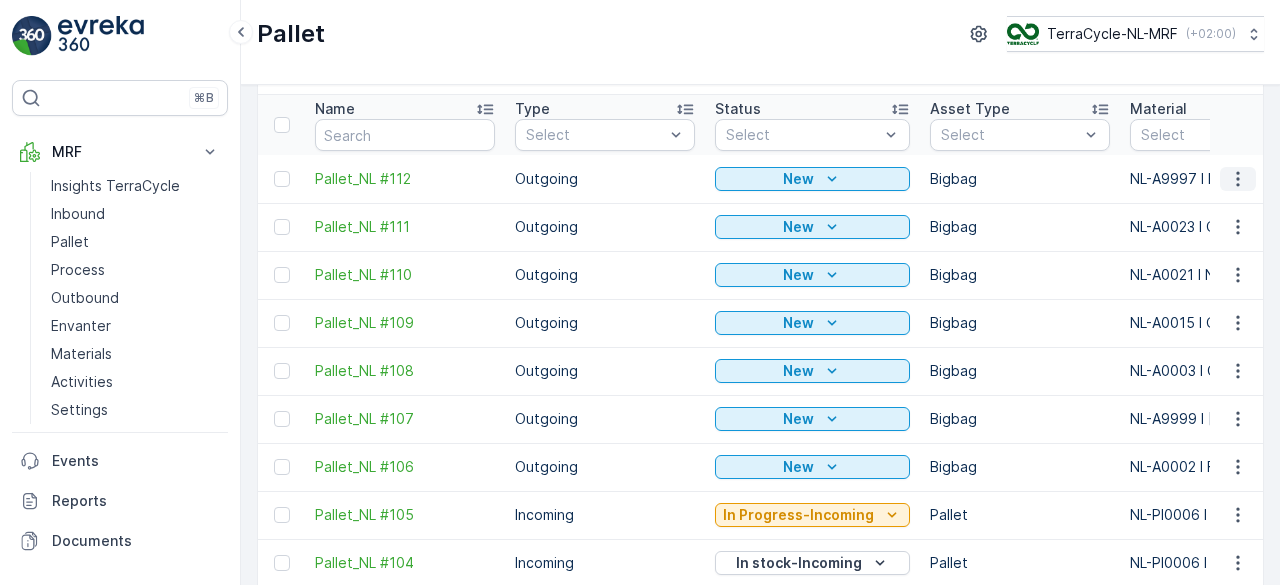 click 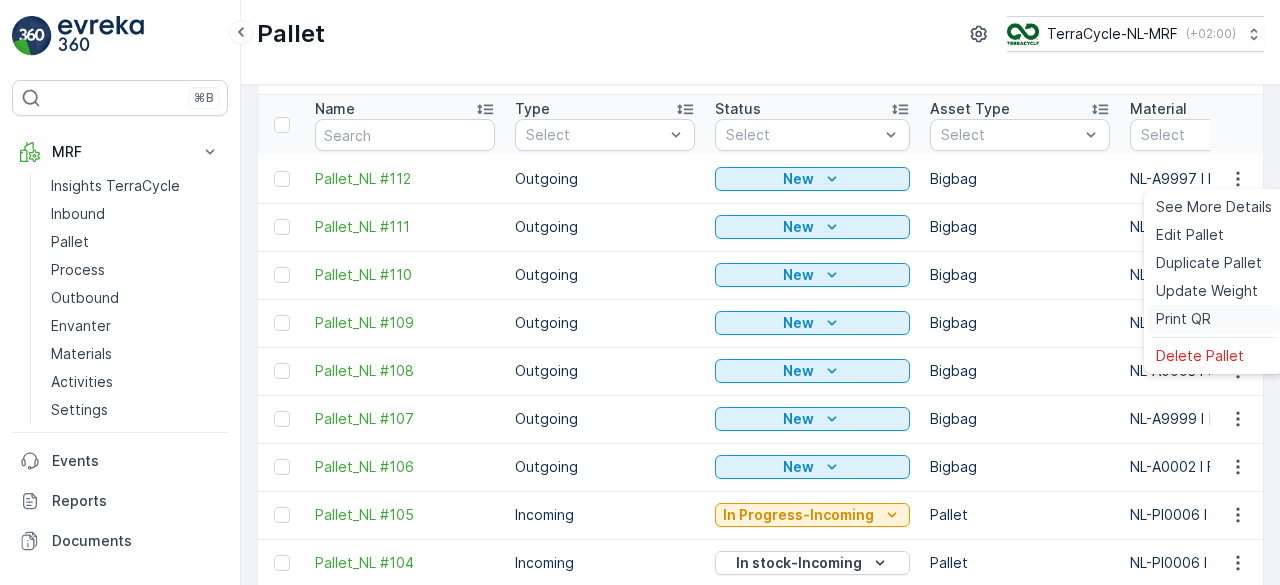 click on "Print QR" at bounding box center (1183, 319) 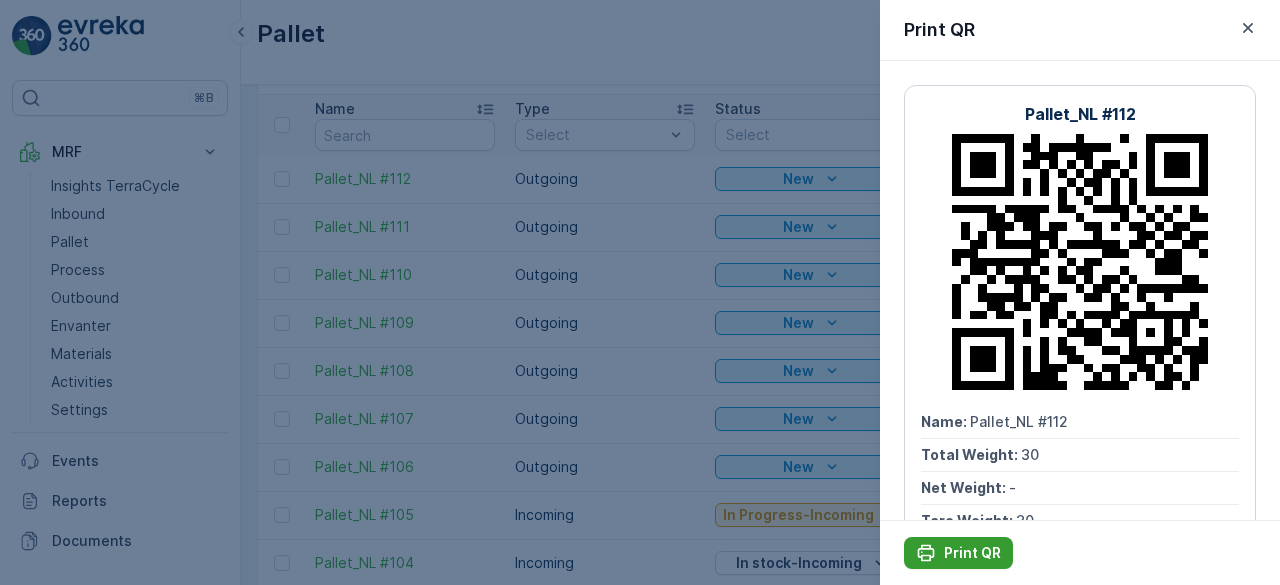 click on "Print QR" at bounding box center (972, 553) 